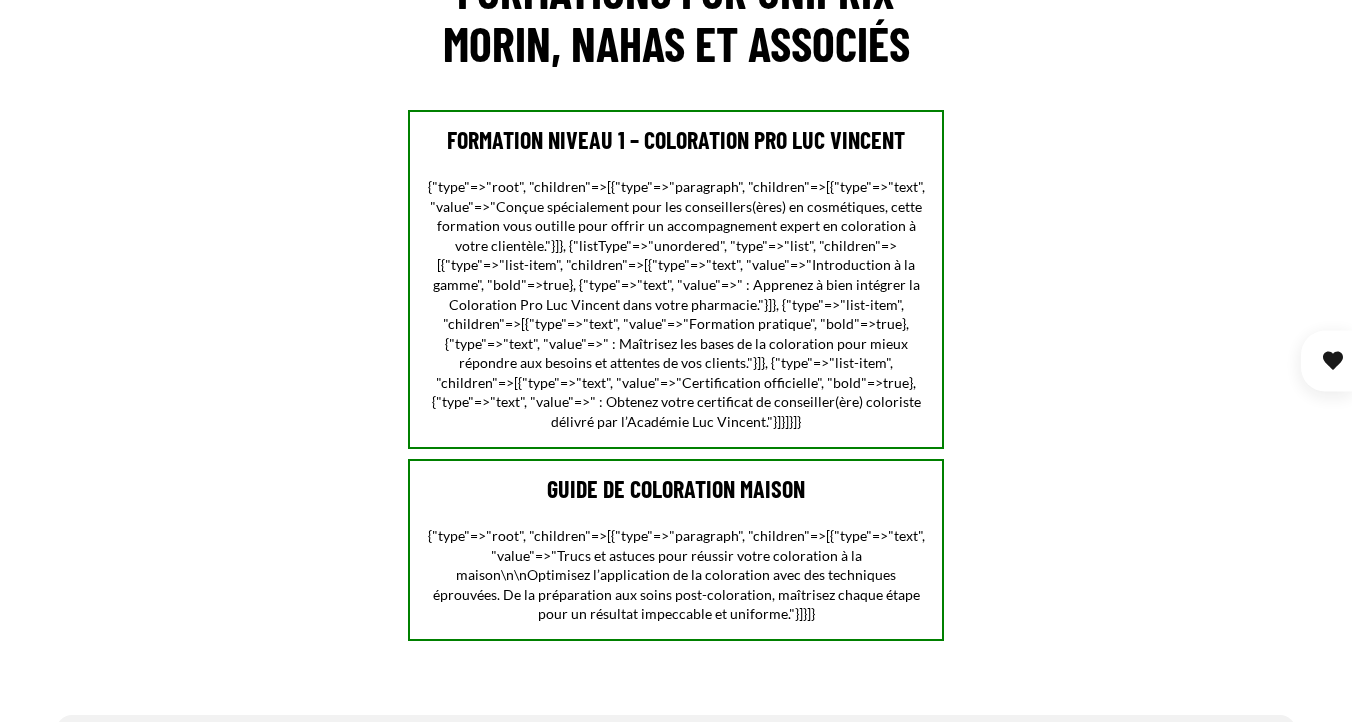 scroll, scrollTop: 957, scrollLeft: 0, axis: vertical 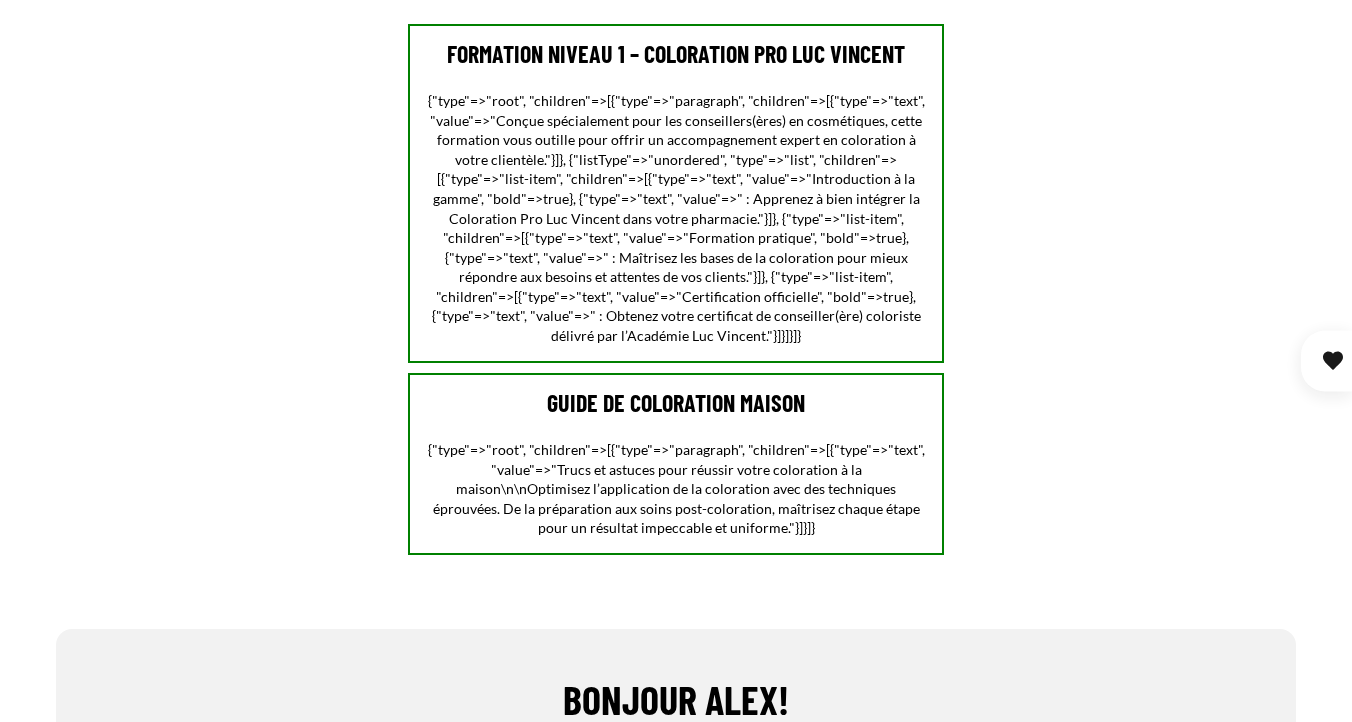 click on "{"type"=>"root", "children"=>[{"type"=>"paragraph", "children"=>[{"type"=>"text", "value"=>"Conçue spécialement pour les conseillers(ères) en cosmétiques, cette formation vous outille pour offrir un accompagnement expert en coloration à votre clientèle."}]}, {"listType"=>"unordered", "type"=>"list", "children"=>[{"type"=>"list-item", "children"=>[{"type"=>"text", "value"=>"Introduction à la gamme", "bold"=>true}, {"type"=>"text", "value"=>" : Apprenez à bien intégrer la Coloration Pro Luc Vincent dans votre pharmacie."}]}, {"type"=>"list-item", "children"=>[{"type"=>"text", "value"=>"Formation pratique", "bold"=>true}, {"type"=>"text", "value"=>" : Maîtrisez les bases de la coloration pour mieux répondre aux besoins et attentes de vos clients."}]}, {"type"=>"list-item", "children"=>[{"type"=>"text", "value"=>"Certification officielle", "bold"=>true}, {"type"=>"text", "value"=>" : Obtenez votre certificat de conseiller(ère) coloriste délivré par l’Académie Luc Vincent."}]}]}]}" at bounding box center [676, 218] 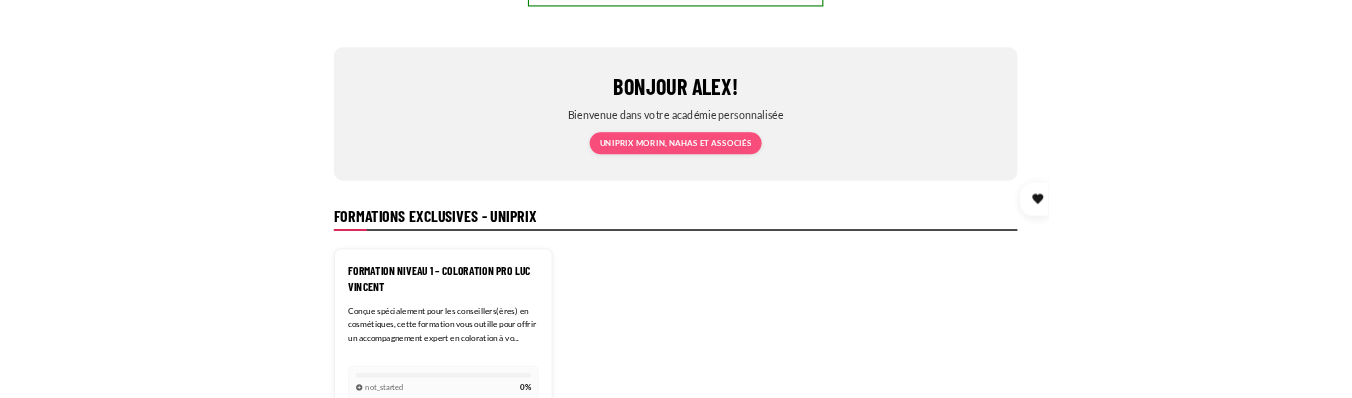 scroll, scrollTop: 1533, scrollLeft: 0, axis: vertical 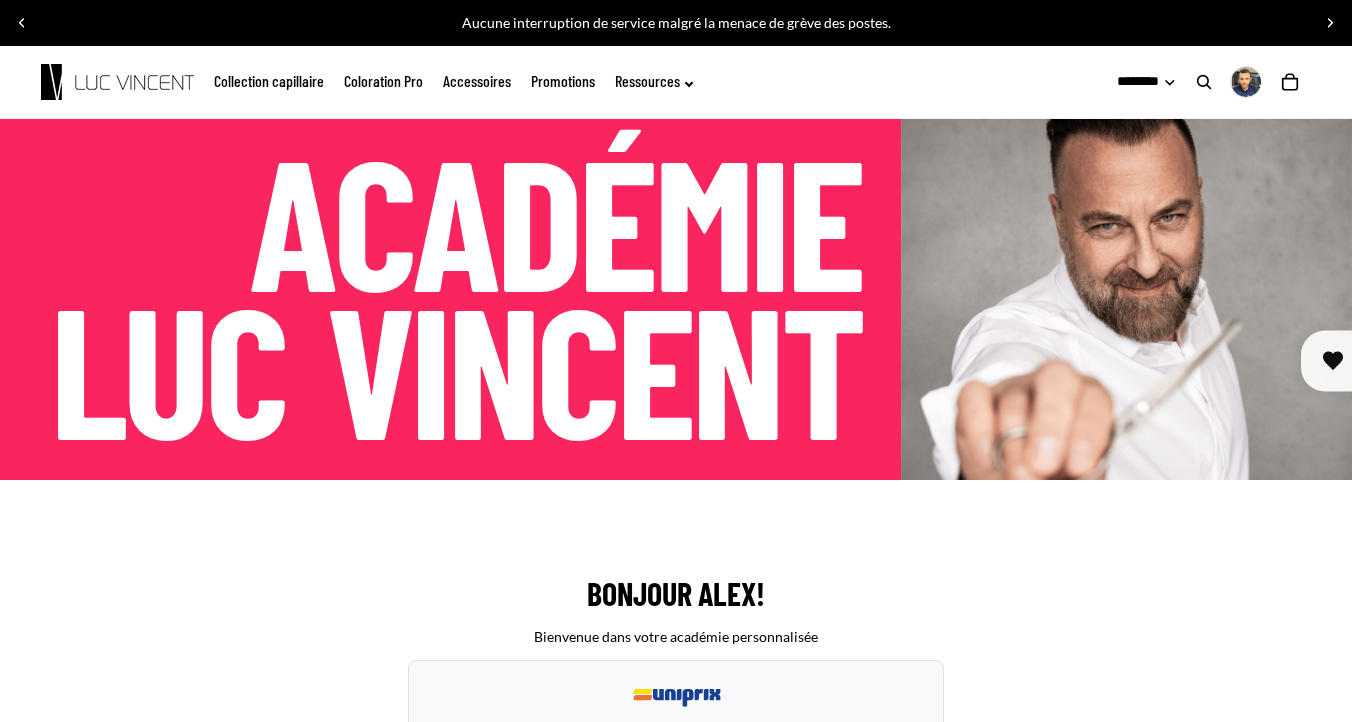 click 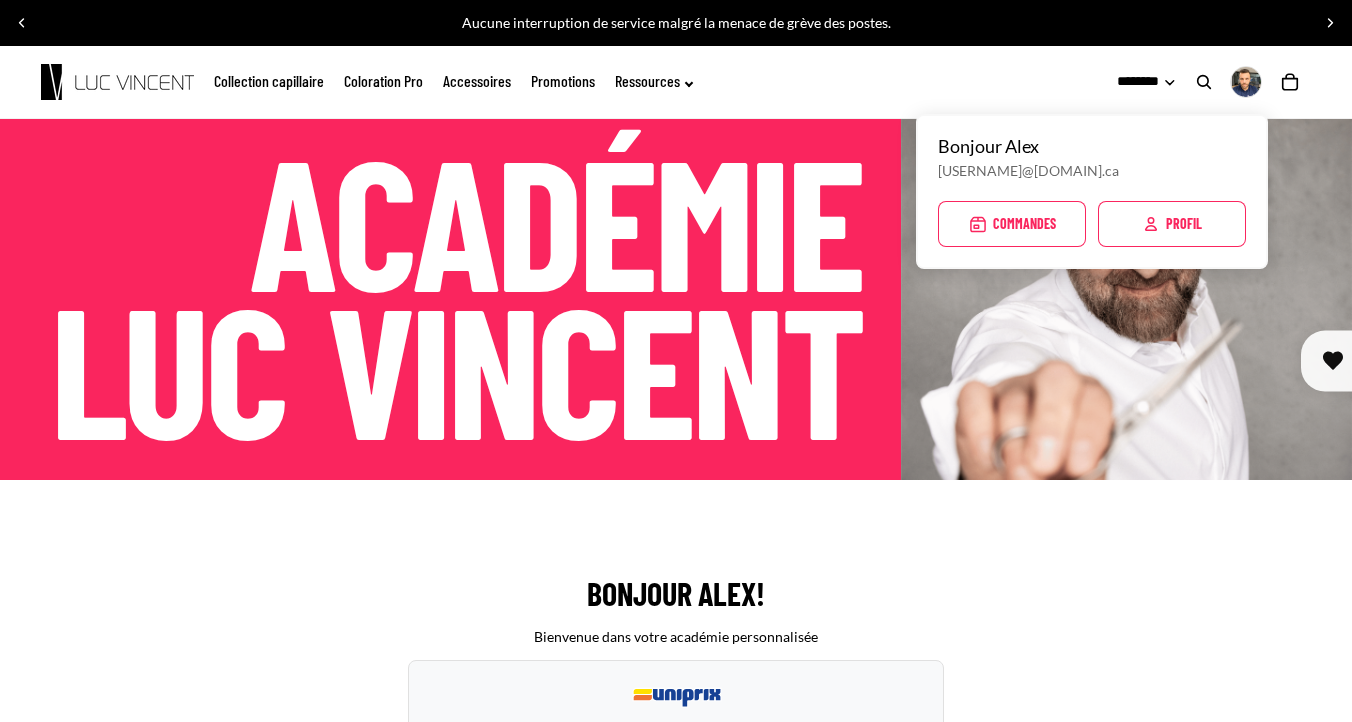 click at bounding box center (1126, 299) 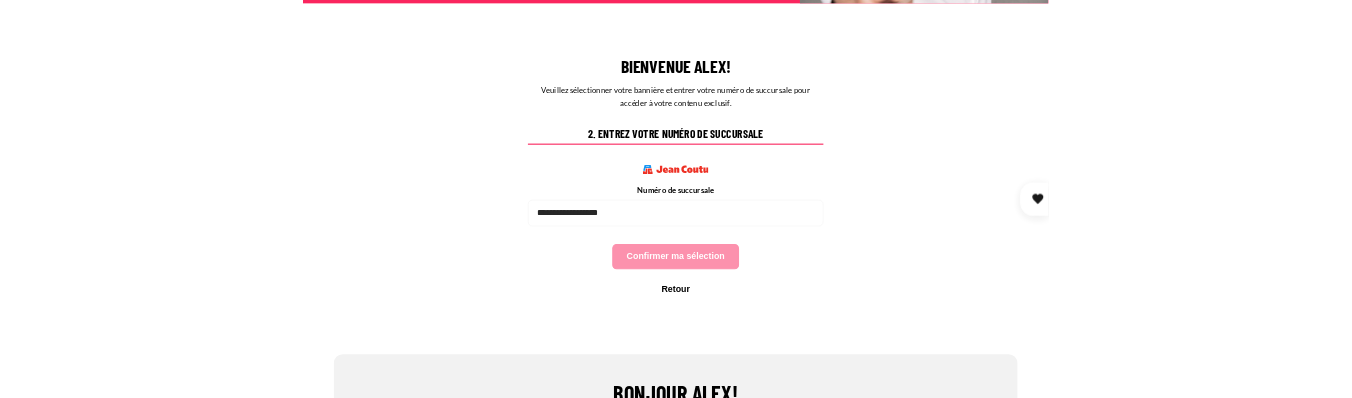 scroll, scrollTop: 519, scrollLeft: 0, axis: vertical 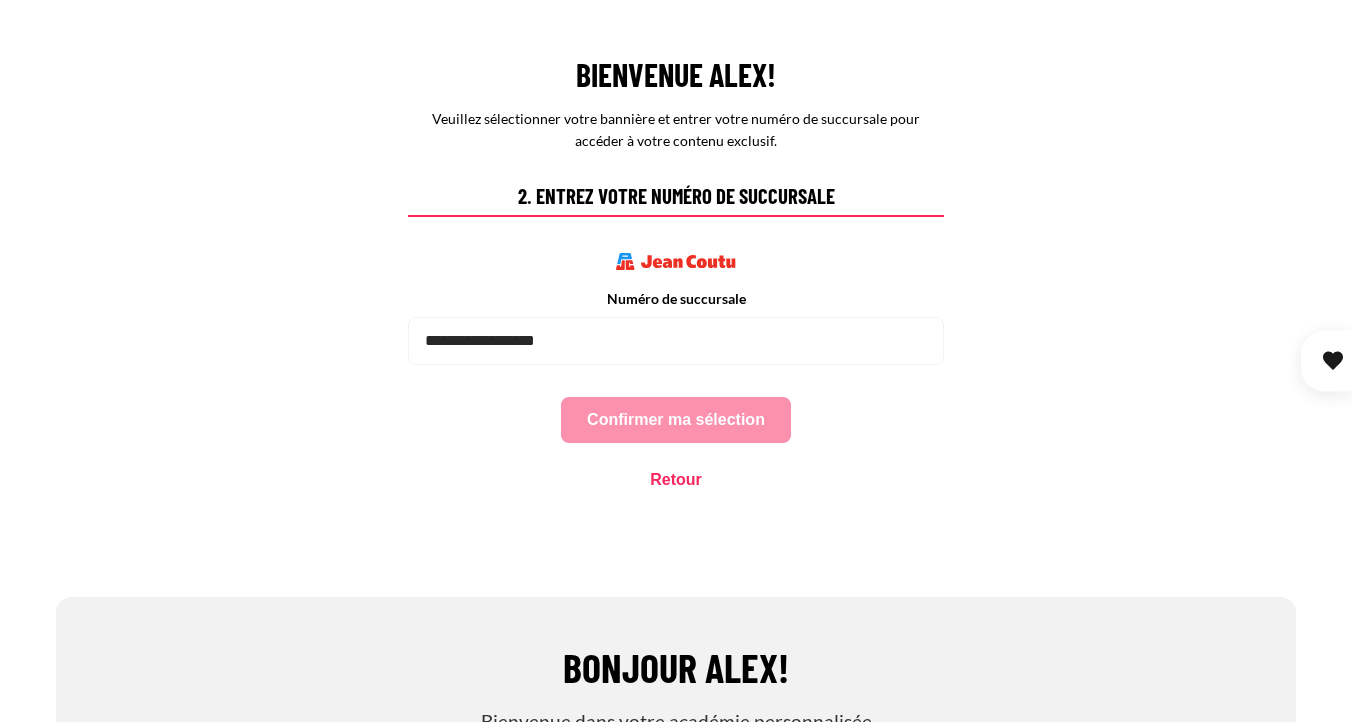 click on "Retour" at bounding box center (676, 480) 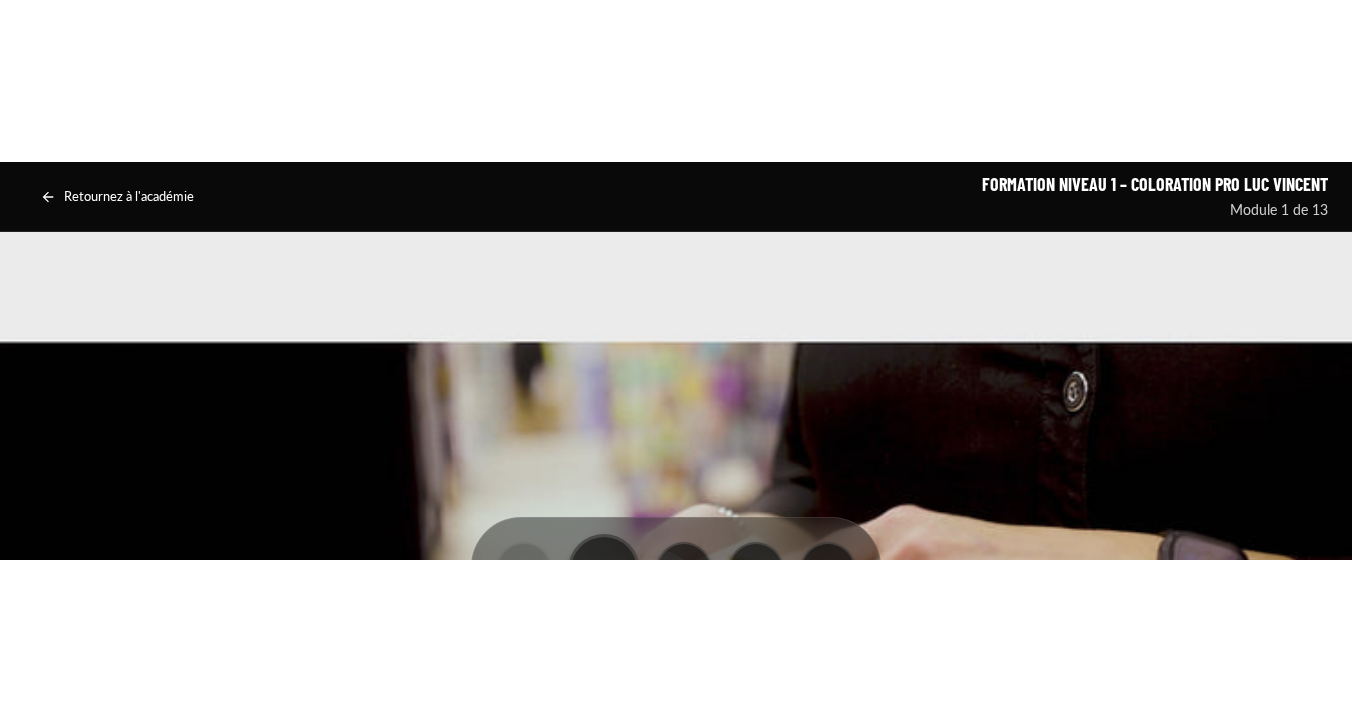 scroll, scrollTop: 0, scrollLeft: 0, axis: both 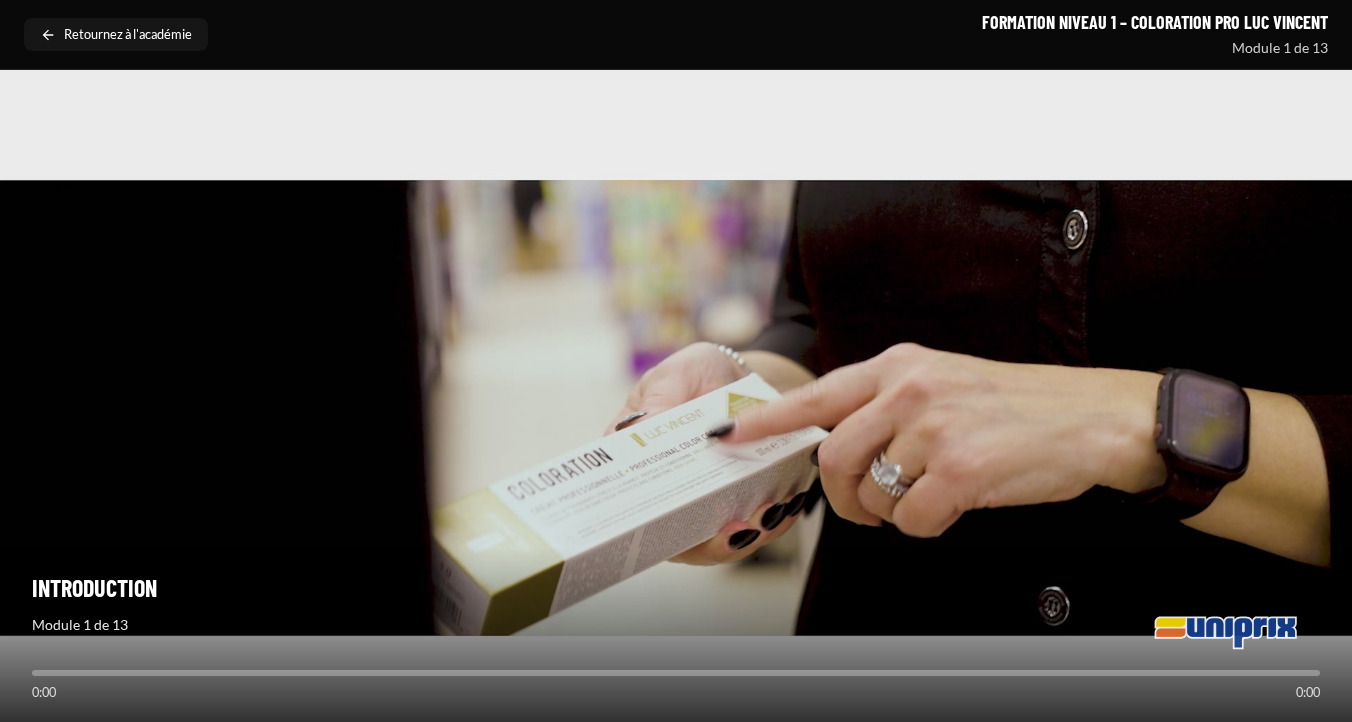 click on "Retournez à l'académie" at bounding box center [128, 35] 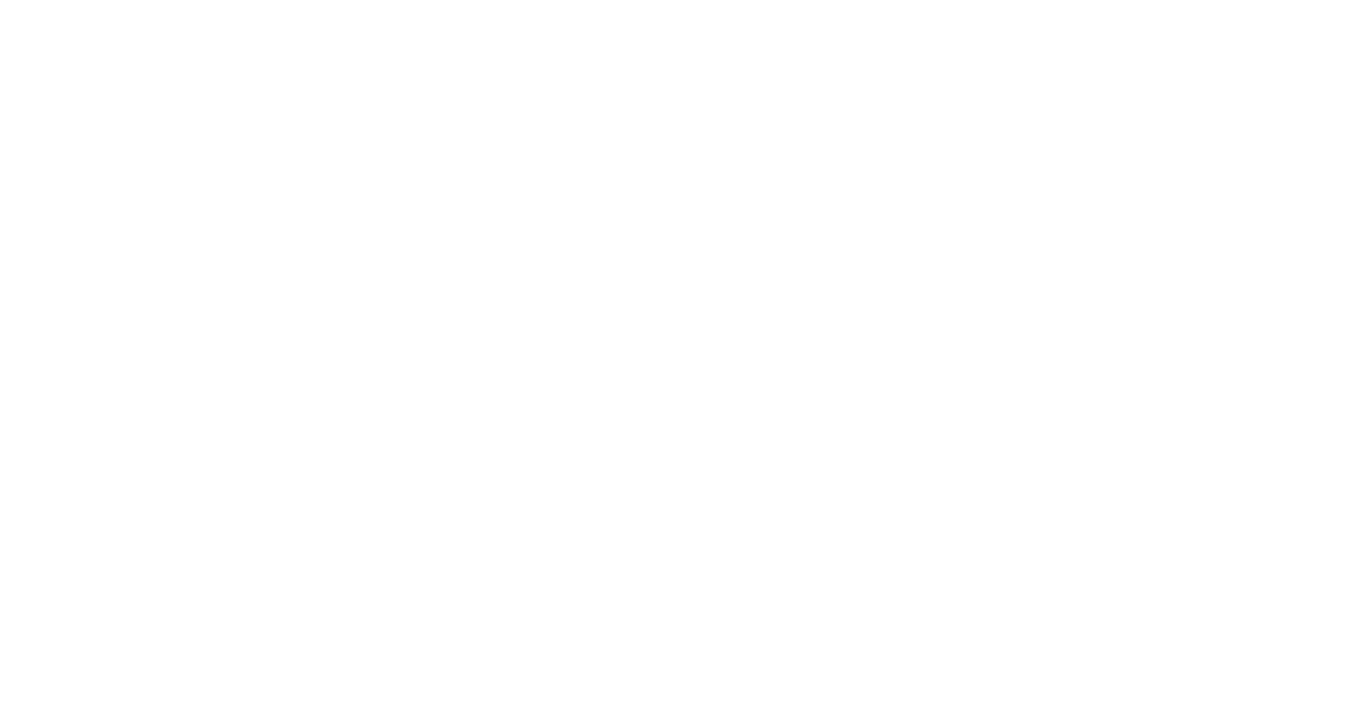 scroll, scrollTop: 0, scrollLeft: 0, axis: both 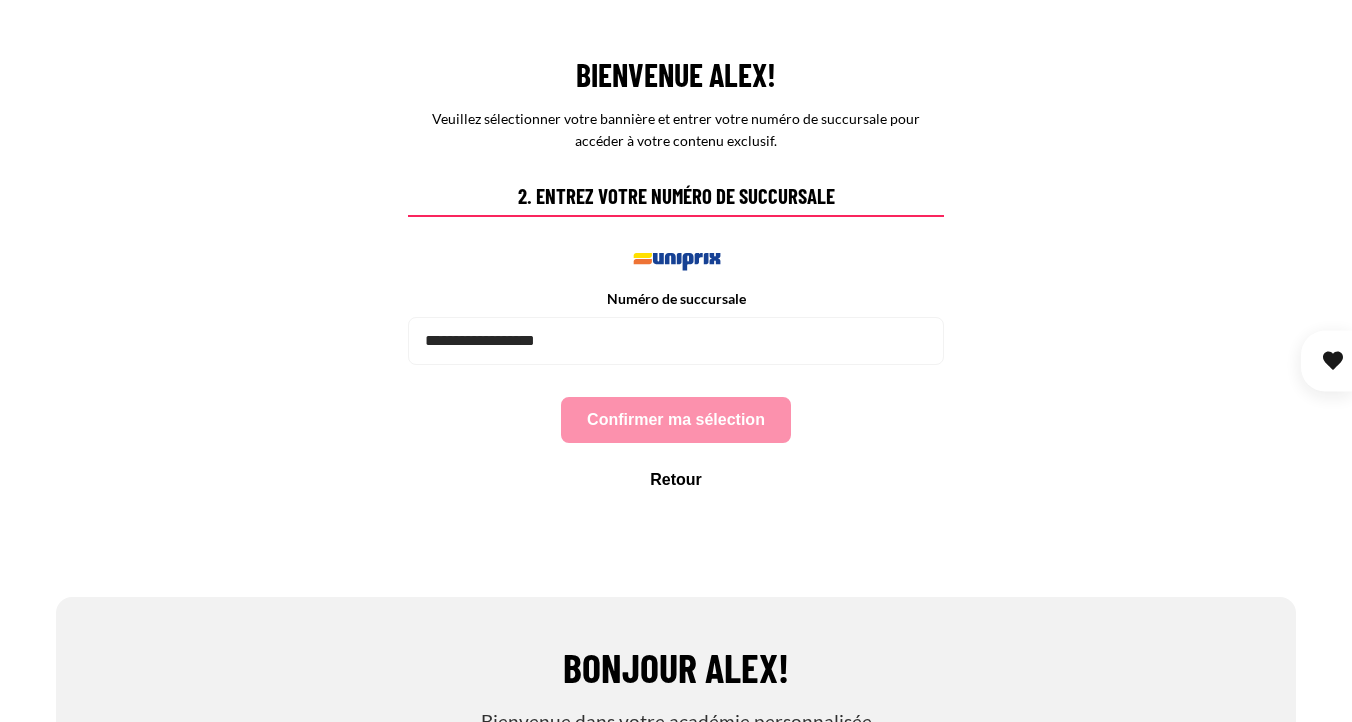 click on "2. Entrez votre numéro de succursale
Numéro de succursale
Confirmer ma sélection
Retour" at bounding box center [676, 343] 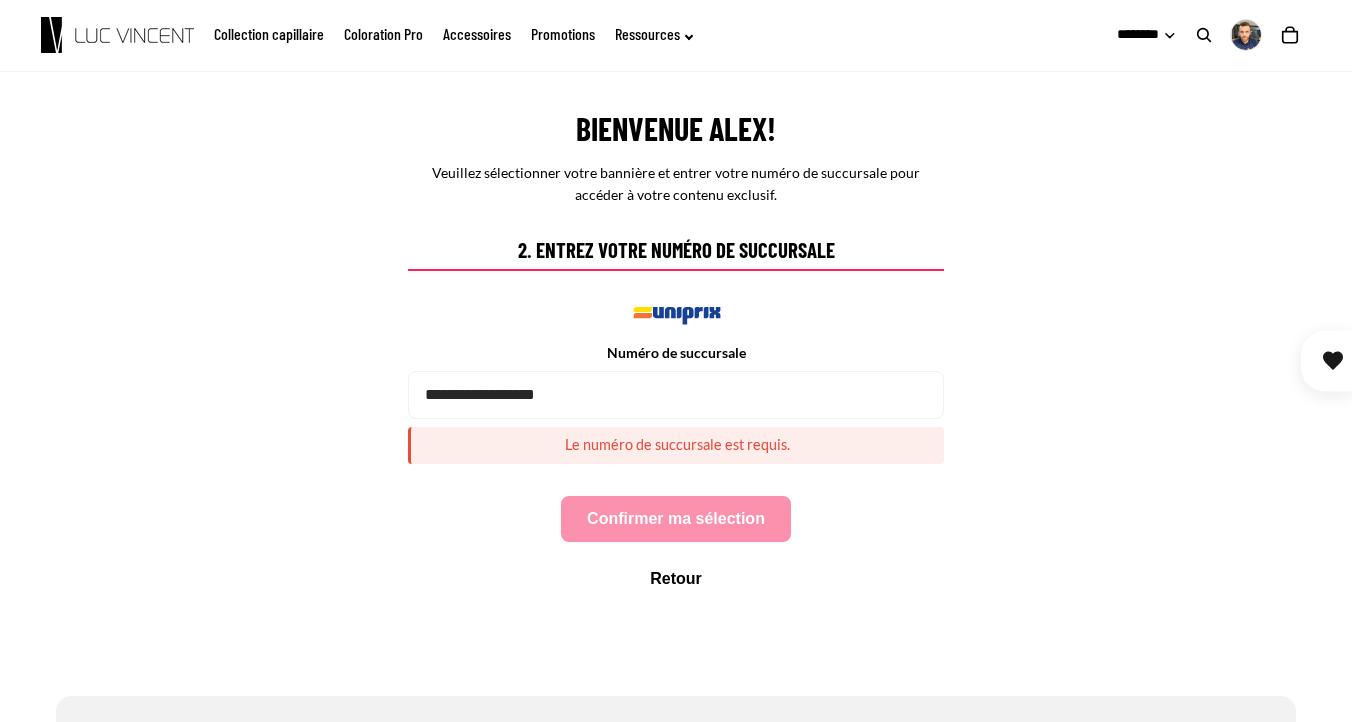 scroll, scrollTop: 413, scrollLeft: 0, axis: vertical 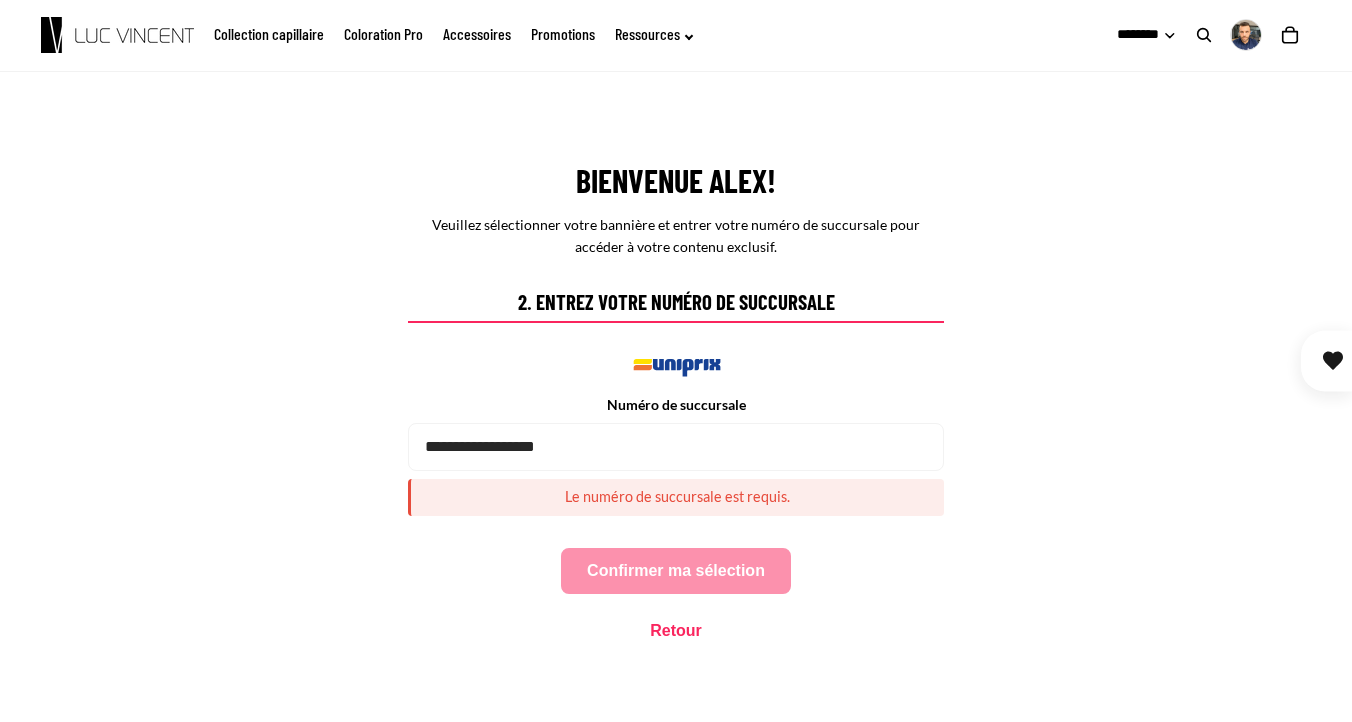 click on "Retour" at bounding box center (676, 631) 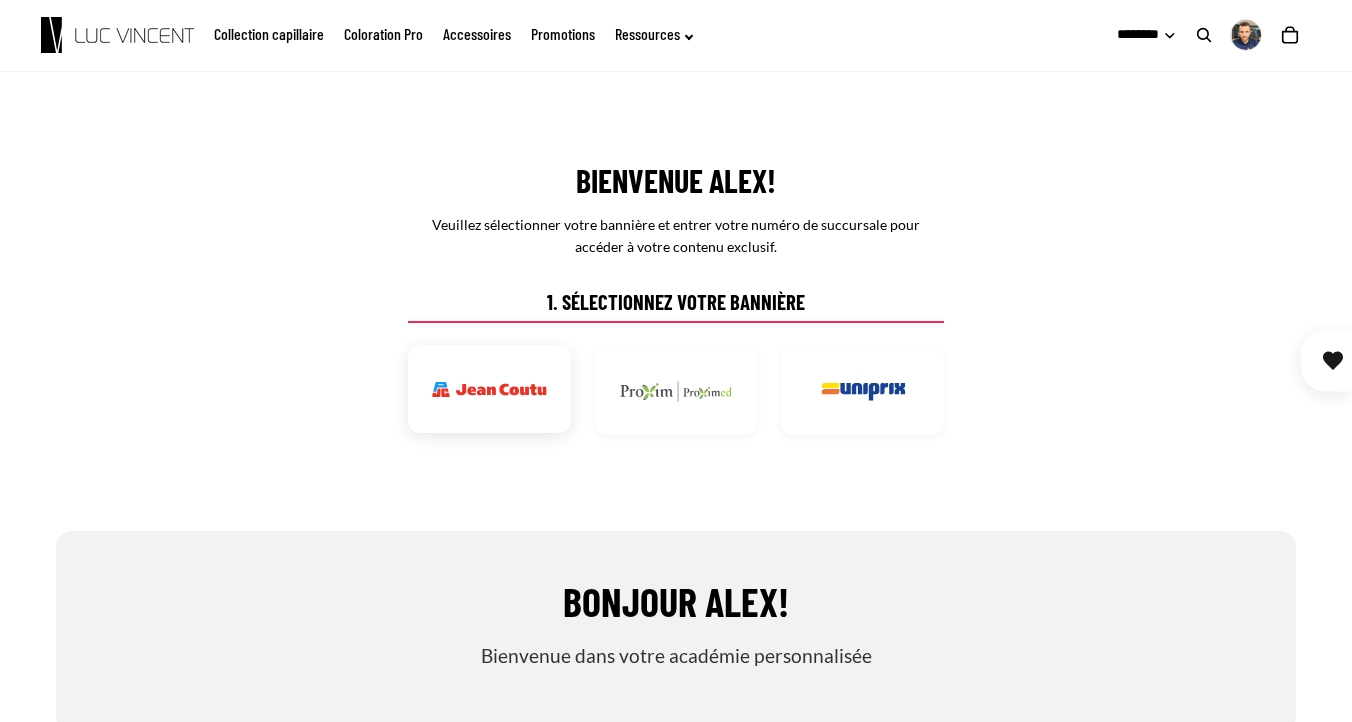 click at bounding box center (489, 389) 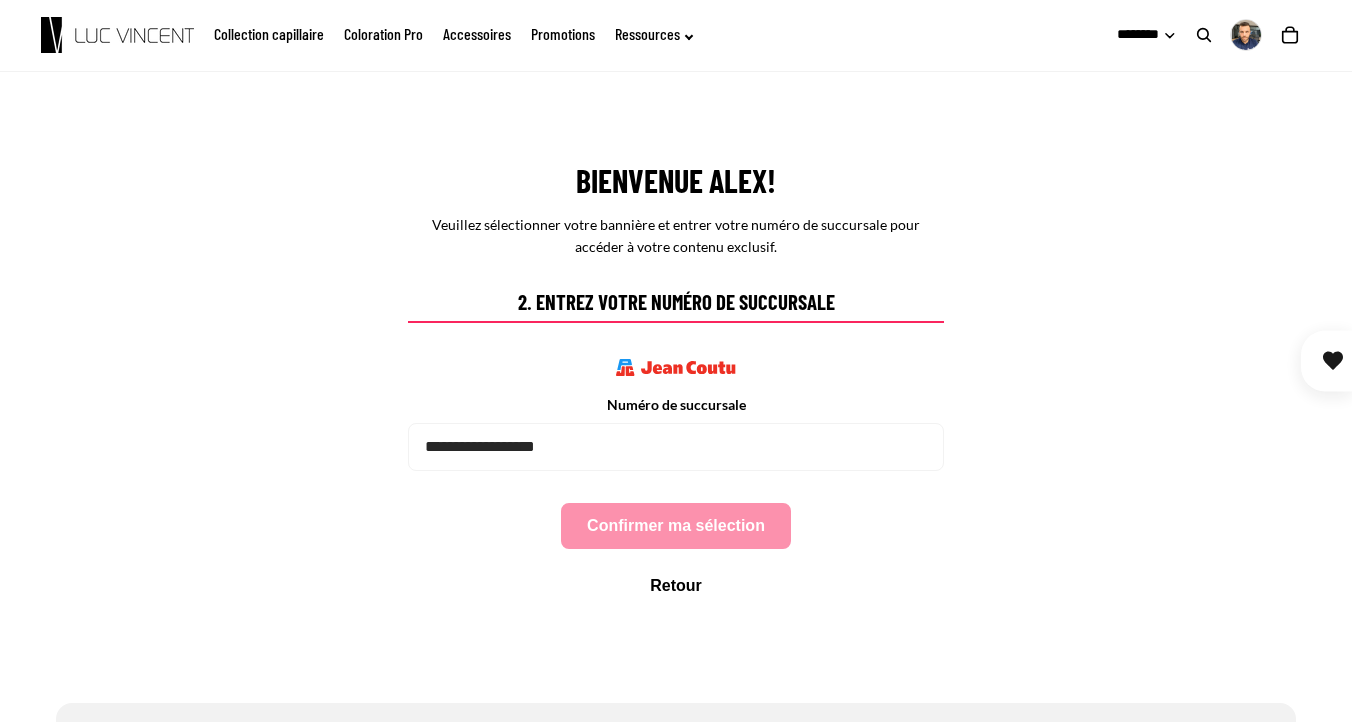 click on "Numéro de succursale
Le numéro de succursale est requis." at bounding box center [676, 433] 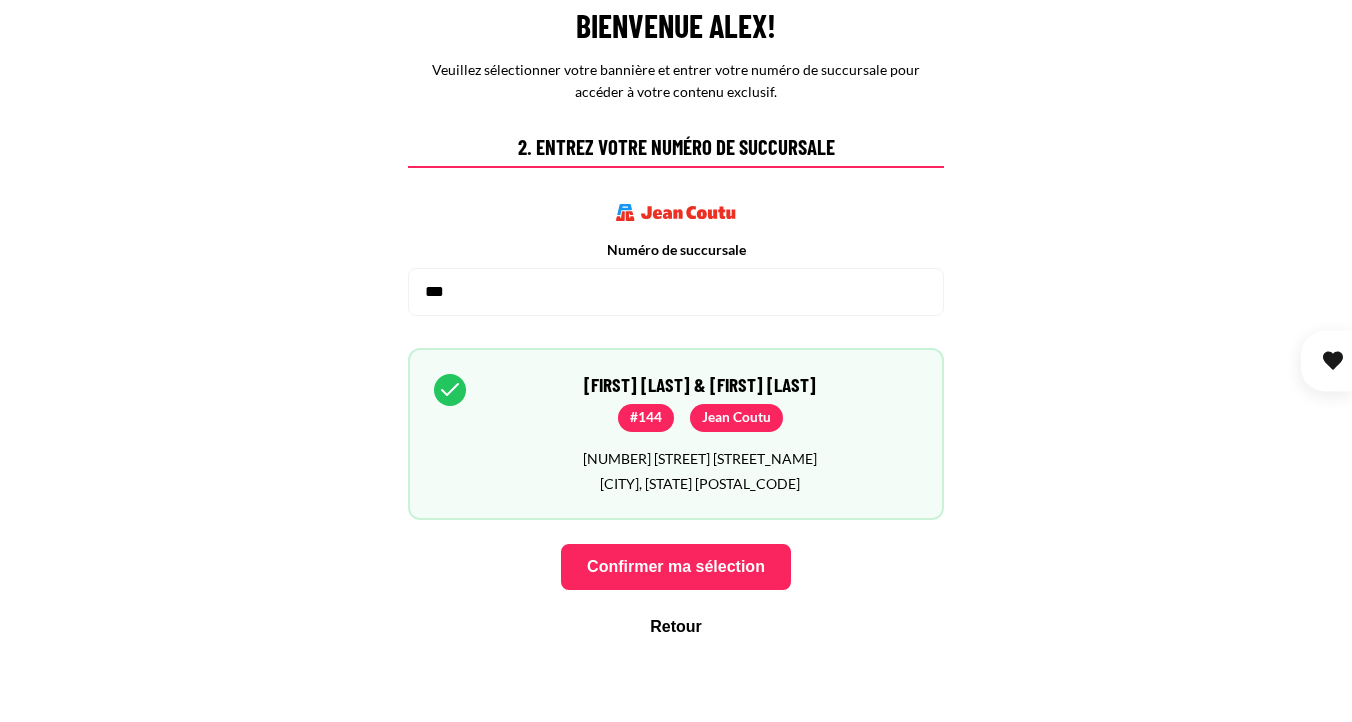 scroll, scrollTop: 648, scrollLeft: 0, axis: vertical 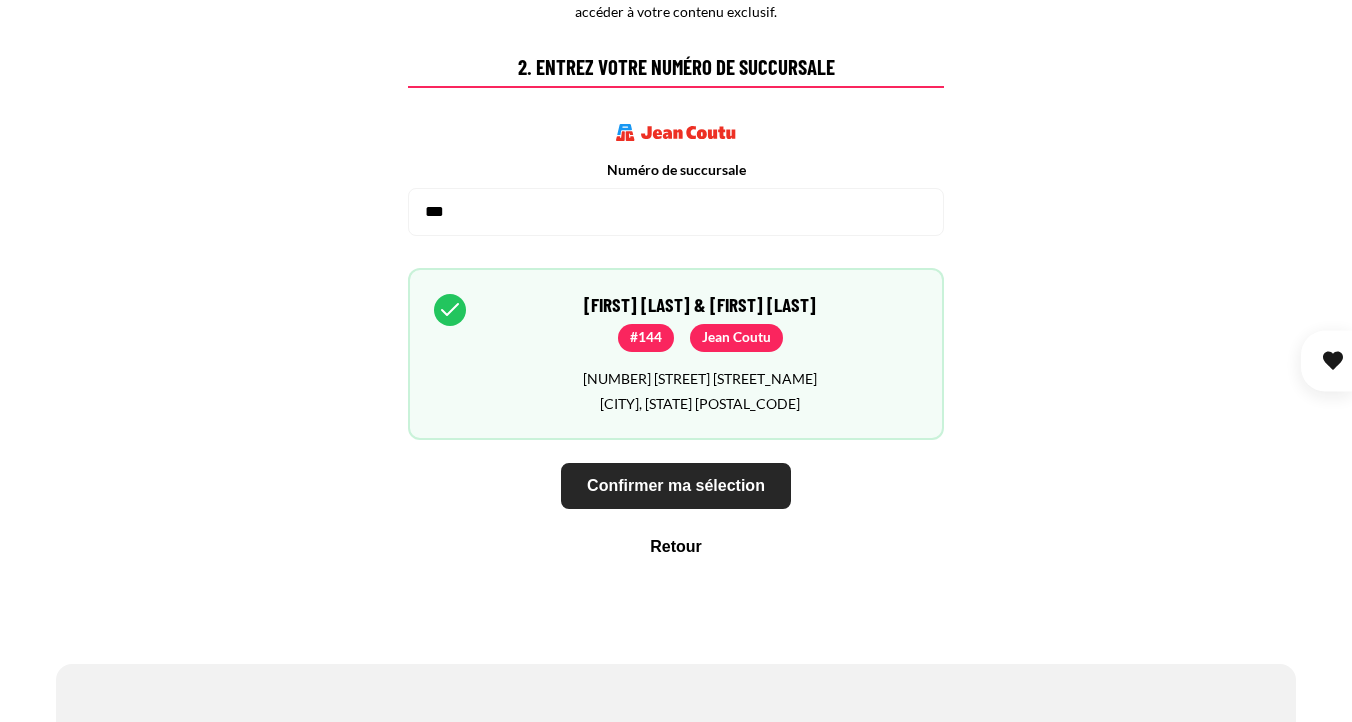 type on "***" 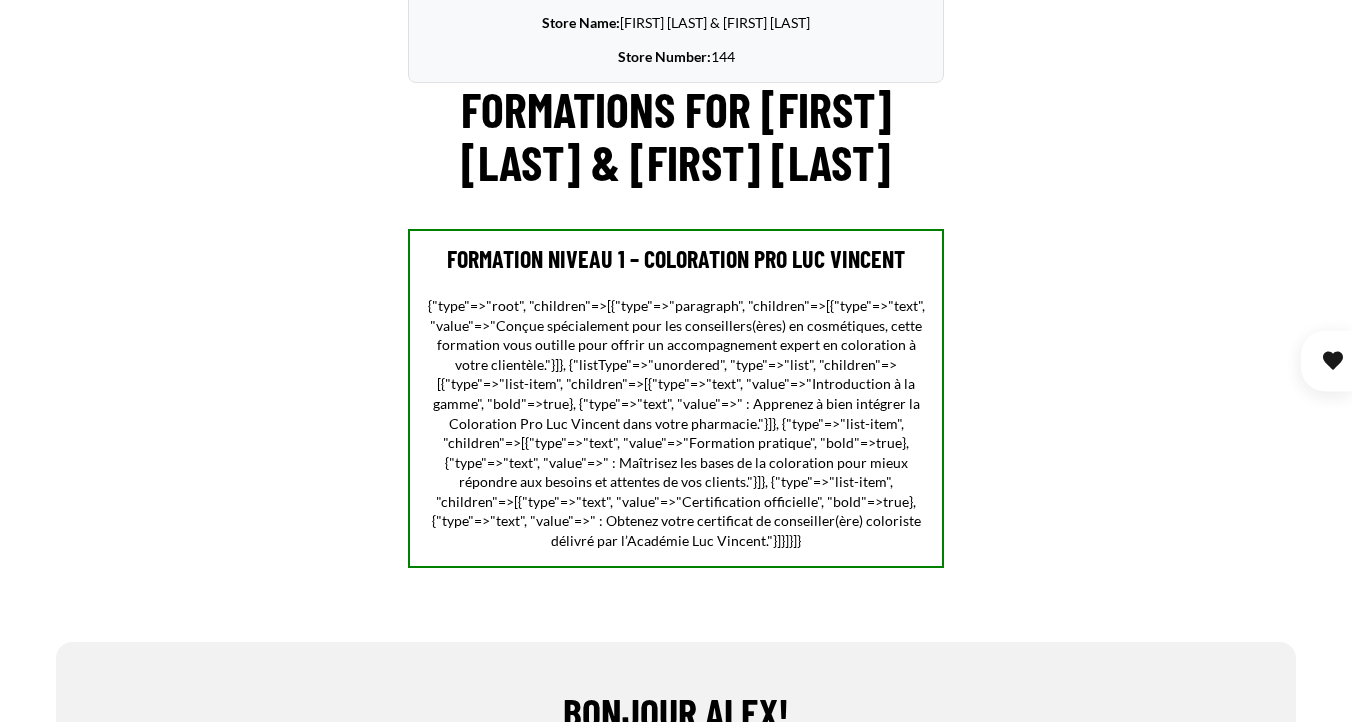 scroll, scrollTop: 945, scrollLeft: 0, axis: vertical 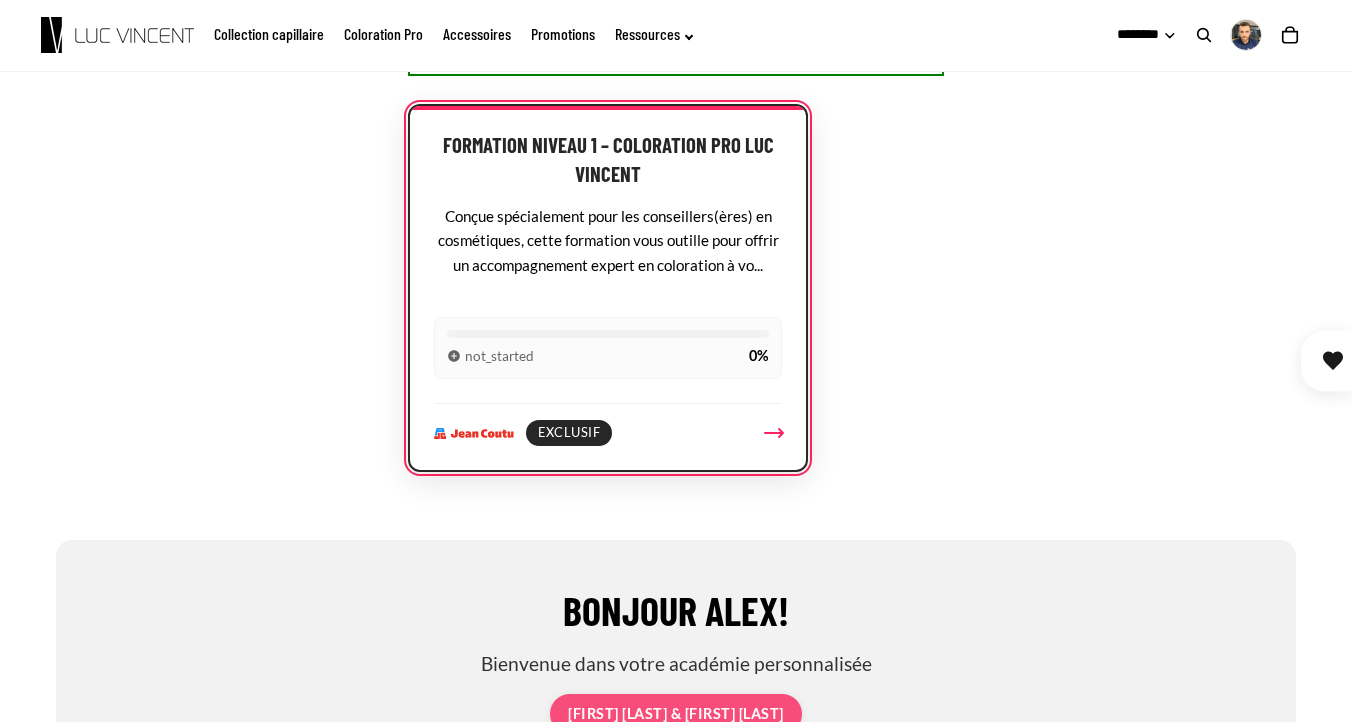 click on "not_started
0%" at bounding box center [608, 348] 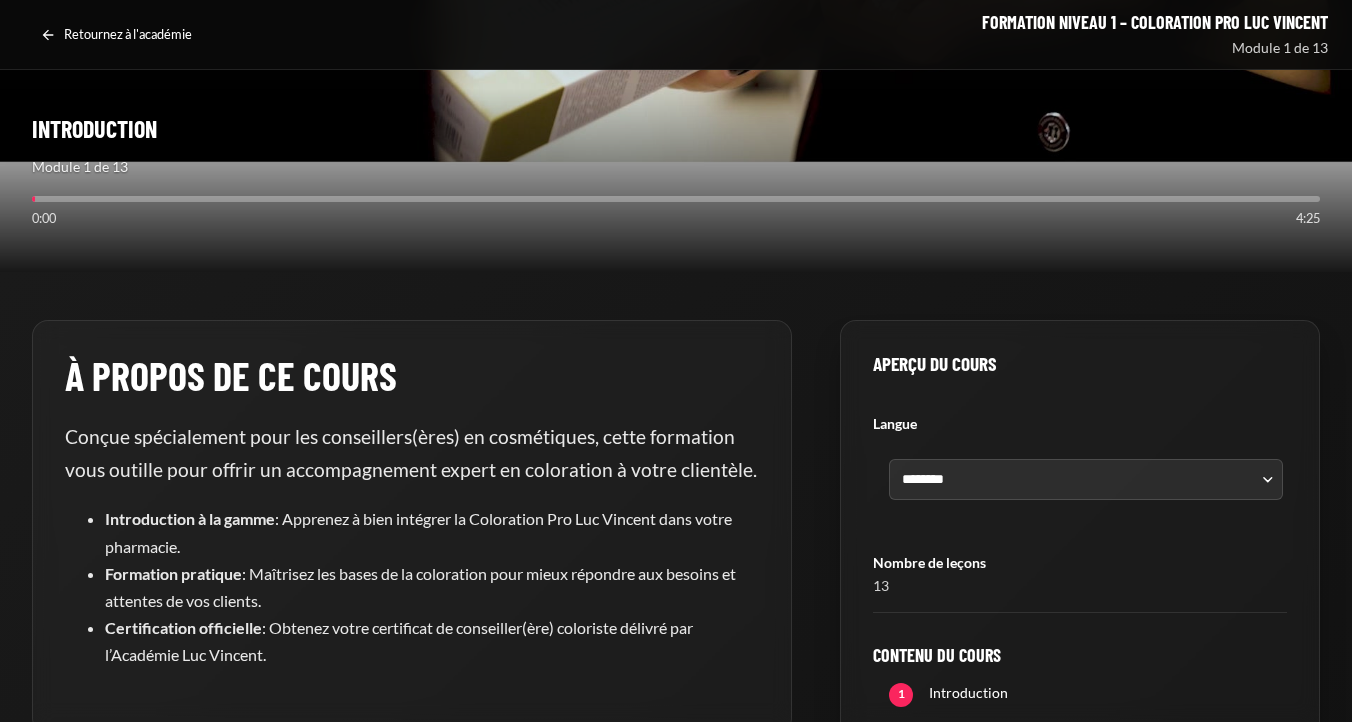 scroll, scrollTop: 416, scrollLeft: 0, axis: vertical 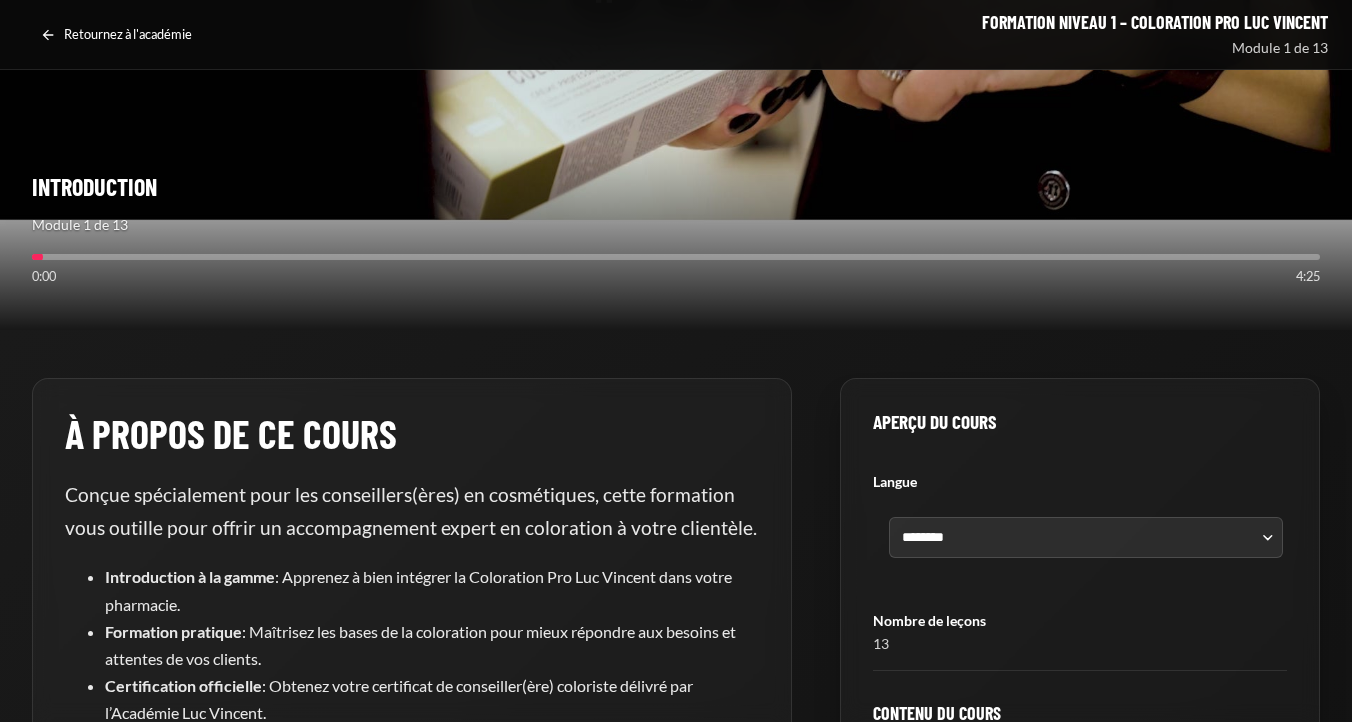 click at bounding box center [676, 257] 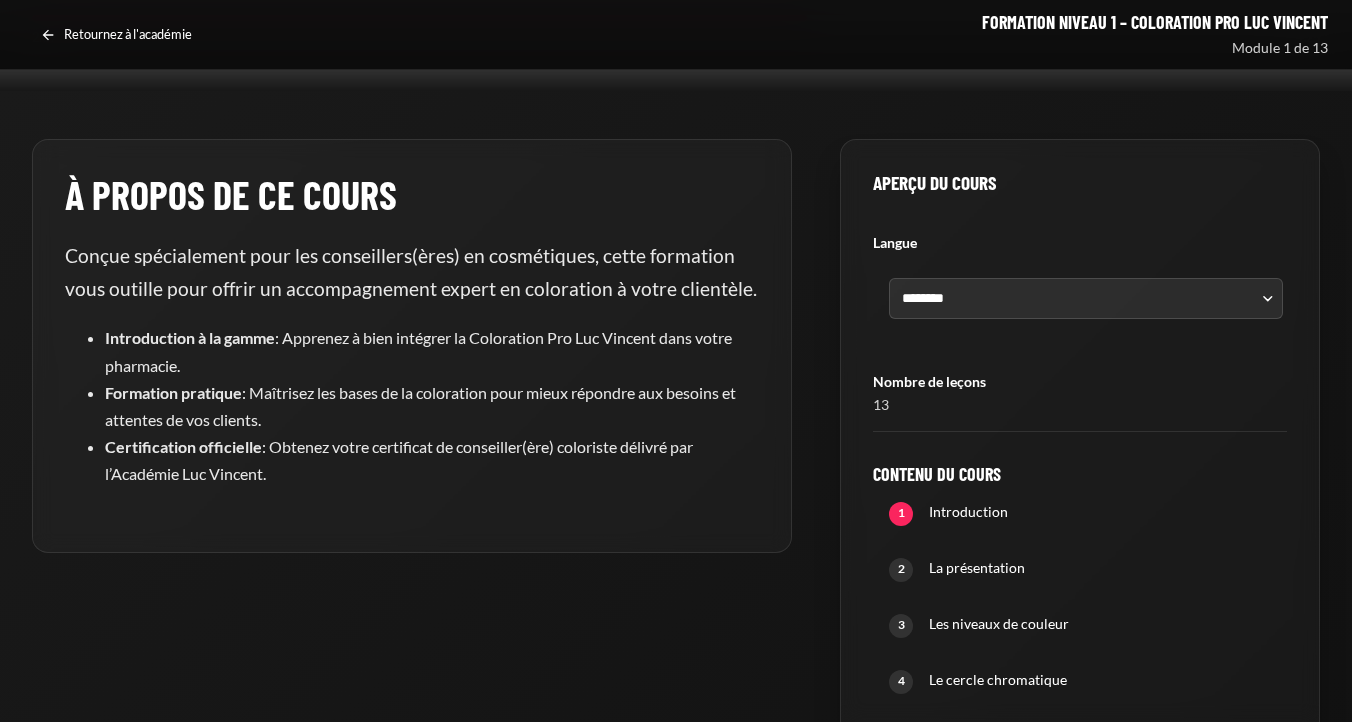 scroll, scrollTop: 661, scrollLeft: 0, axis: vertical 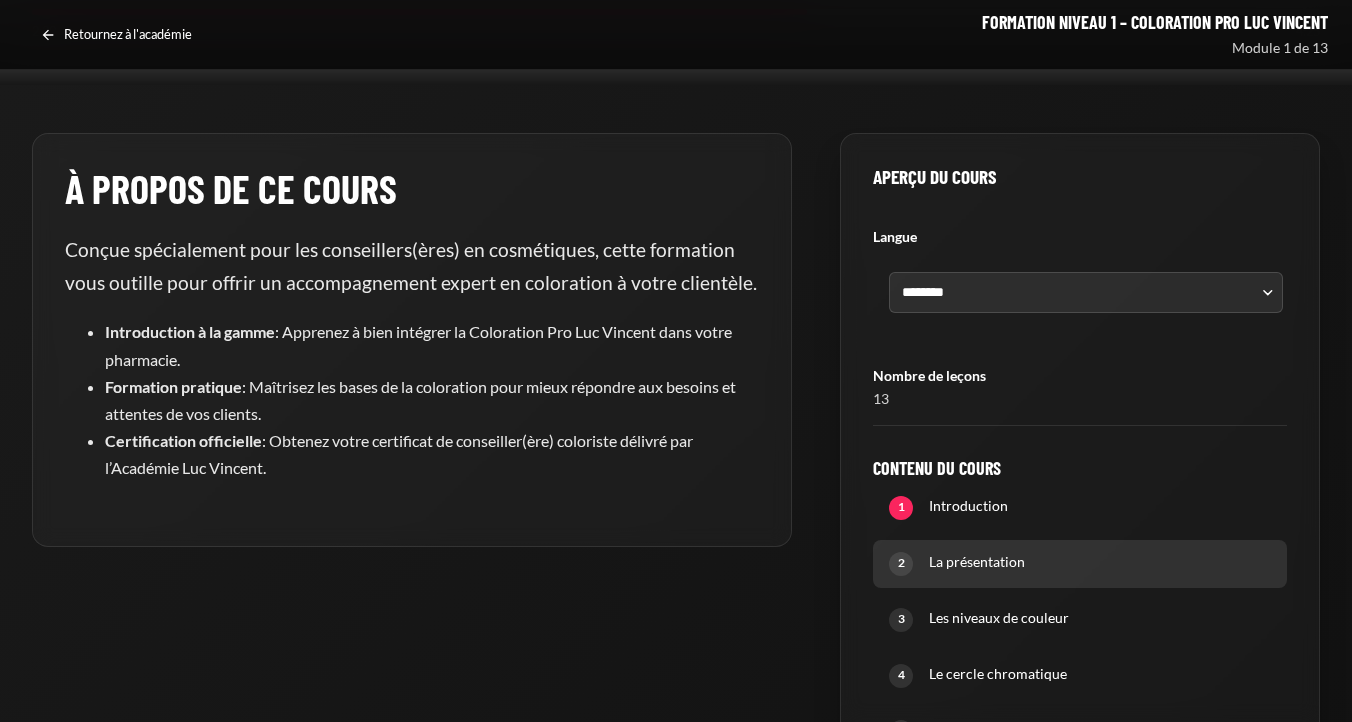 click on "La présentation" at bounding box center [1100, 564] 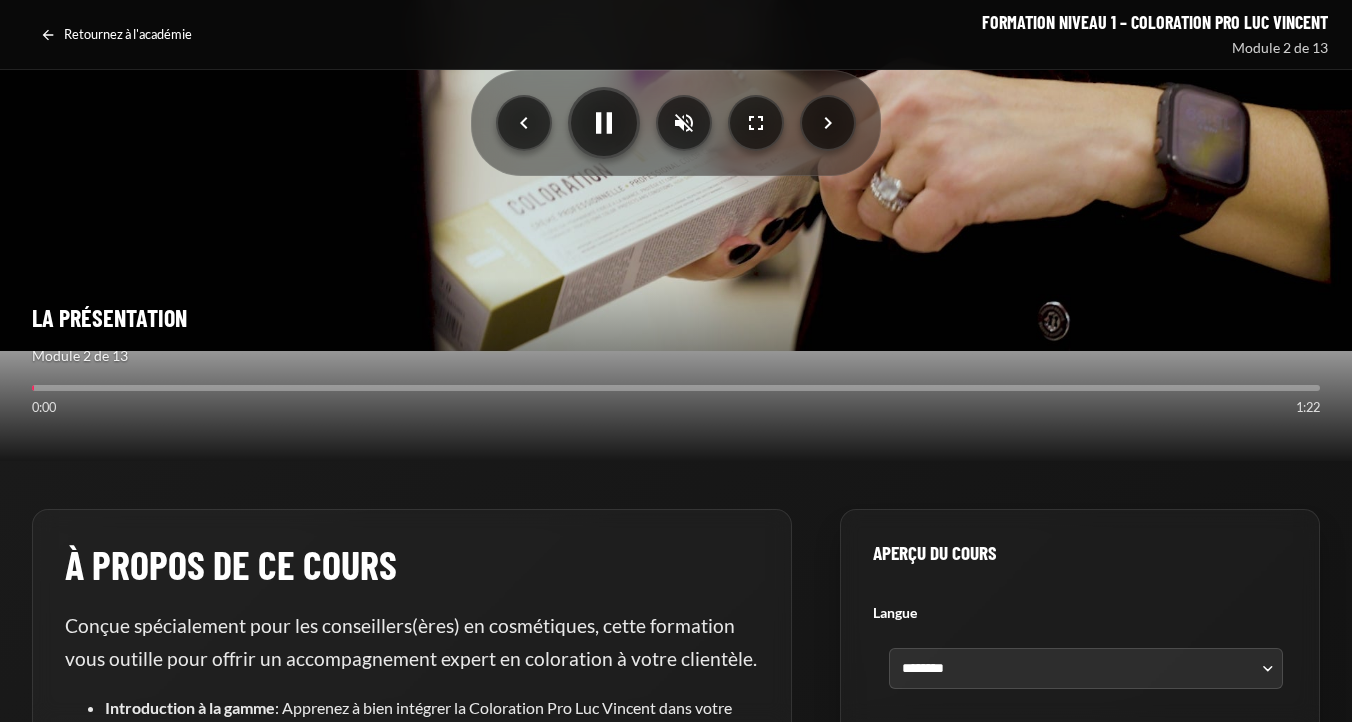 scroll, scrollTop: 0, scrollLeft: 0, axis: both 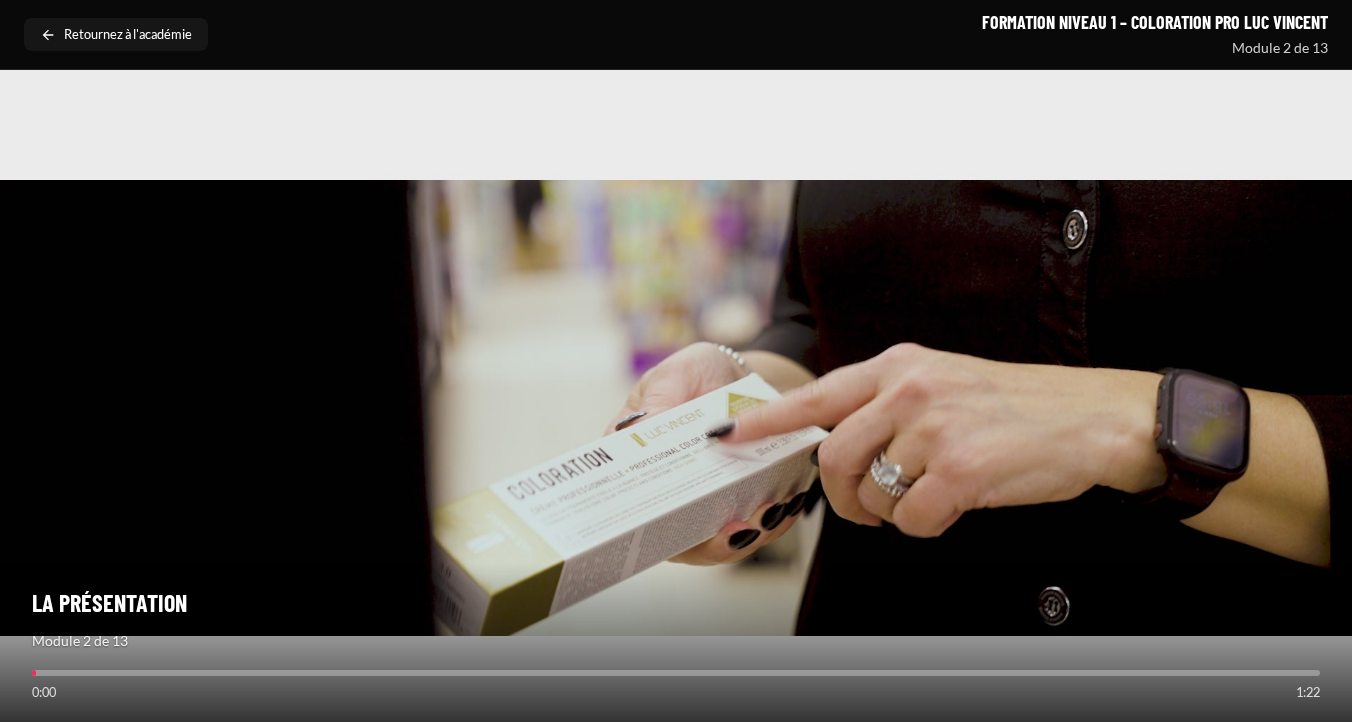 click on "Retournez à l'académie" at bounding box center (128, 35) 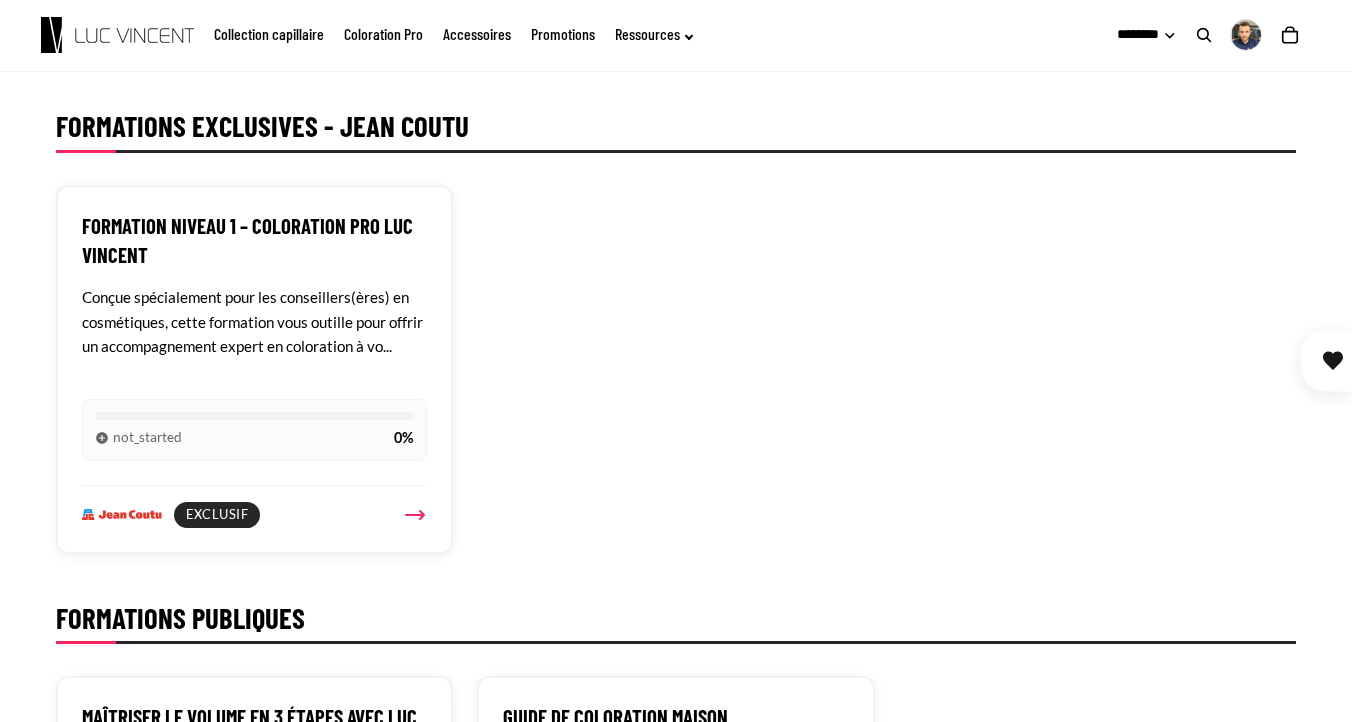 scroll, scrollTop: 1958, scrollLeft: 0, axis: vertical 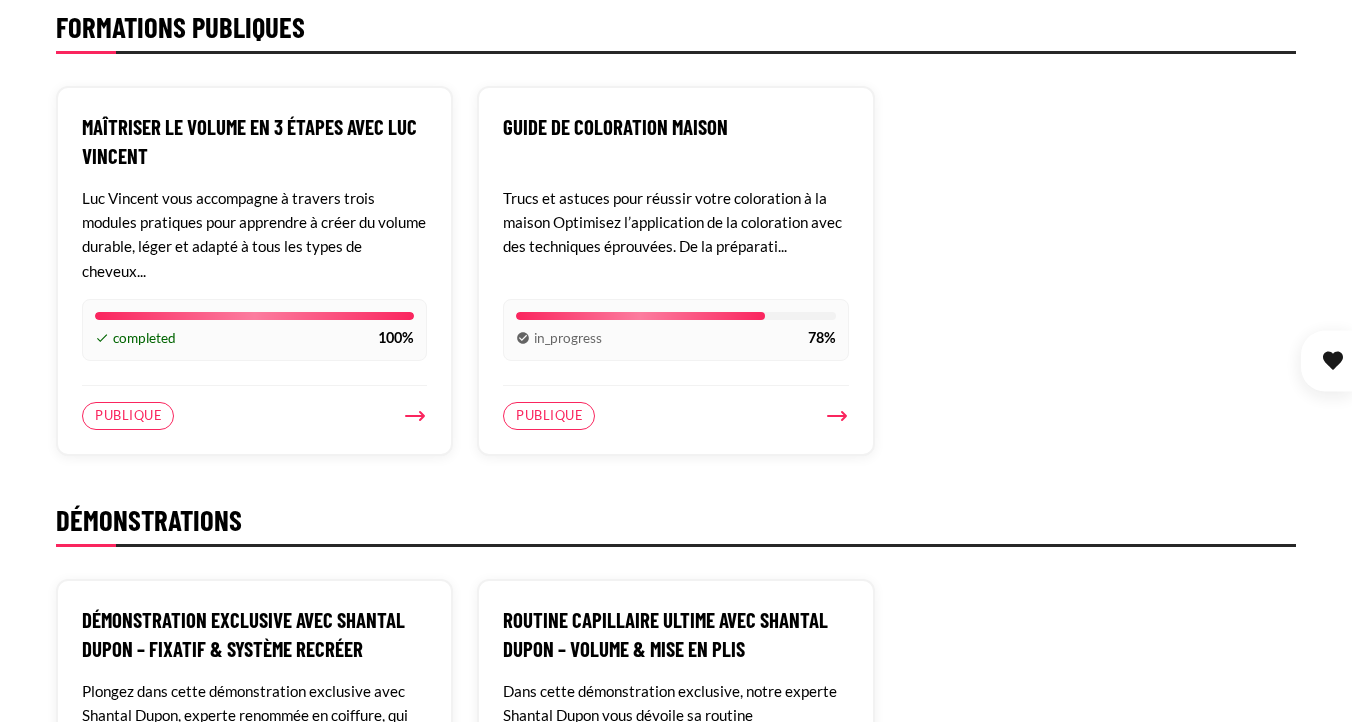 click on "Maîtriser le volume en 3 étapes avec Luc Vincent
Luc Vincent vous accompagne à travers trois modules pratiques pour apprendre à créer du volume durable, léger et adapté à tous les types de cheveux...
completed
100%
Publique
Guide de coloration maison
Trucs et astuces pour réussir votre coloration à la maison
Optimisez l’application de la coloration avec des techniques éprouvées. De la préparati...
in_progress
78%" at bounding box center [676, 271] 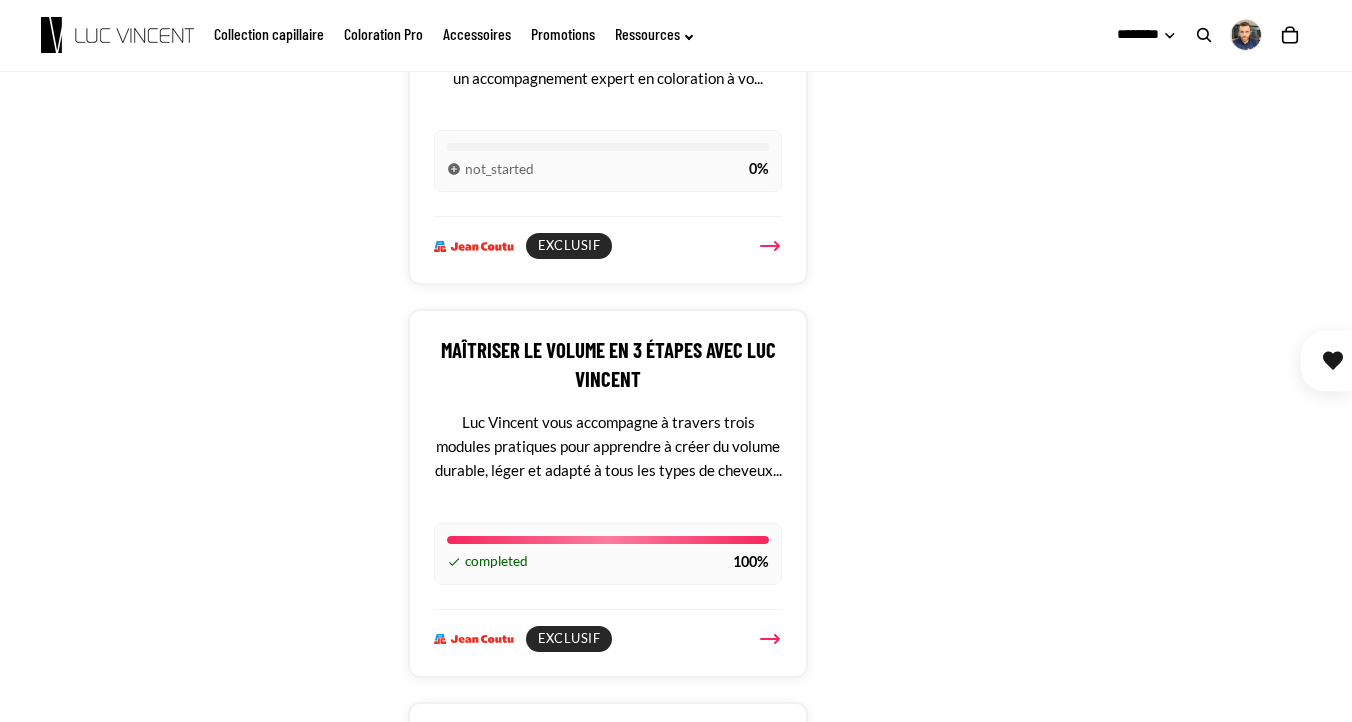 scroll, scrollTop: 1682, scrollLeft: 0, axis: vertical 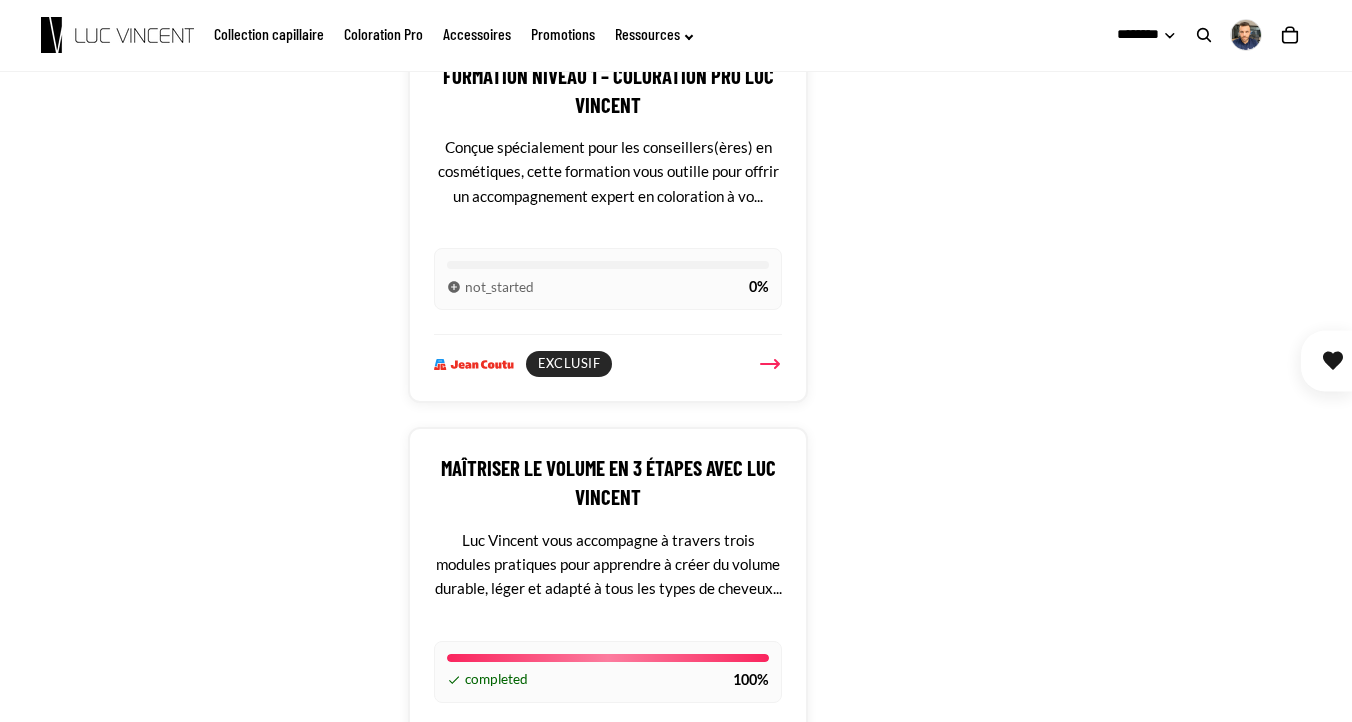 click on "Bonjour Alex!
Bienvenue dans votre académie personnalisée
Banner ID:
124234891566
Store Name:
Dave Larouche & Hamza Zouaoui
Store Number:
144
Formations for Dave Larouche & Hamza Zouaoui
Formation Niveau 1 – Coloration Pro Luc Vincent
Maîtriser le volume en 3 étapes avec Luc Vincent
0%" at bounding box center [676, 41] 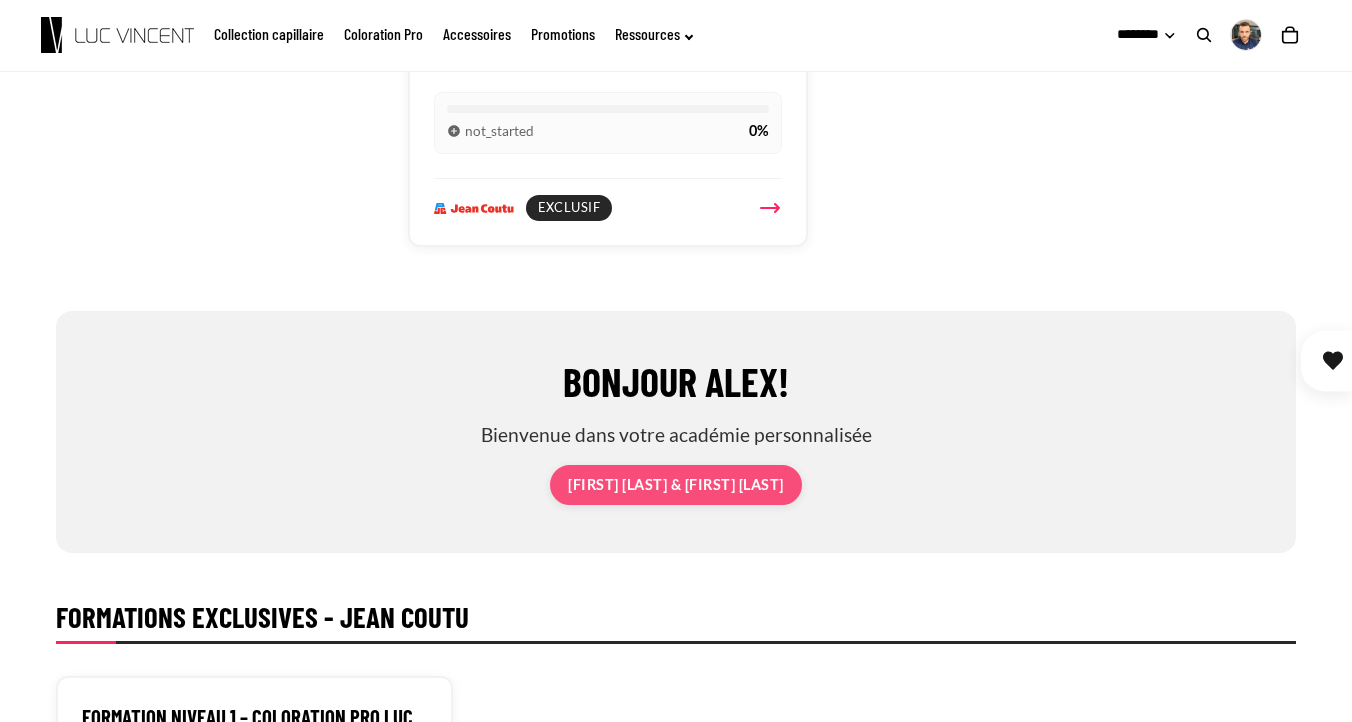 scroll, scrollTop: 1075, scrollLeft: 0, axis: vertical 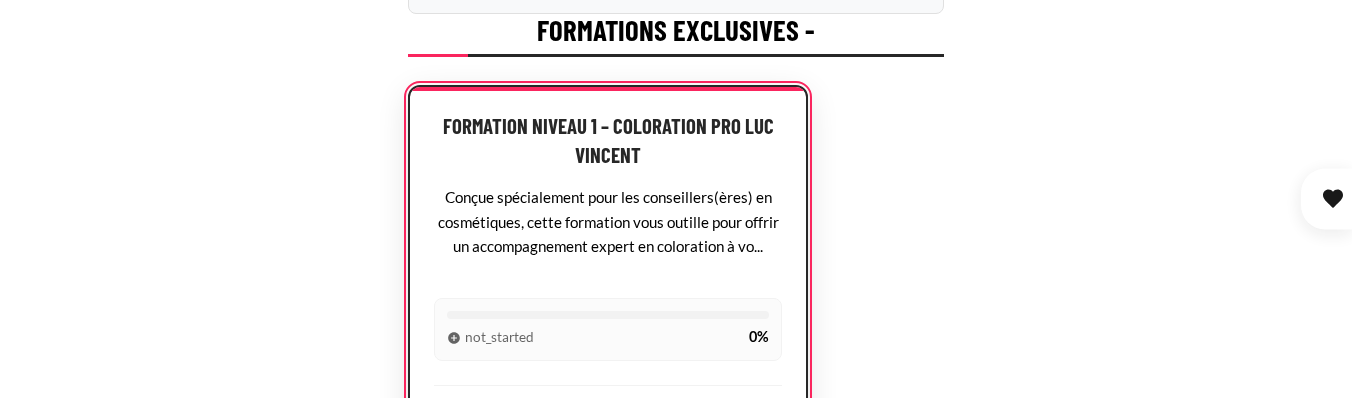 click on "Exclusif" at bounding box center [588, 415] 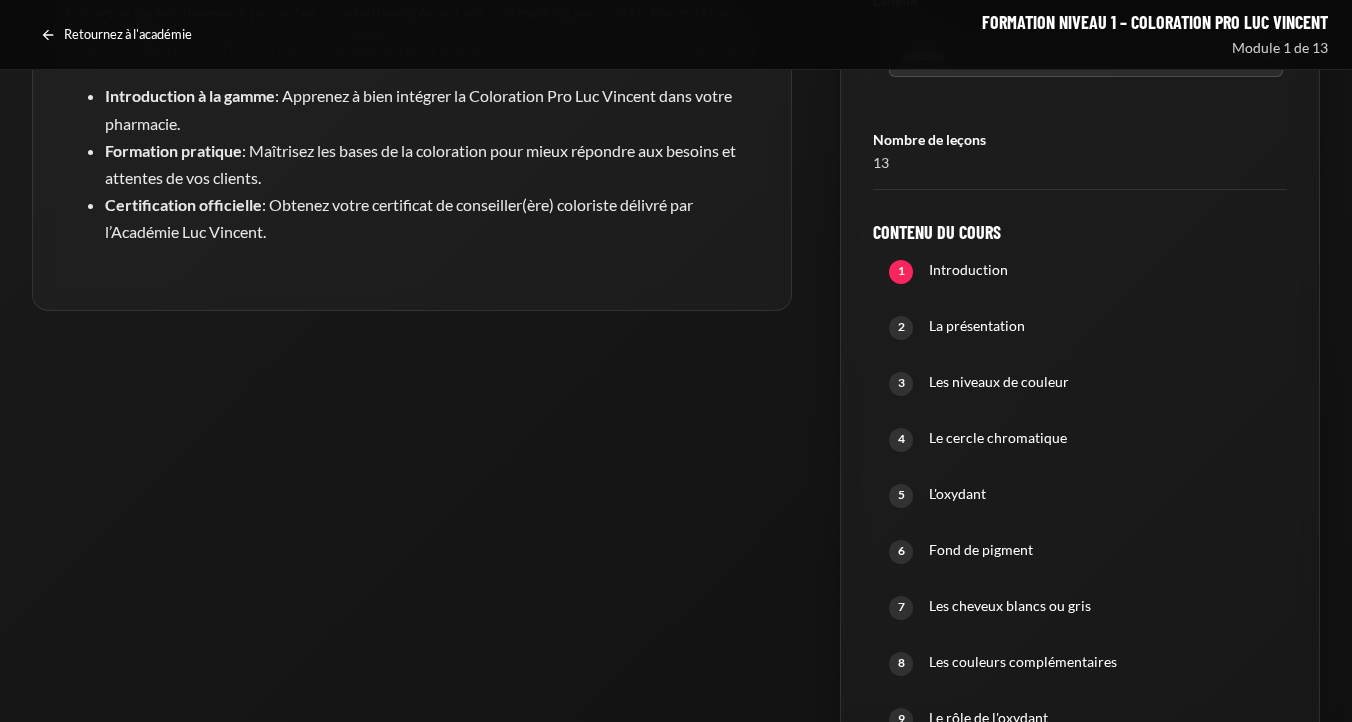 scroll, scrollTop: 951, scrollLeft: 0, axis: vertical 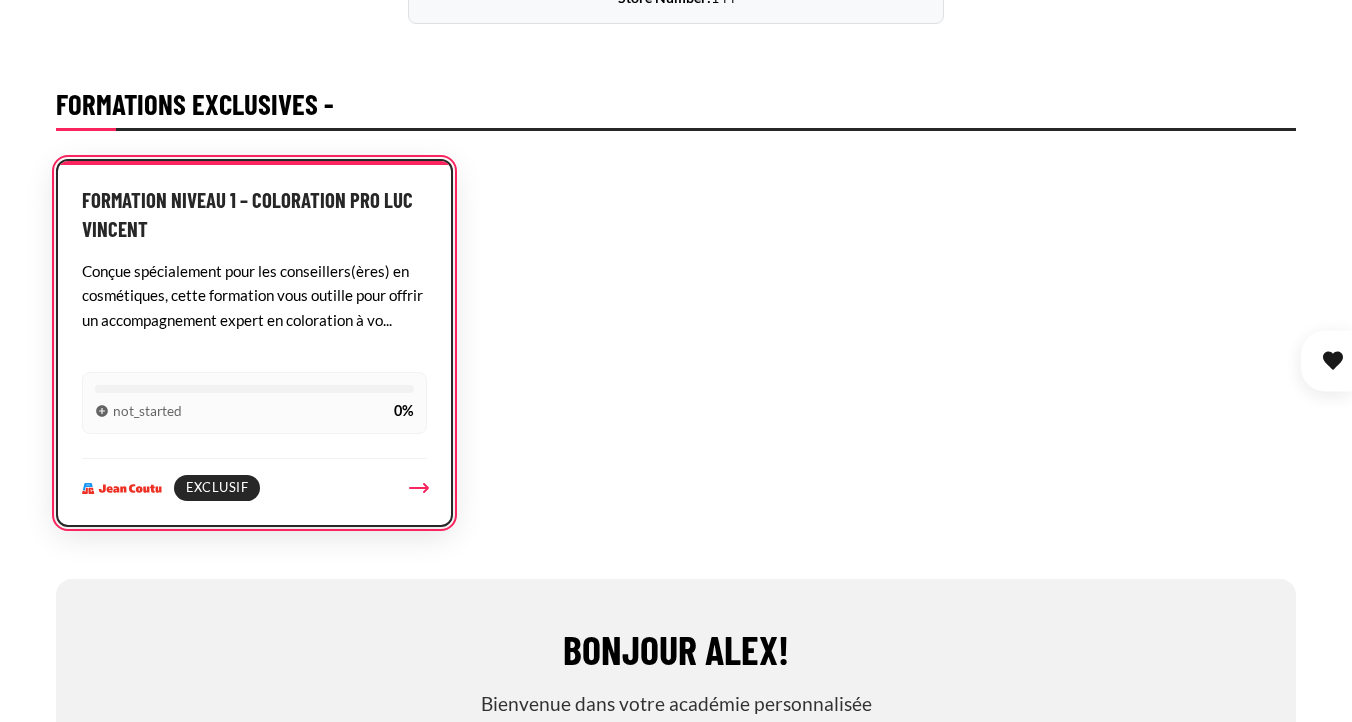click on "Conçue spécialement pour les conseillers(ères) en cosmétiques, cette formation vous outille pour offrir un accompagnement expert en coloration à vo..." at bounding box center (254, 307) 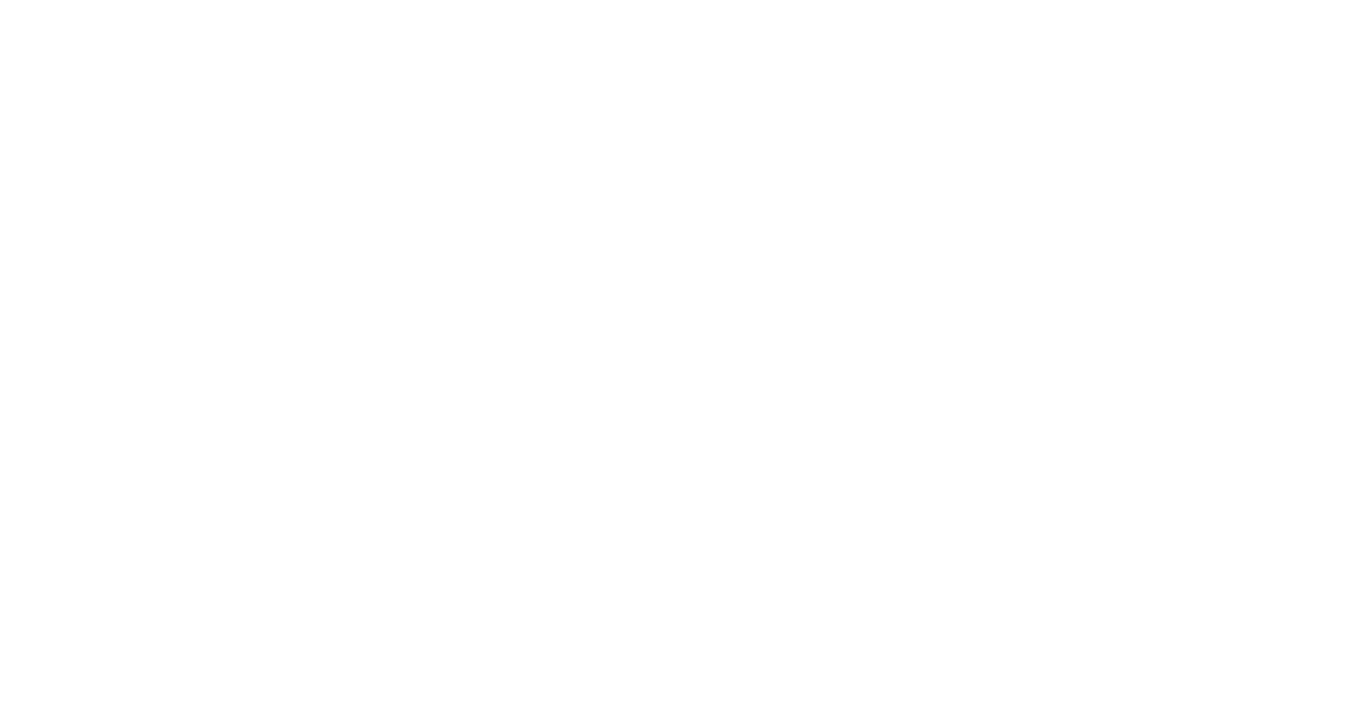scroll, scrollTop: 0, scrollLeft: 0, axis: both 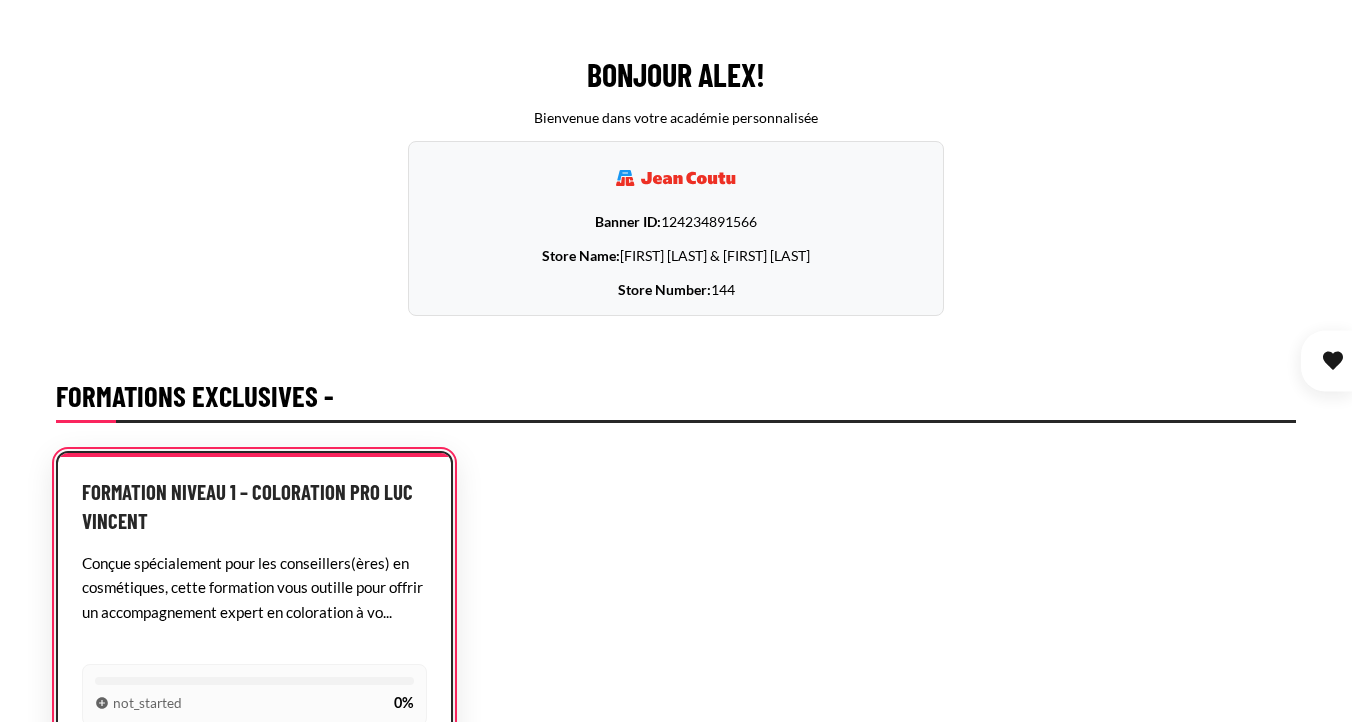 click on "Formation Niveau 1 – Coloration Pro Luc Vincent" at bounding box center (254, 506) 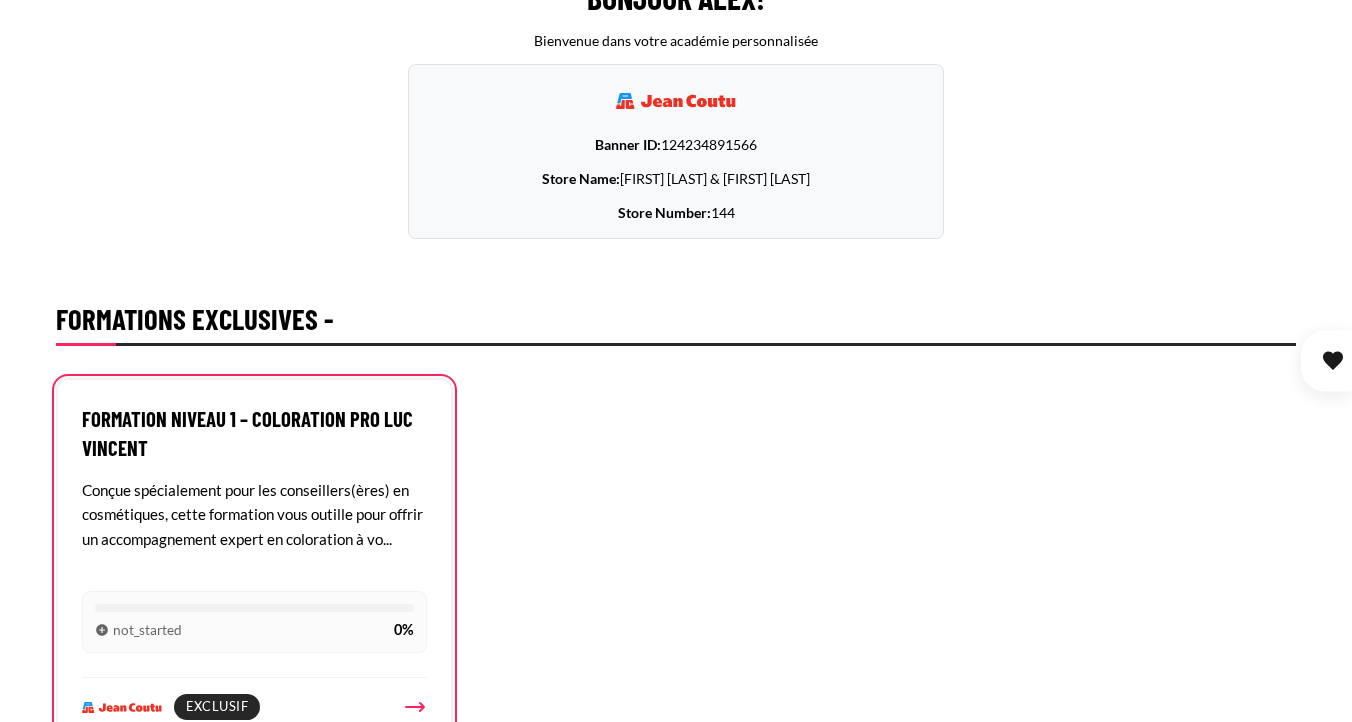 scroll, scrollTop: 597, scrollLeft: 0, axis: vertical 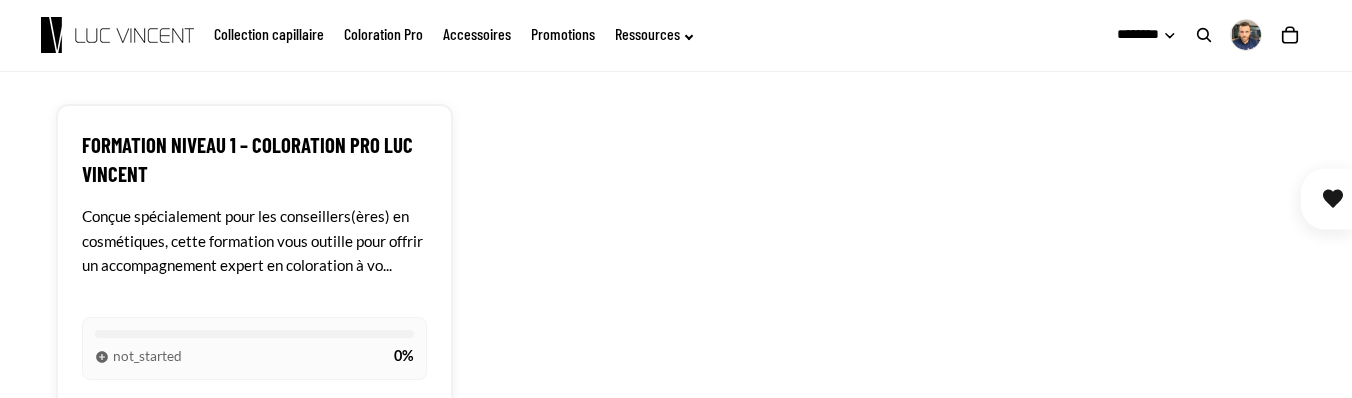 click on "Formation Niveau 1 – Coloration Pro Luc Vincent
Conçue spécialement pour les conseillers(ères) en cosmétiques, cette formation vous outille pour offrir un accompagnement expert en coloration à vo...
not_started
0%
Exclusif" at bounding box center [676, 288] 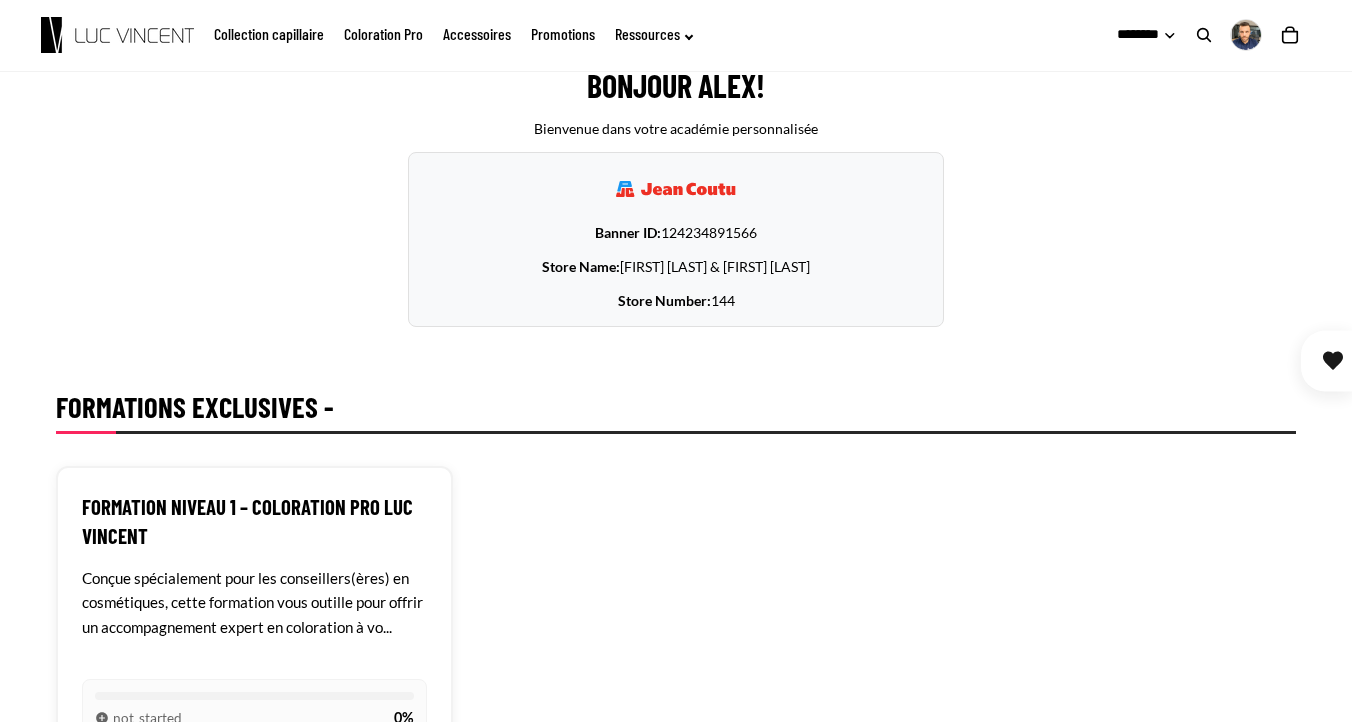 scroll, scrollTop: 501, scrollLeft: 0, axis: vertical 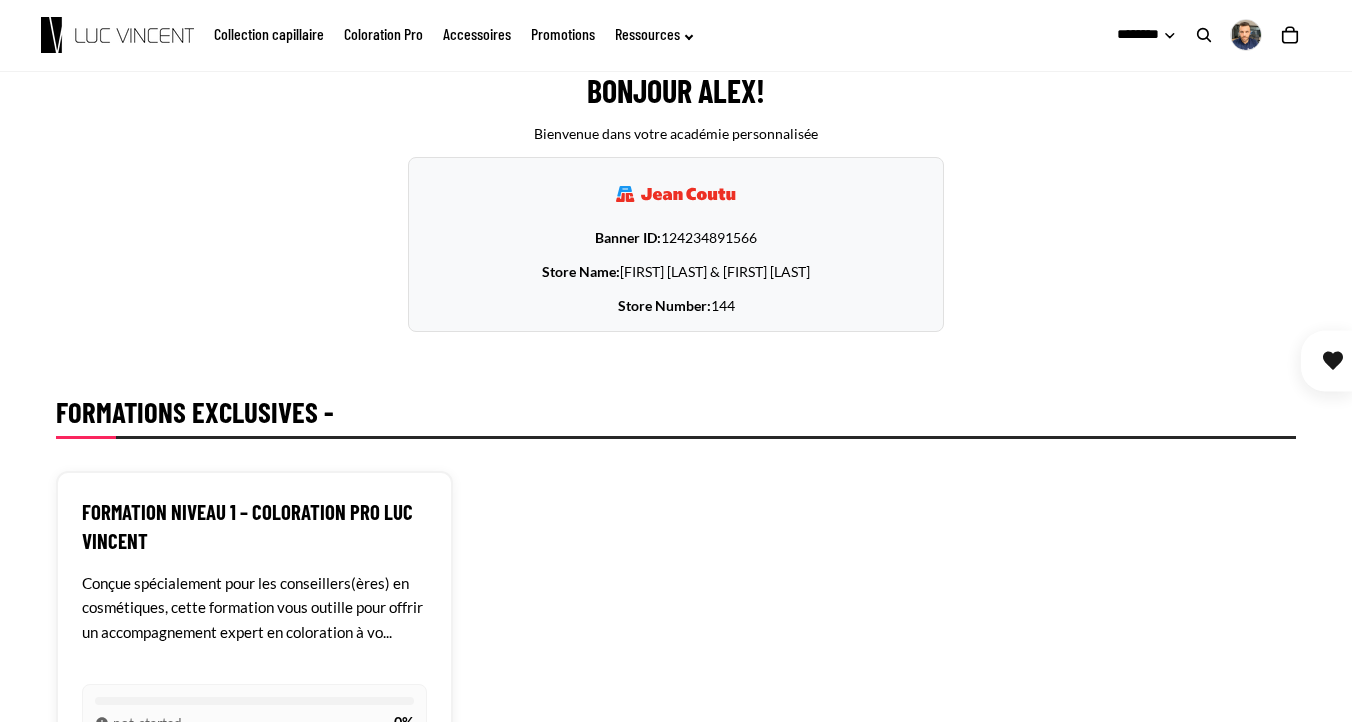 click on "Store Name:" at bounding box center (581, 271) 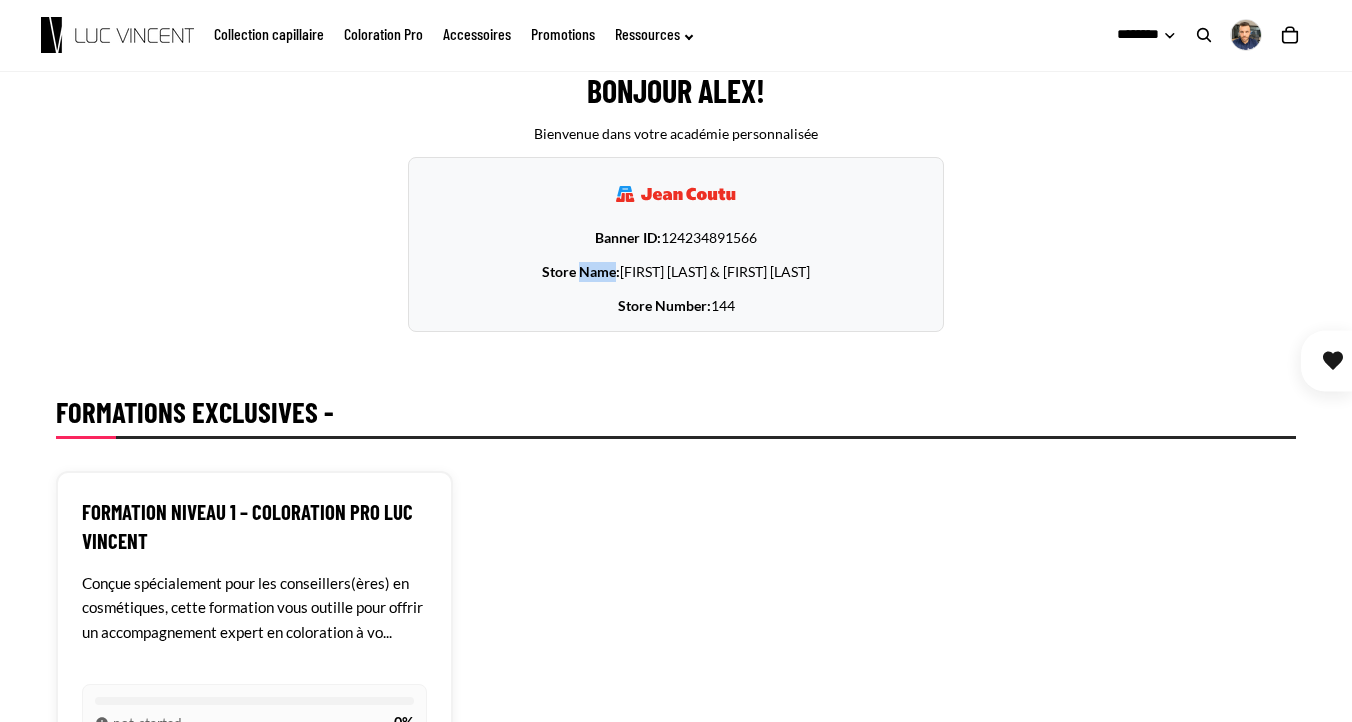 click on "Store Name:" at bounding box center [581, 271] 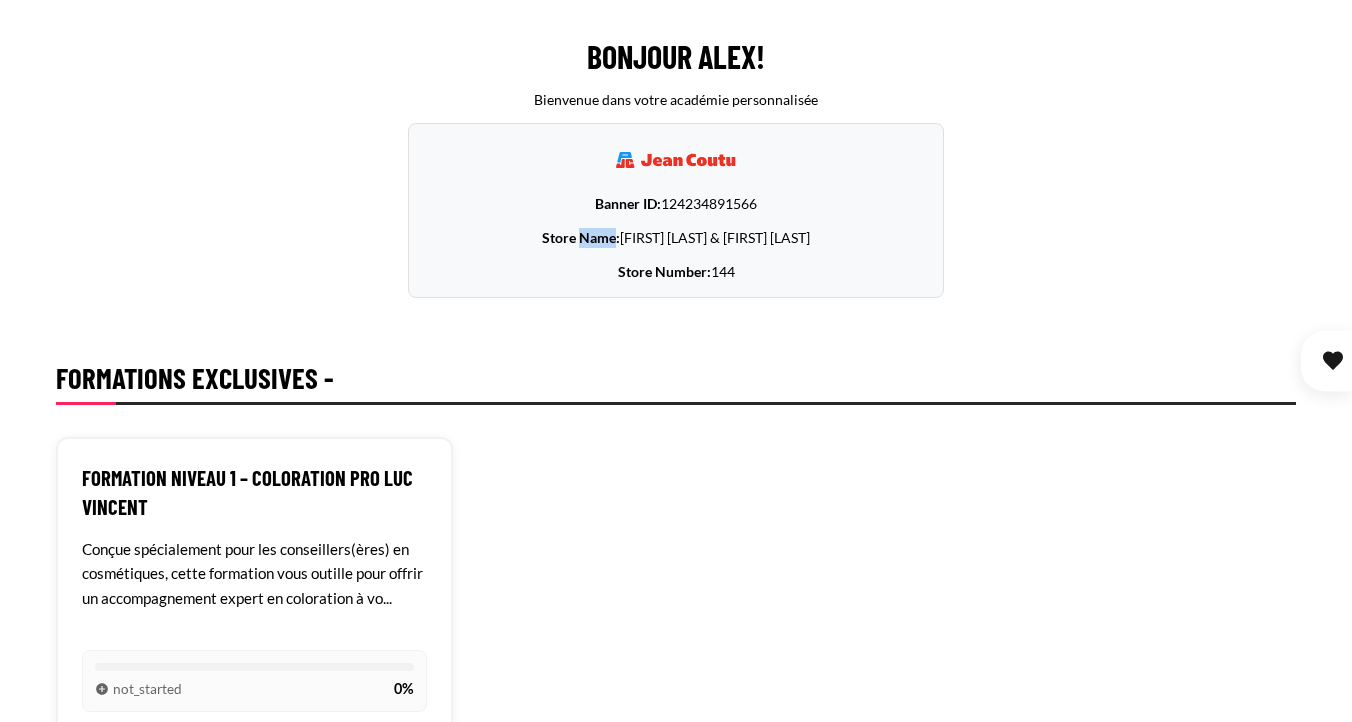 scroll, scrollTop: 536, scrollLeft: 0, axis: vertical 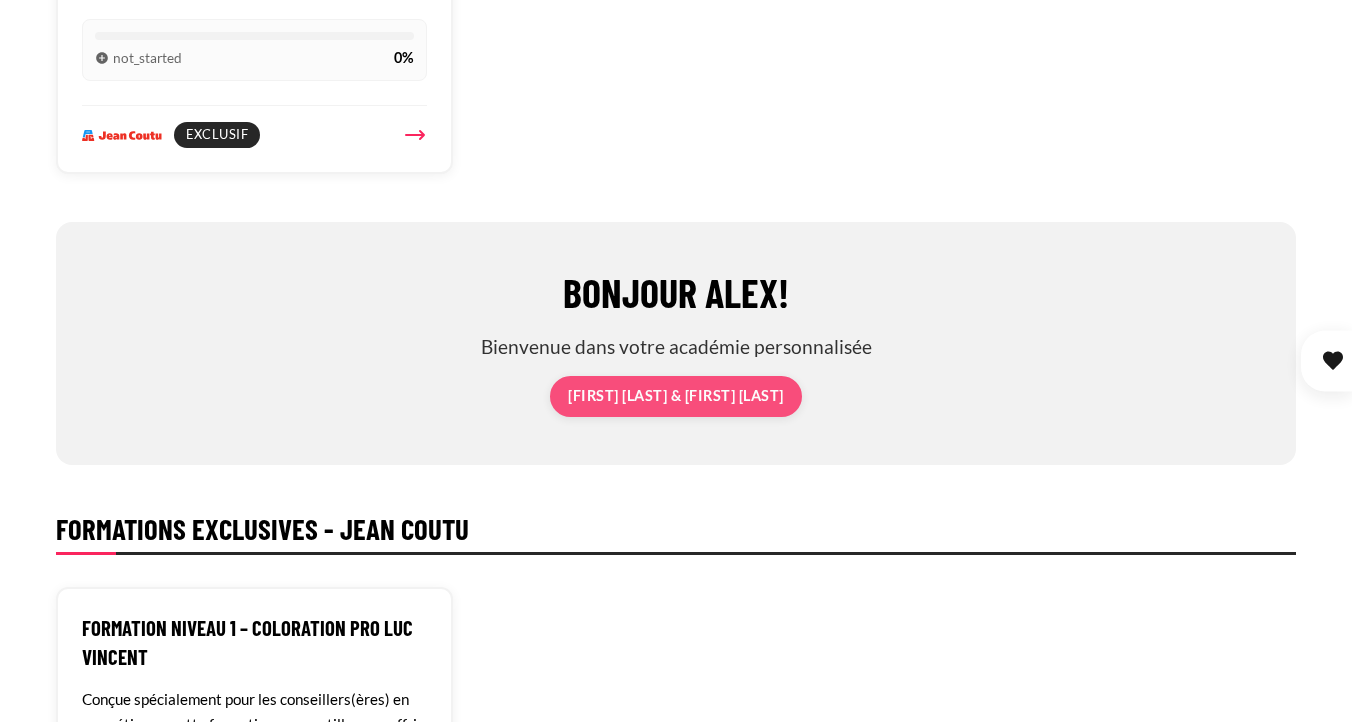 click on "Formation Niveau 1 – Coloration Pro Luc Vincent
Conçue spécialement pour les conseillers(ères) en cosmétiques, cette formation vous outille pour offrir un accompagnement expert en coloration à vo...
not_started
0%
Exclusif" at bounding box center [676, -10] 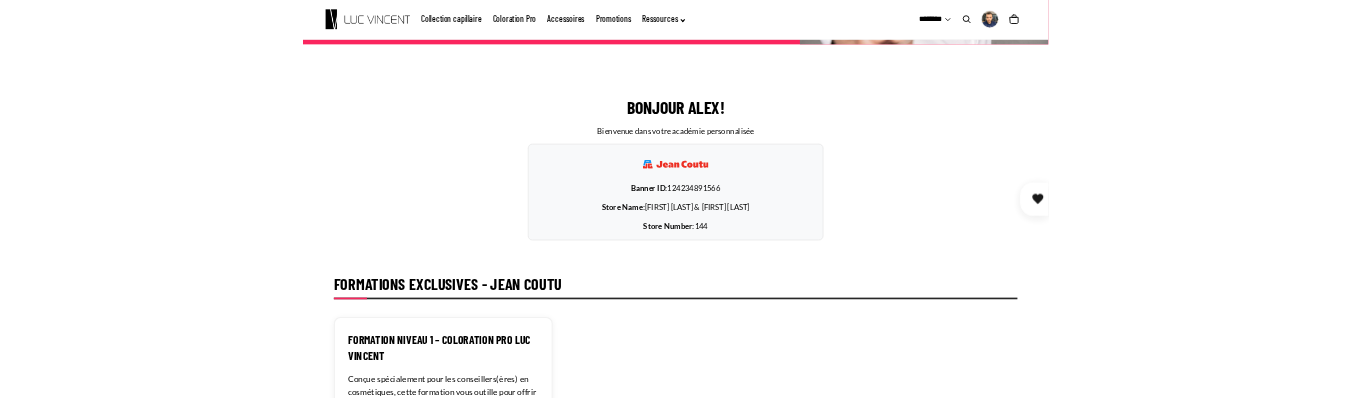 scroll, scrollTop: 397, scrollLeft: 0, axis: vertical 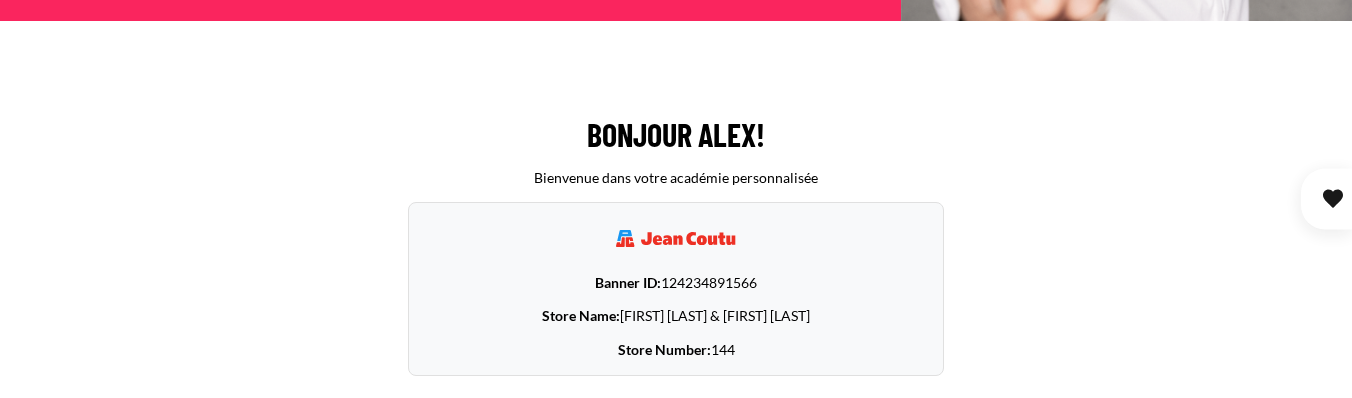 click at bounding box center (676, 239) 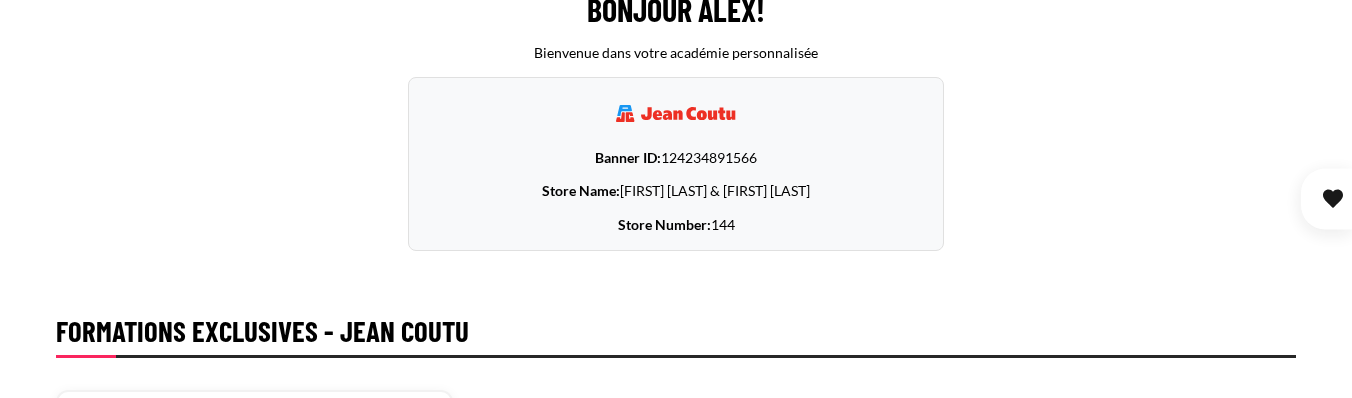 scroll, scrollTop: 580, scrollLeft: 0, axis: vertical 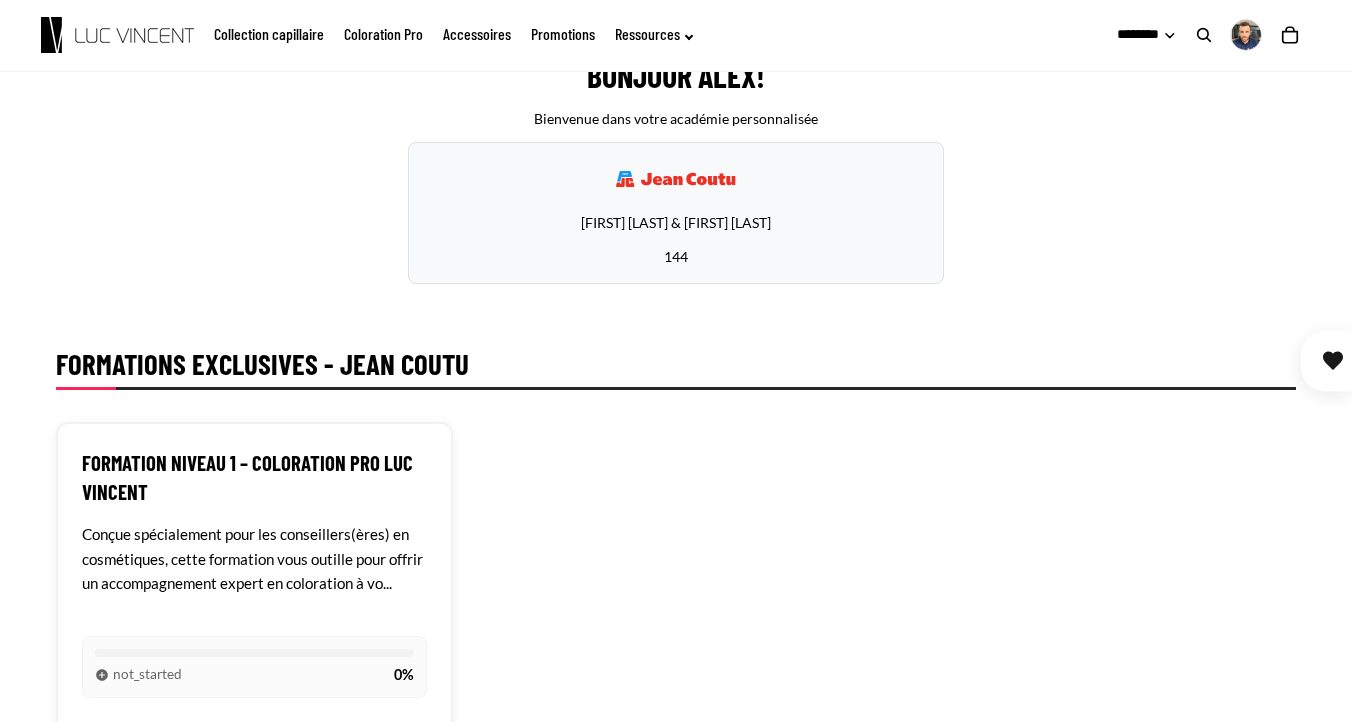 click on "Bonjour Alex!
Bienvenue dans votre académie personnalisée
[FIRST] [LAST] & [FIRST] [LAST]
144" at bounding box center [676, 171] 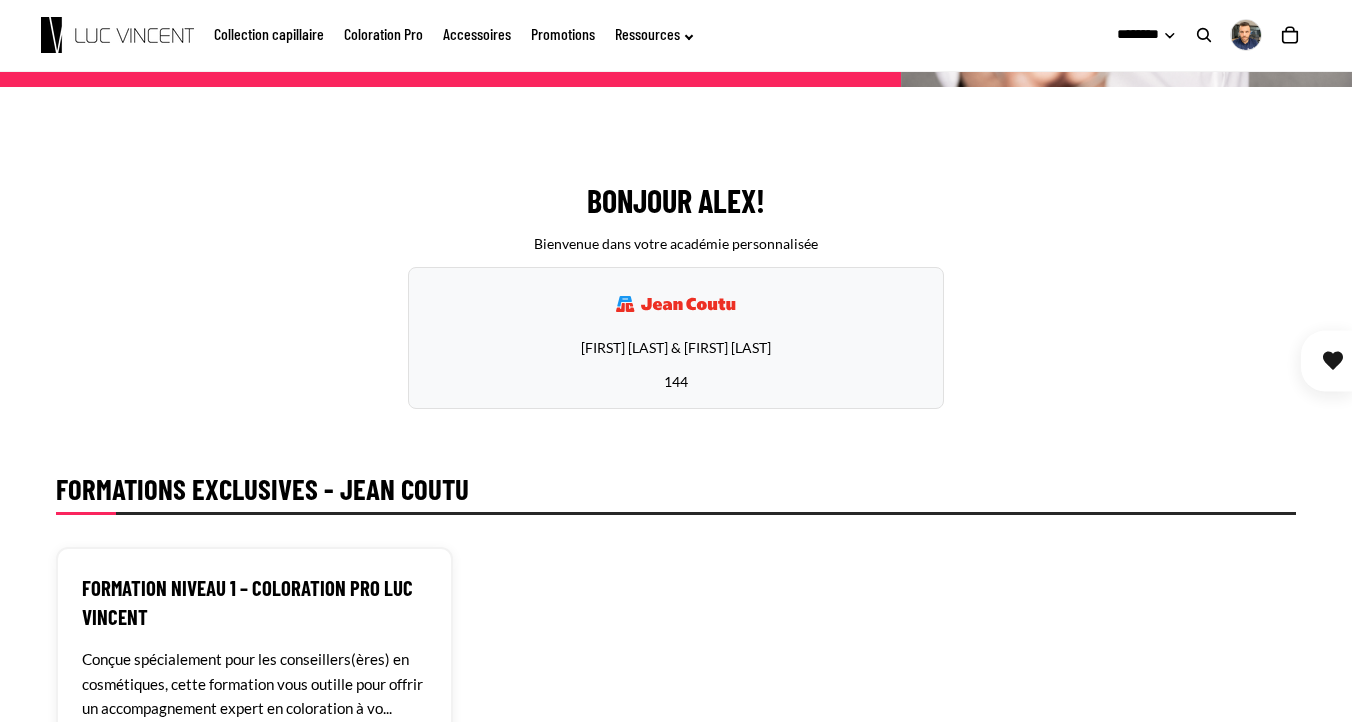 scroll, scrollTop: 392, scrollLeft: 0, axis: vertical 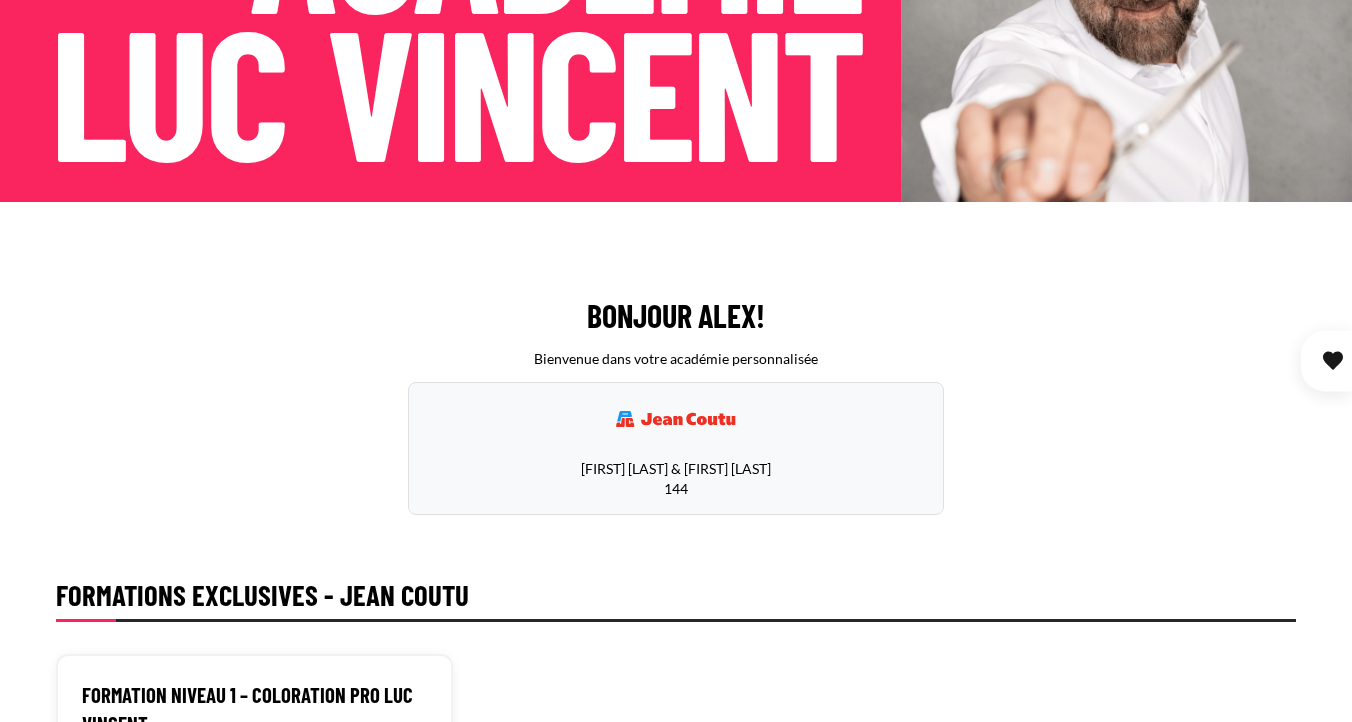 click on "[FIRST] [LAST] & [FIRST] [LAST]
[NUMBER]" at bounding box center (676, 448) 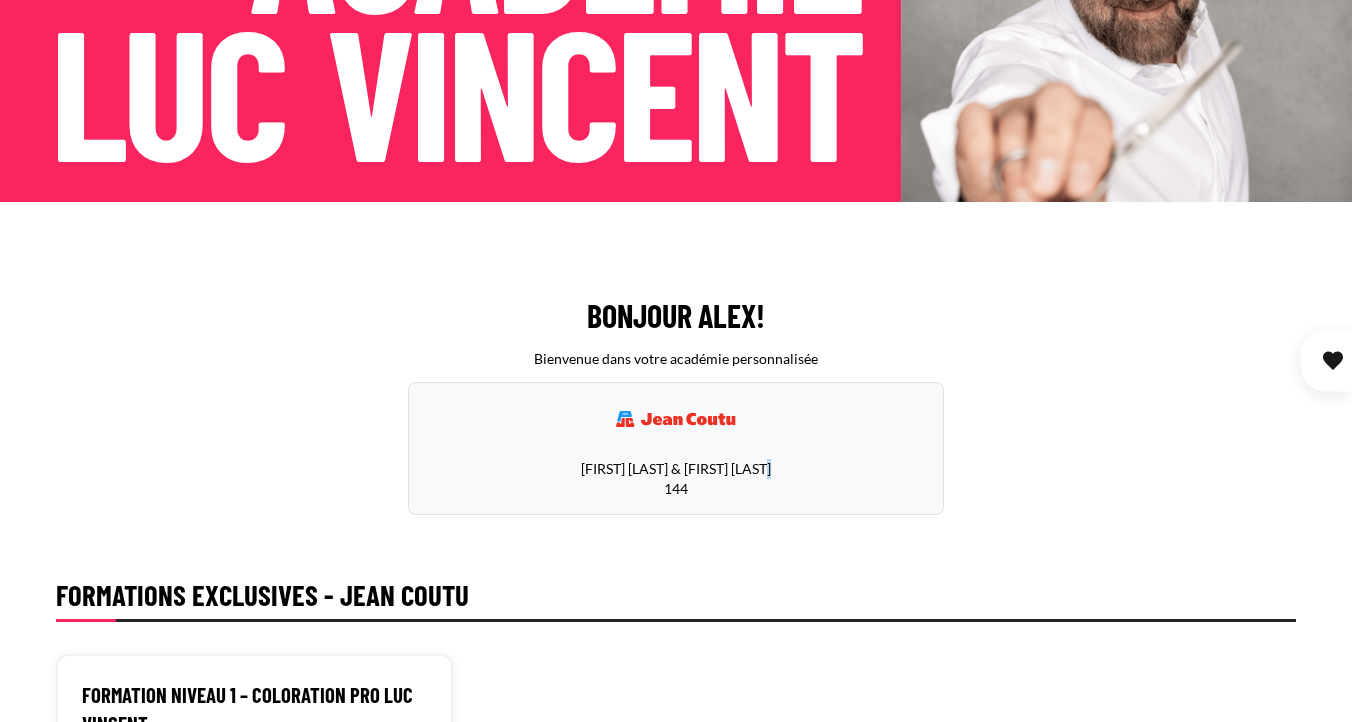 click on "[FIRST] [LAST] & [FIRST] [LAST]
[NUMBER]" at bounding box center (676, 448) 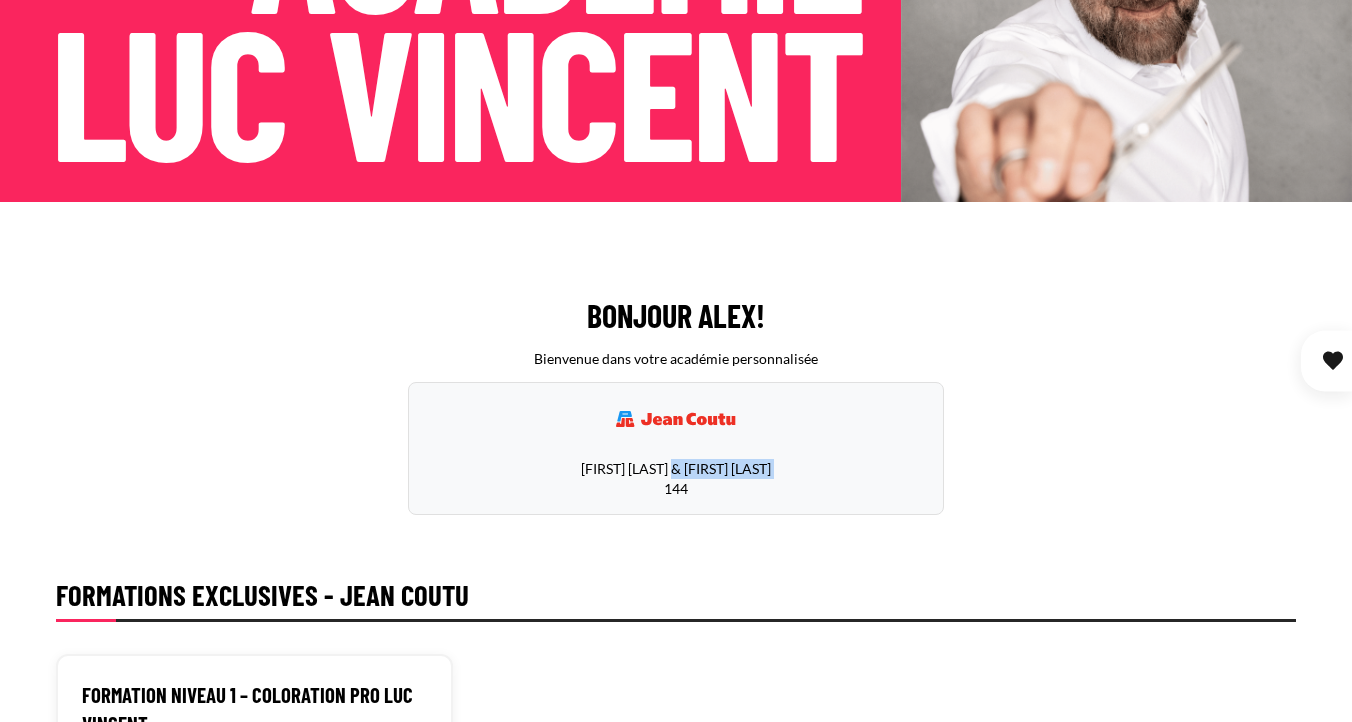 click on "[FIRST] [LAST] & [FIRST] [LAST]
[NUMBER]" at bounding box center (676, 448) 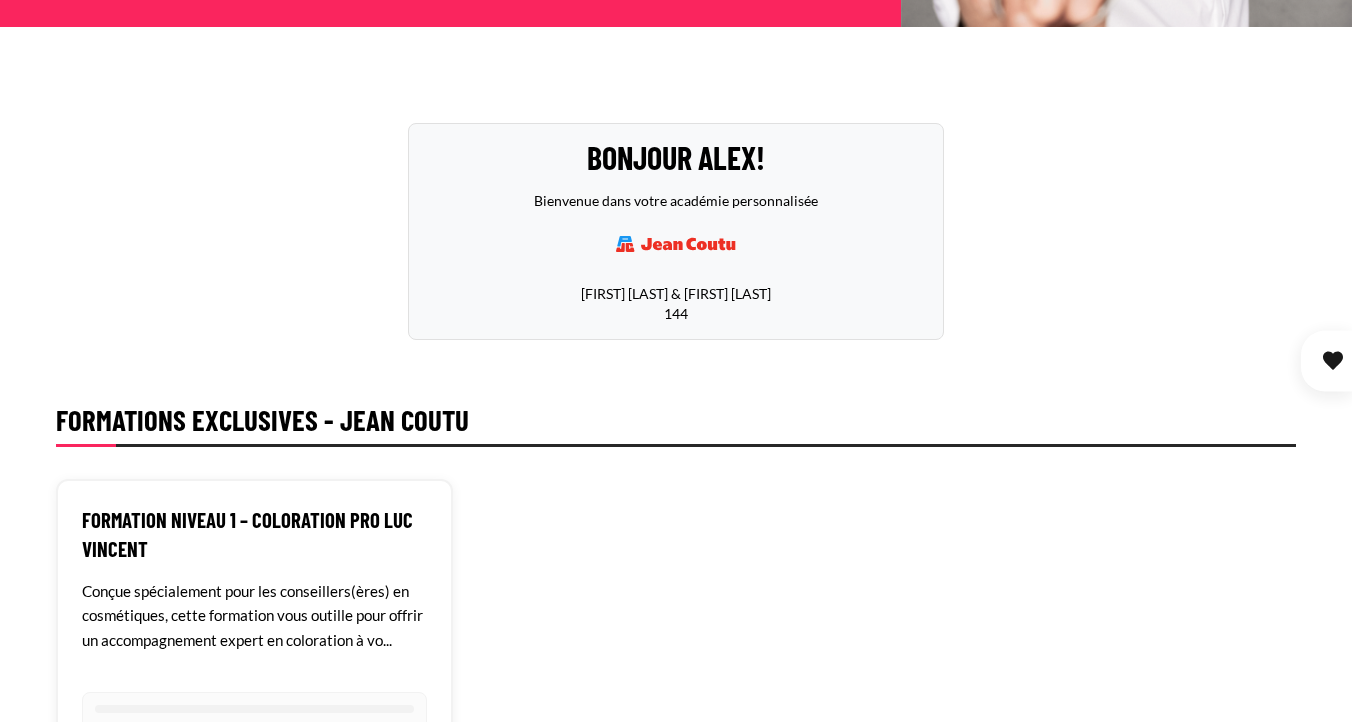 scroll, scrollTop: 453, scrollLeft: 0, axis: vertical 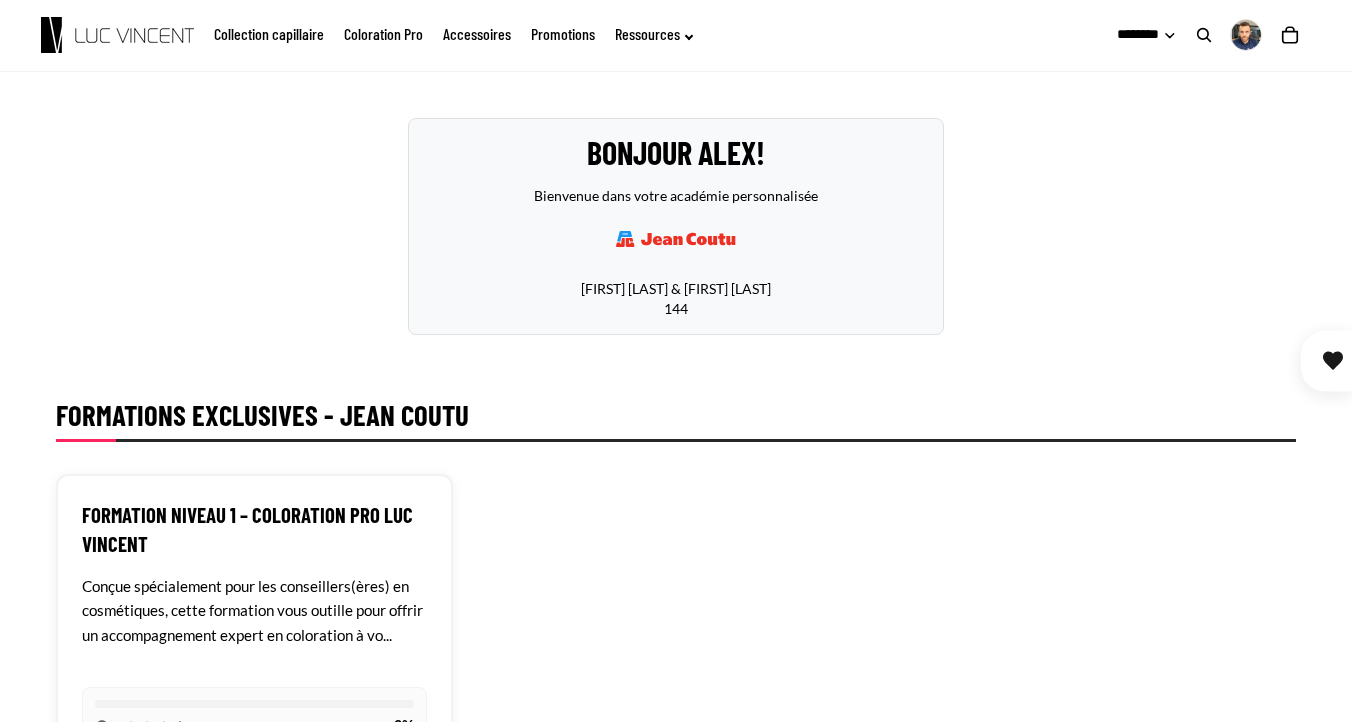 click on "[FIRST] [LAST] & [FIRST] [LAST]
[NUMBER]" at bounding box center (676, 268) 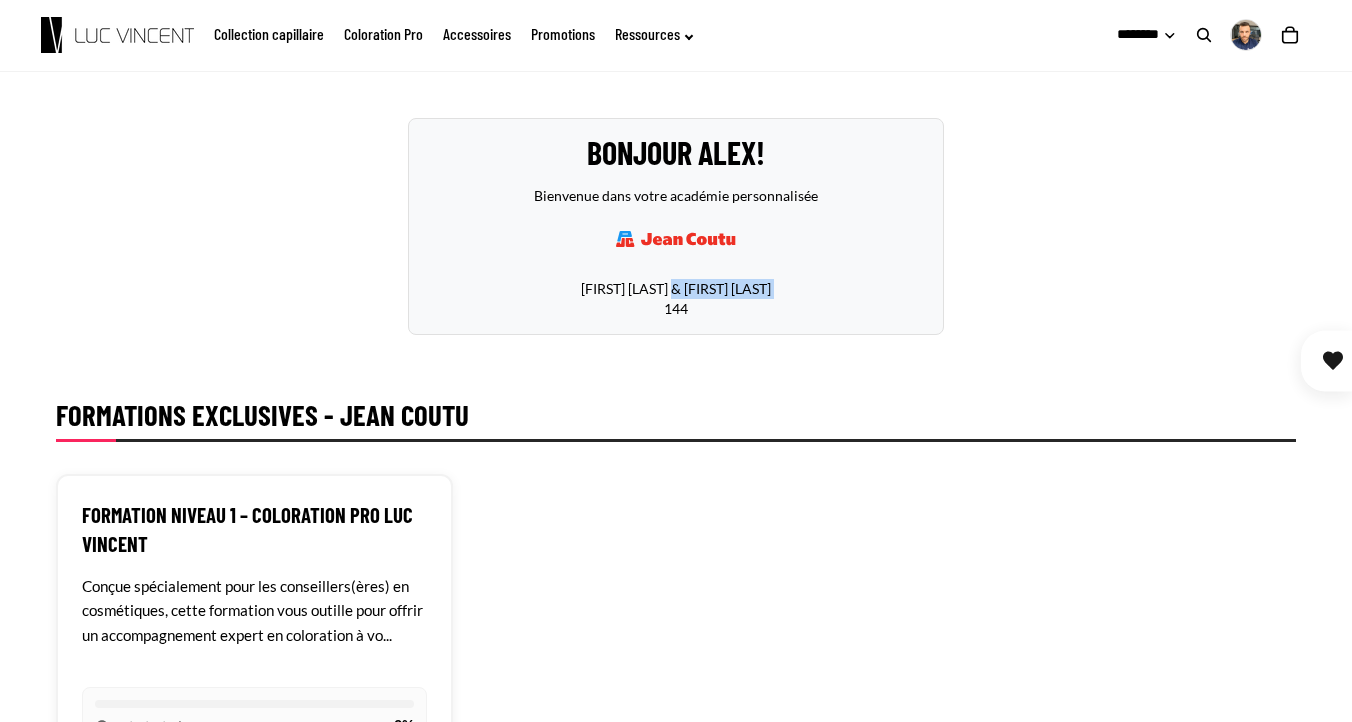click on "Dave Larouche & Hamza Zouaoui
144" at bounding box center (676, 268) 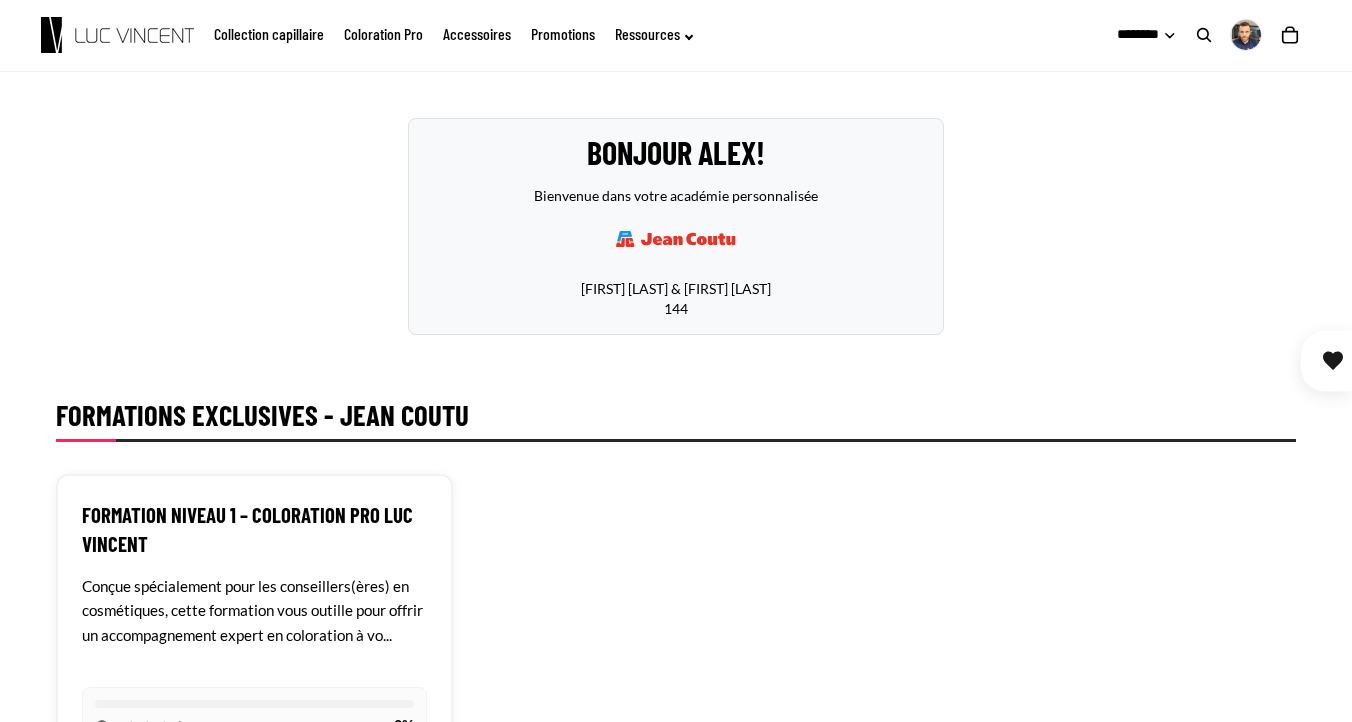 click on "Dave Larouche & Hamza Zouaoui
144" at bounding box center (676, 268) 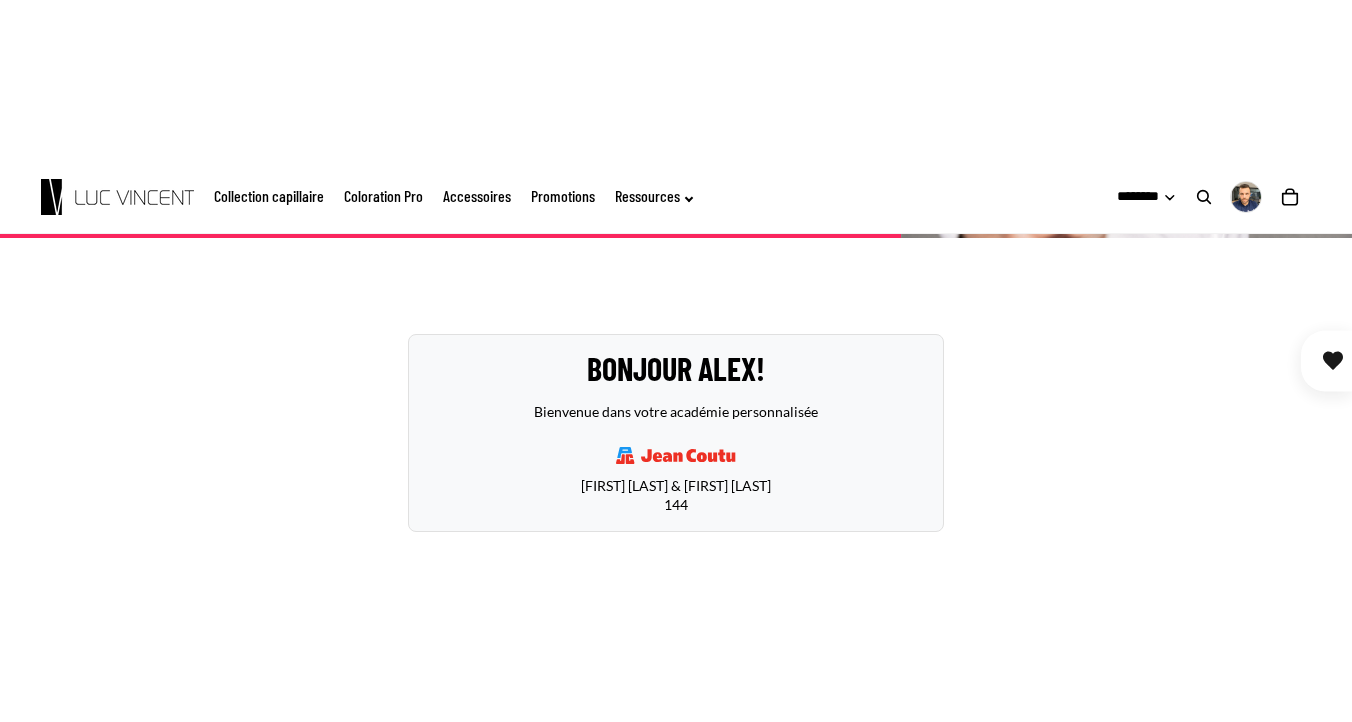 scroll, scrollTop: 395, scrollLeft: 0, axis: vertical 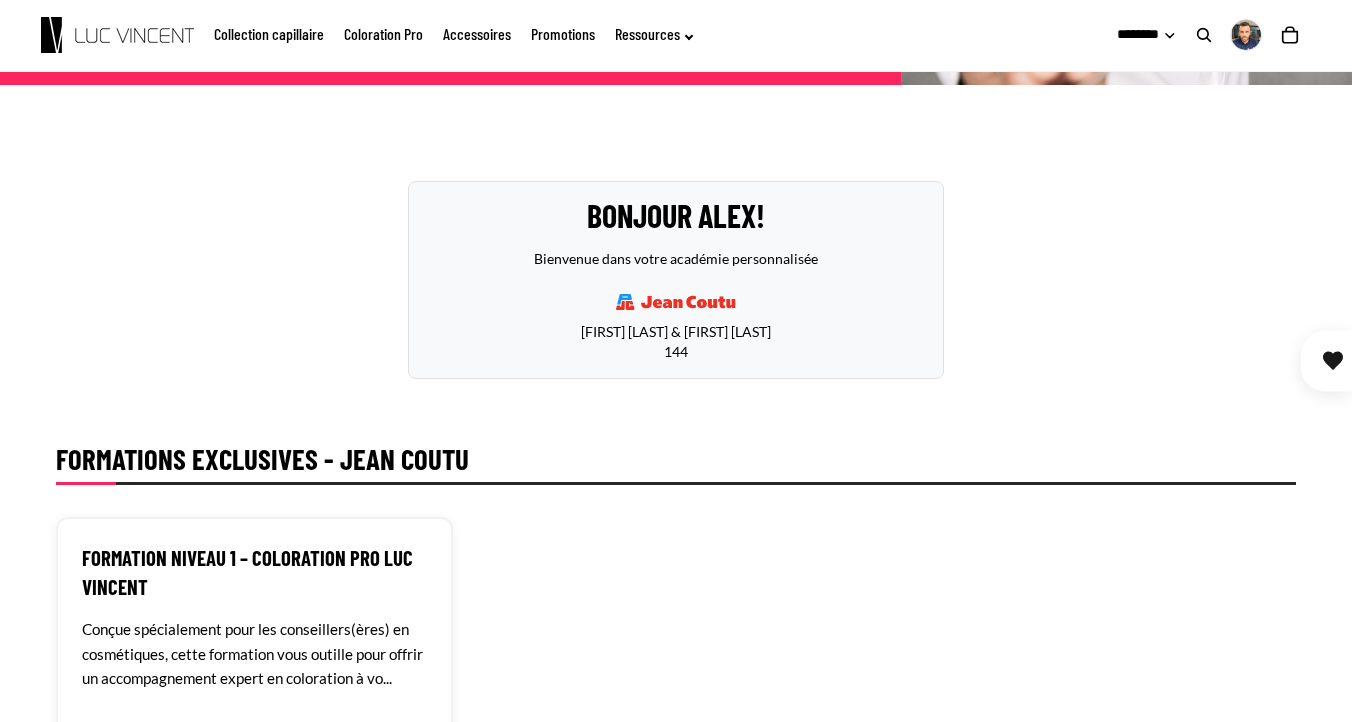 click on "Bonjour Alex!
Bienvenue dans votre académie personnalisée
Dave Larouche & Hamza Zouaoui
144" at bounding box center (676, 280) 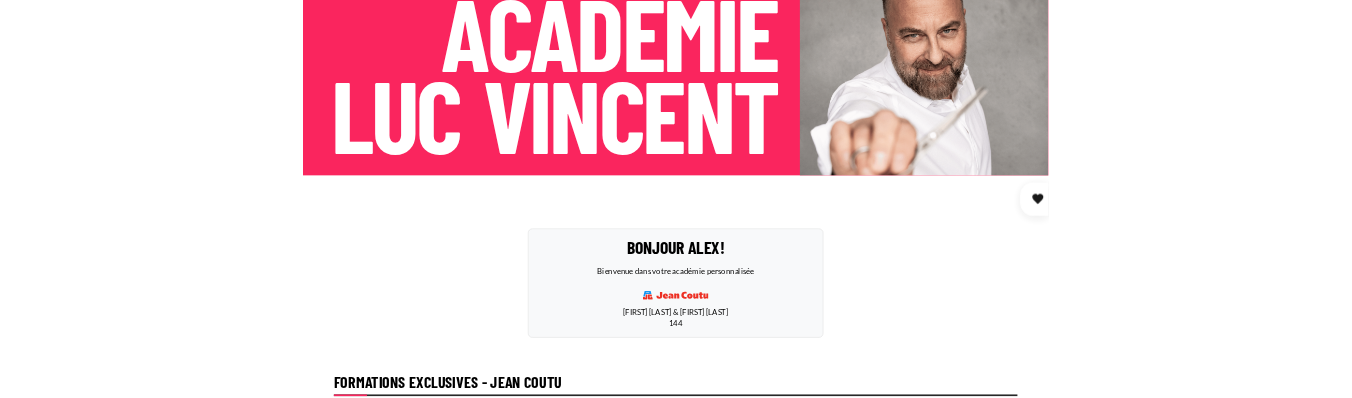 scroll, scrollTop: 176, scrollLeft: 0, axis: vertical 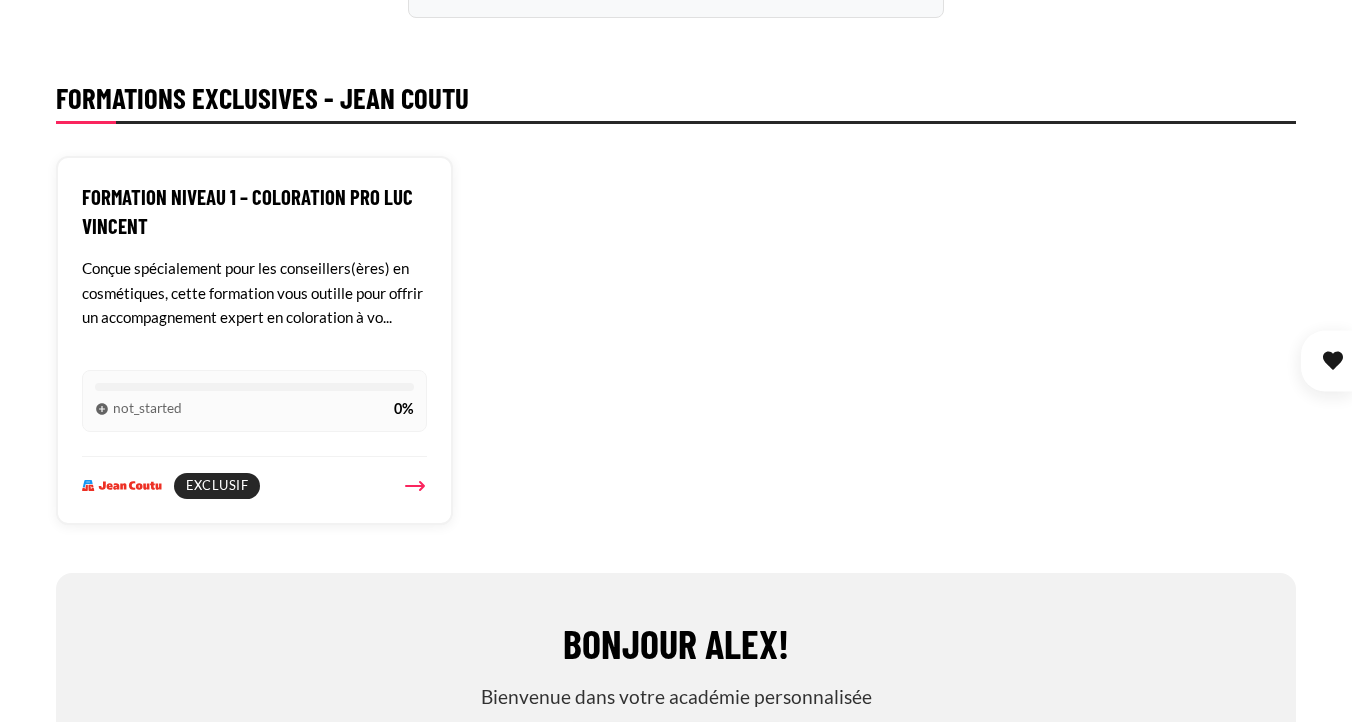 click on "Formation Niveau 1 – Coloration Pro Luc Vincent
Conçue spécialement pour les conseillers(ères) en cosmétiques, cette formation vous outille pour offrir un accompagnement expert en coloration à vo...
not_started
0%
Exclusif" at bounding box center [676, 340] 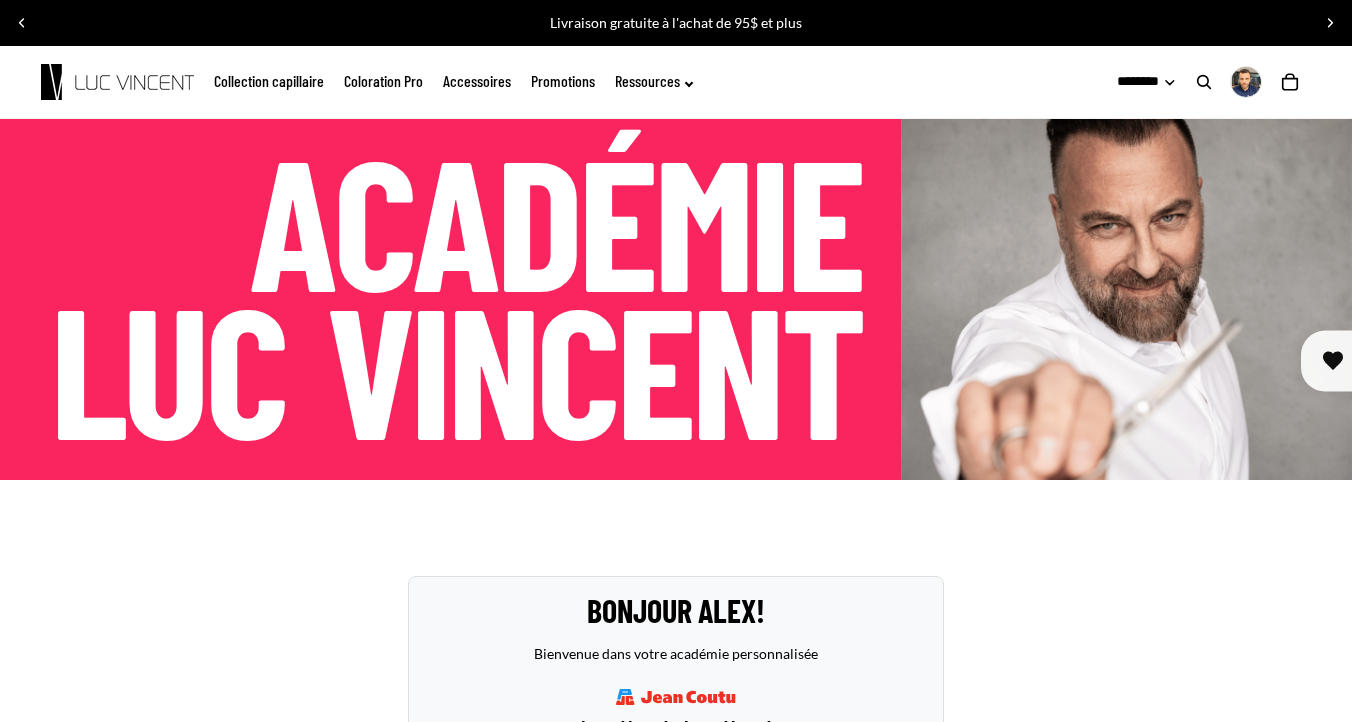 scroll, scrollTop: 24, scrollLeft: 0, axis: vertical 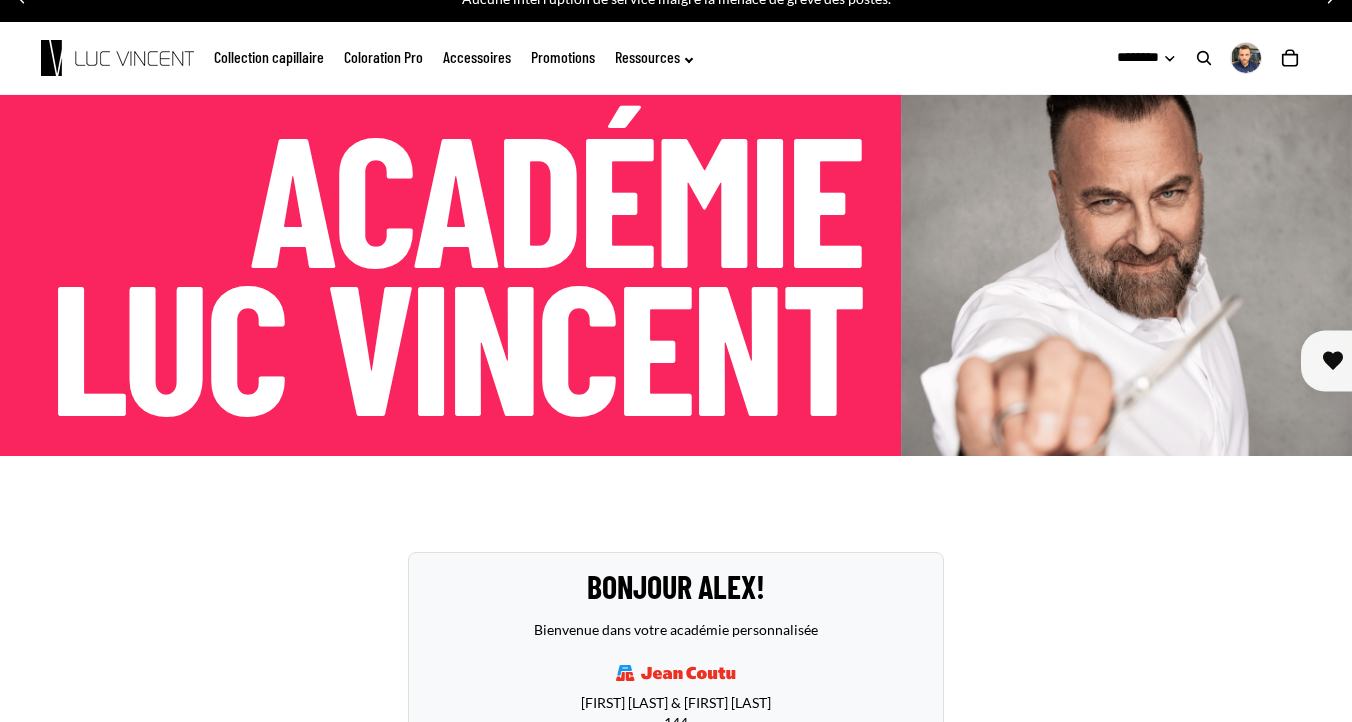 click on "Bonjour Alex!
Bienvenue dans votre académie personnalisée
Dave Larouche & Hamza Zouaoui
144" at bounding box center (676, 651) 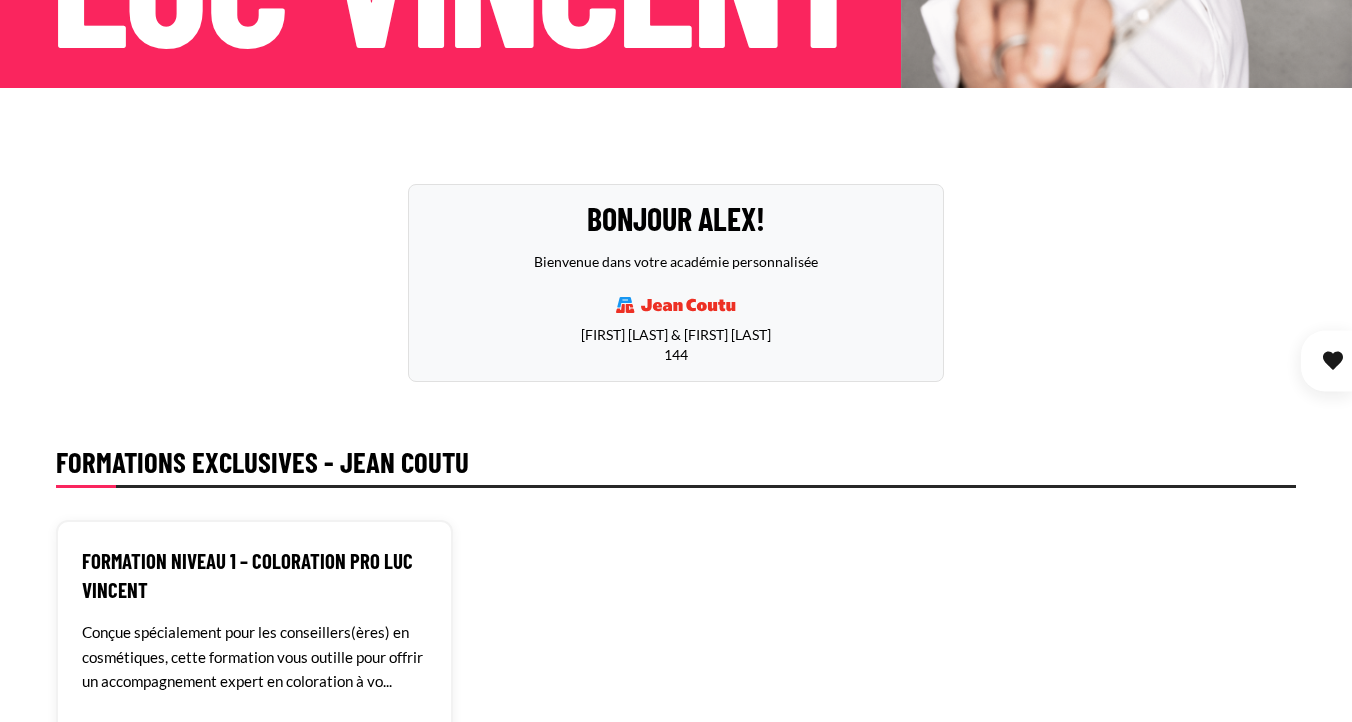 scroll, scrollTop: 628, scrollLeft: 0, axis: vertical 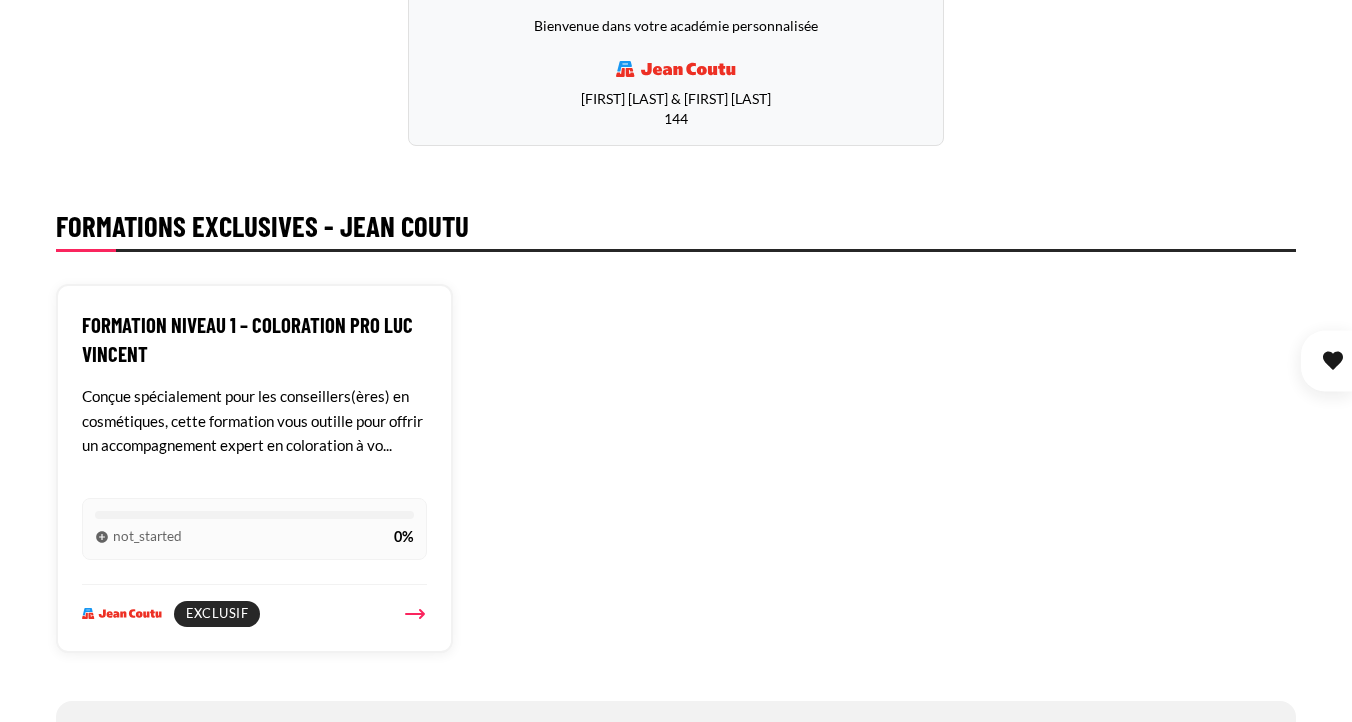 click on "Formation Niveau 1 – Coloration Pro Luc Vincent
Conçue spécialement pour les conseillers(ères) en cosmétiques, cette formation vous outille pour offrir un accompagnement expert en coloration à vo...
not_started
0%
Exclusif" at bounding box center (676, 468) 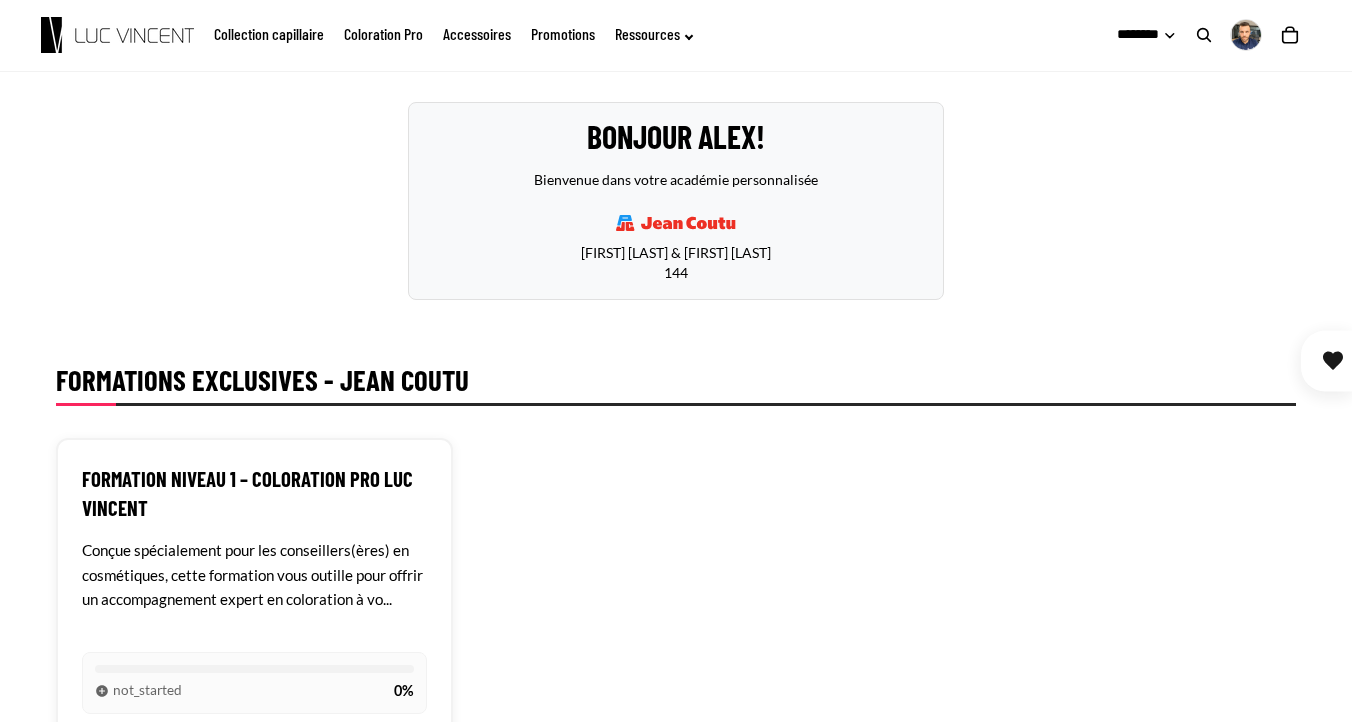 scroll, scrollTop: 0, scrollLeft: 0, axis: both 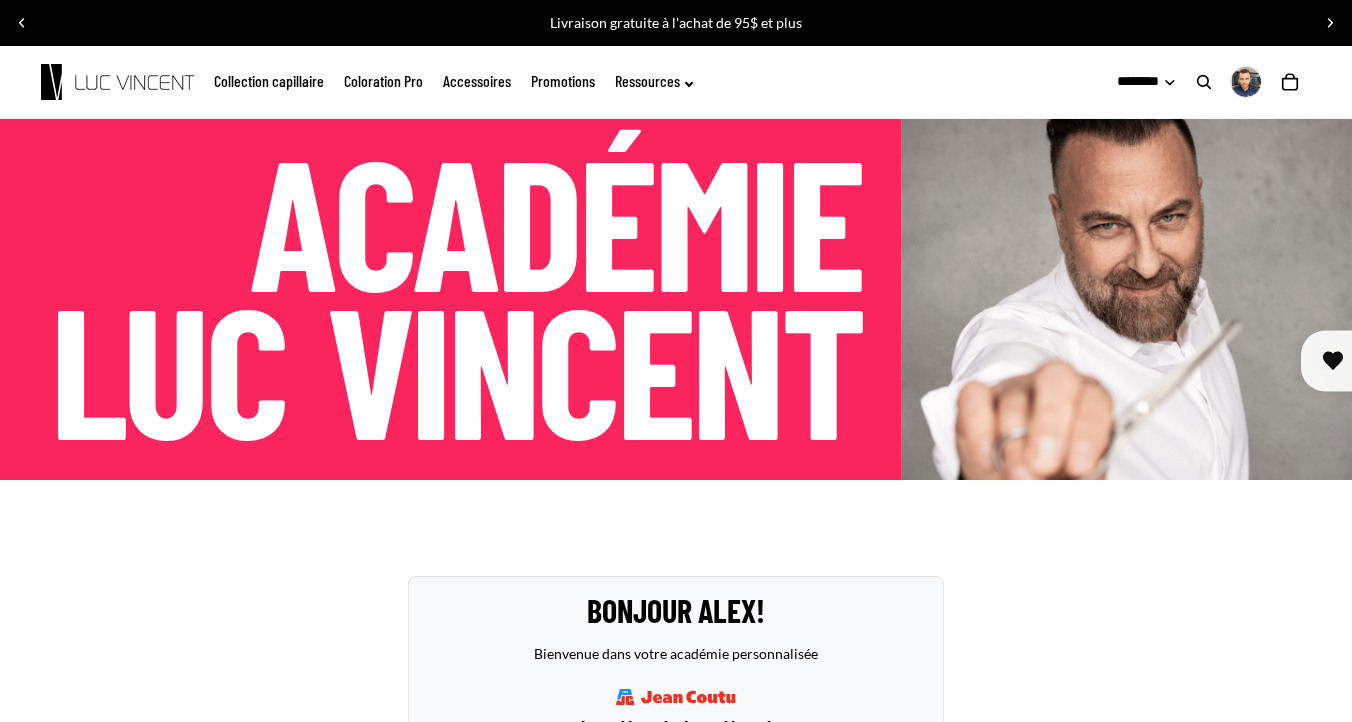 click on "n" at bounding box center (735, 366) 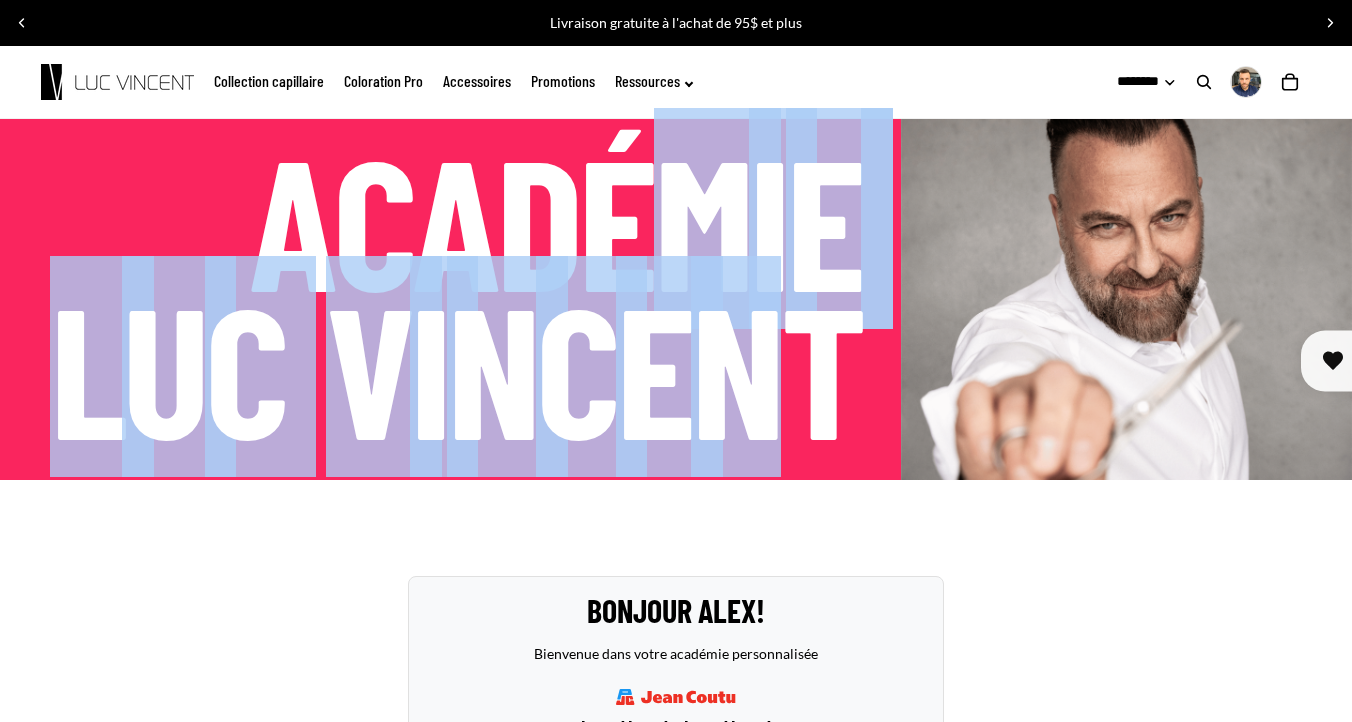 drag, startPoint x: 642, startPoint y: 232, endPoint x: 721, endPoint y: 366, distance: 155.55385 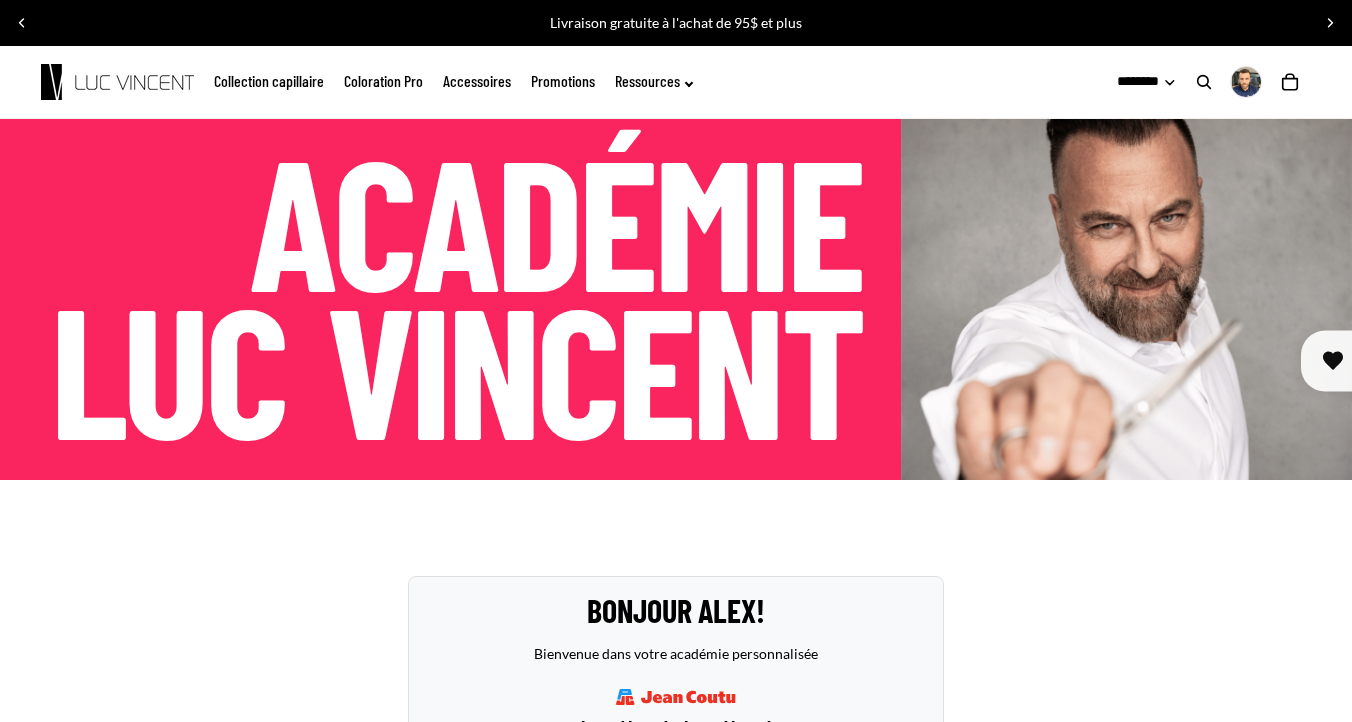 click on "A
c
a
d
é
m
i
e
L
u
c
V
i
n
c
e
n
t" at bounding box center [450, 299] 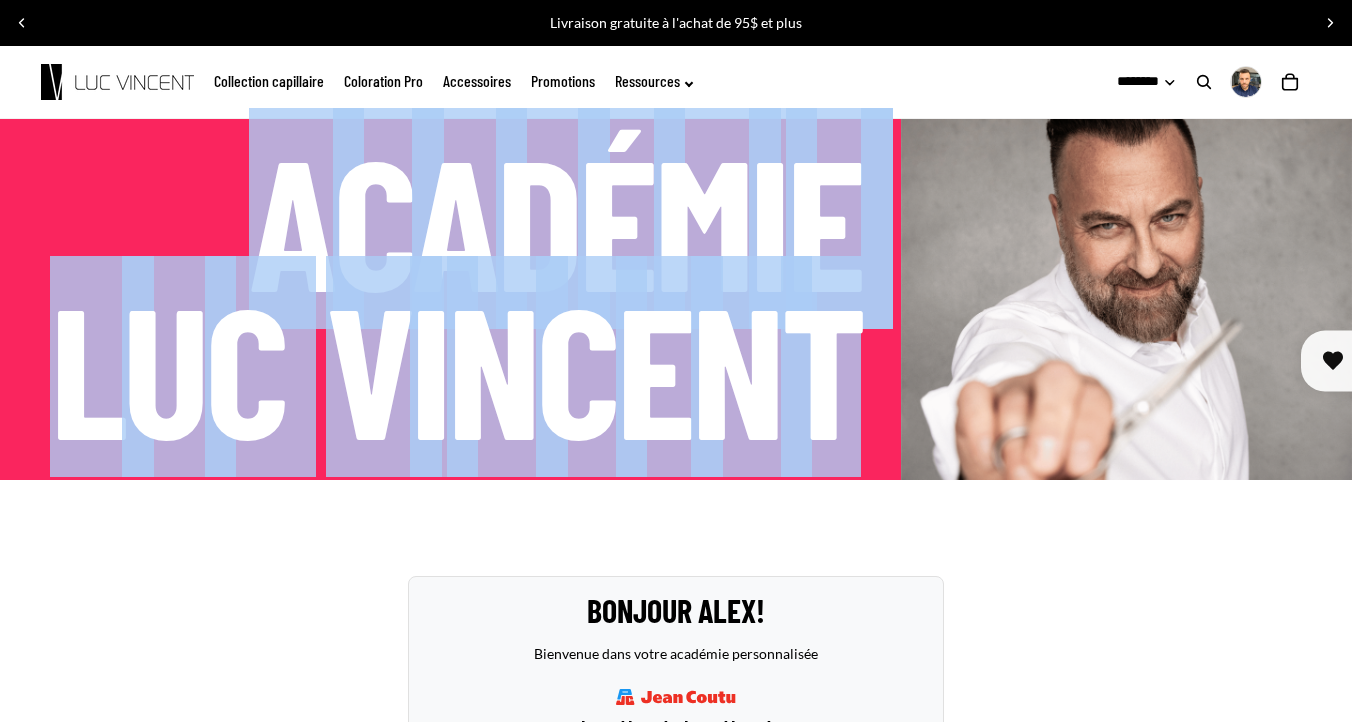drag, startPoint x: 854, startPoint y: 391, endPoint x: 237, endPoint y: 198, distance: 646.48126 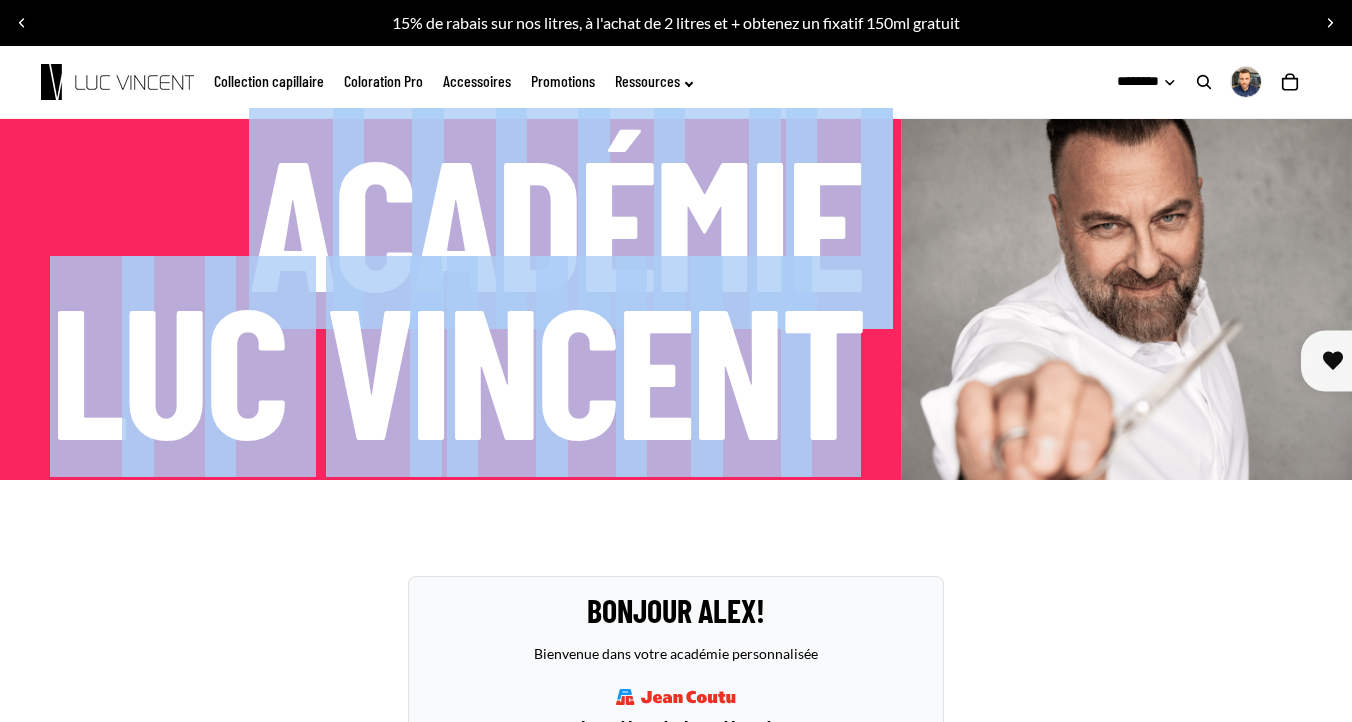 click on "A" at bounding box center [290, 218] 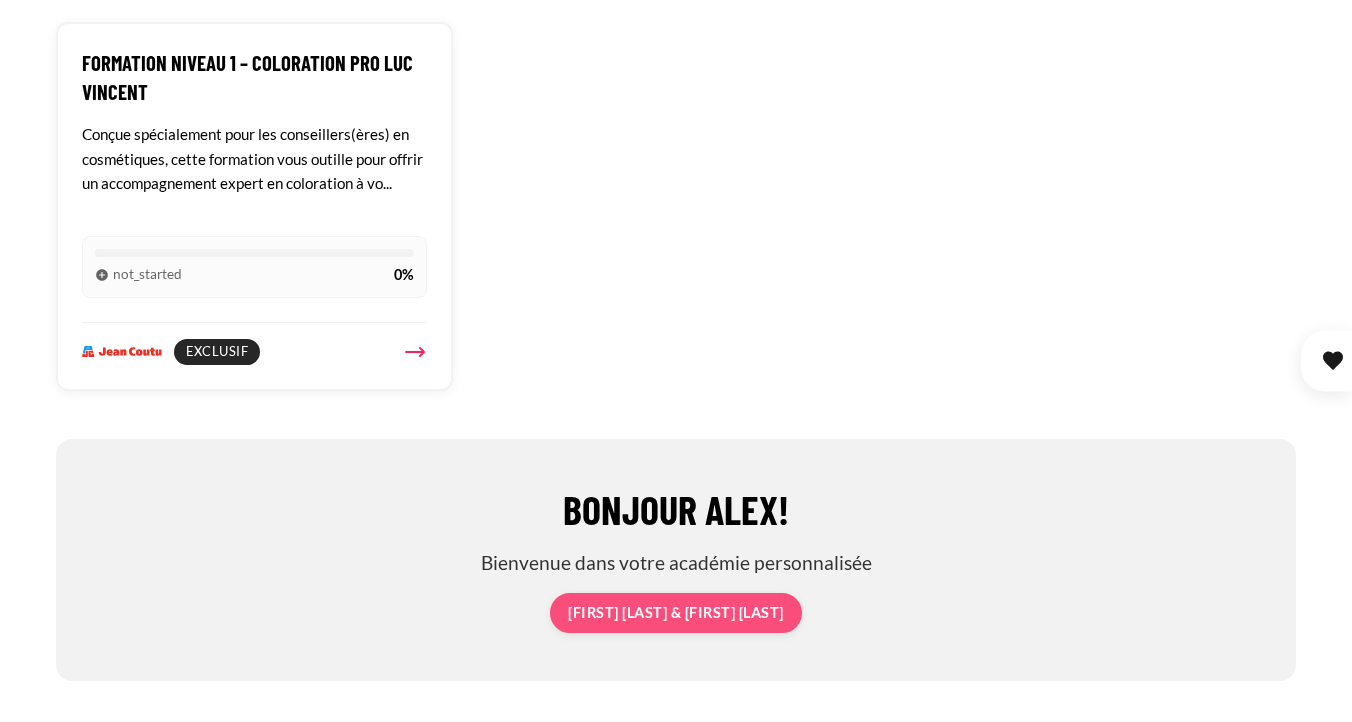 scroll, scrollTop: 920, scrollLeft: 0, axis: vertical 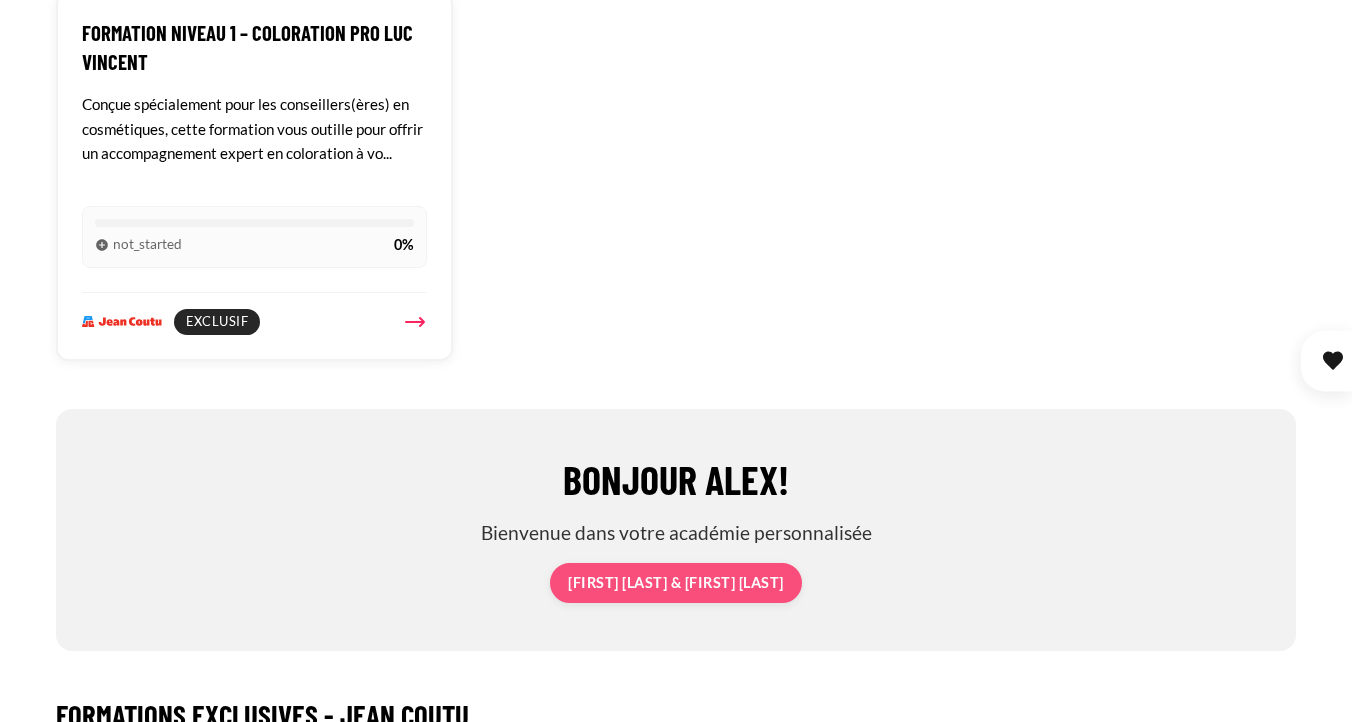 click on "Formation Niveau 1 – Coloration Pro Luc Vincent
Conçue spécialement pour les conseillers(ères) en cosmétiques, cette formation vous outille pour offrir un accompagnement expert en coloration à vo...
not_started
0%
Exclusif" at bounding box center (676, 176) 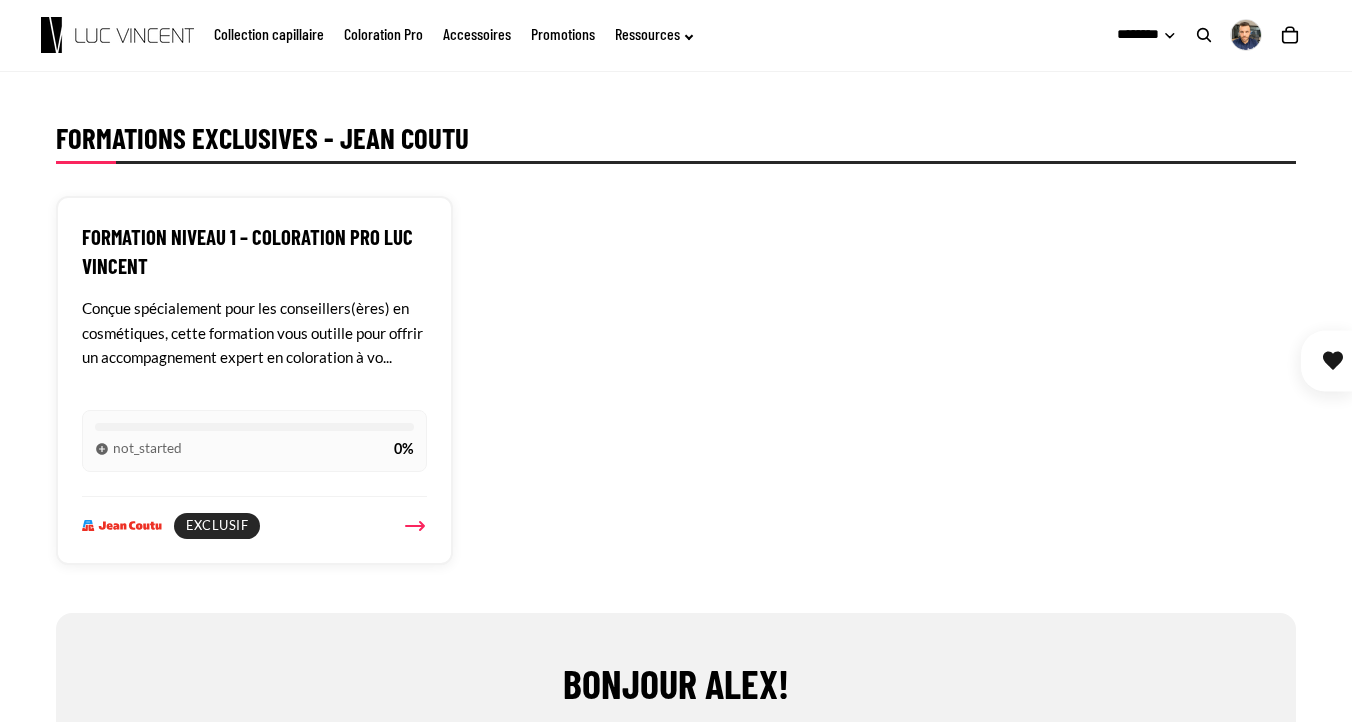scroll, scrollTop: 637, scrollLeft: 0, axis: vertical 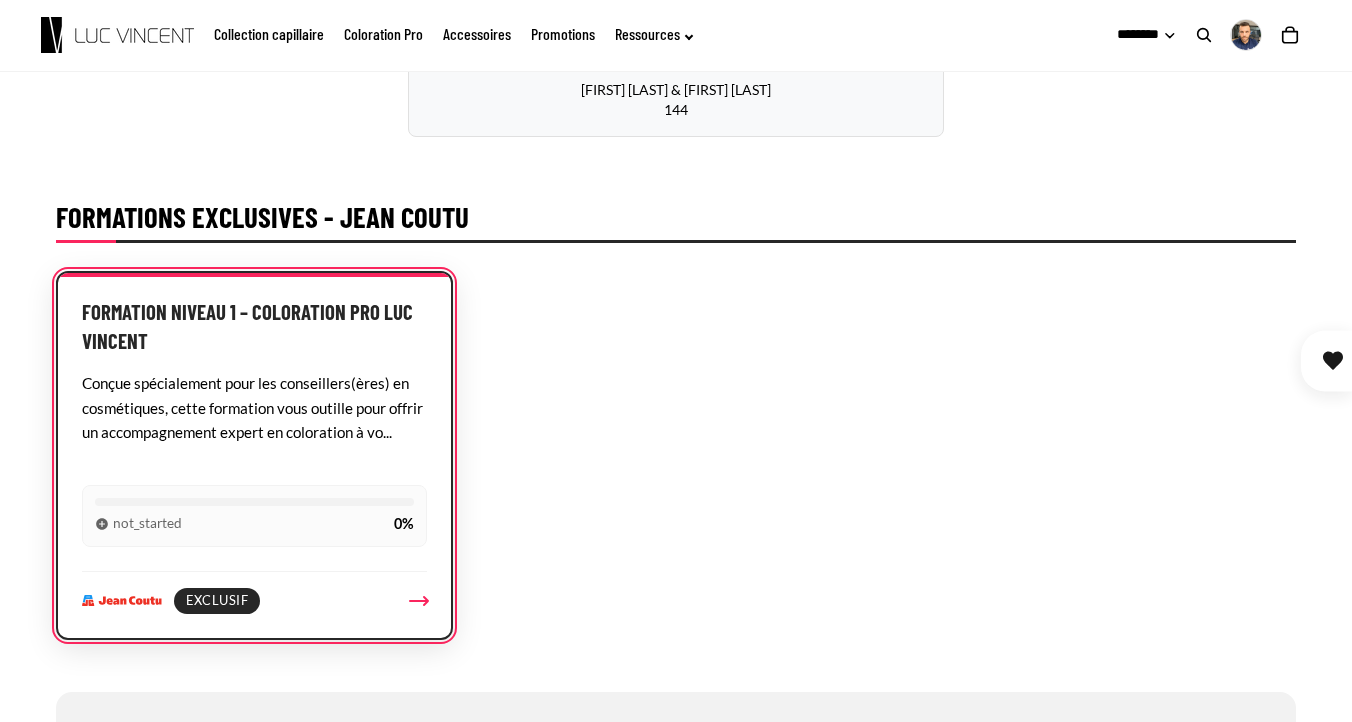 click on "Conçue spécialement pour les conseillers(ères) en cosmétiques, cette formation vous outille pour offrir un accompagnement expert en coloration à vo..." at bounding box center (254, 419) 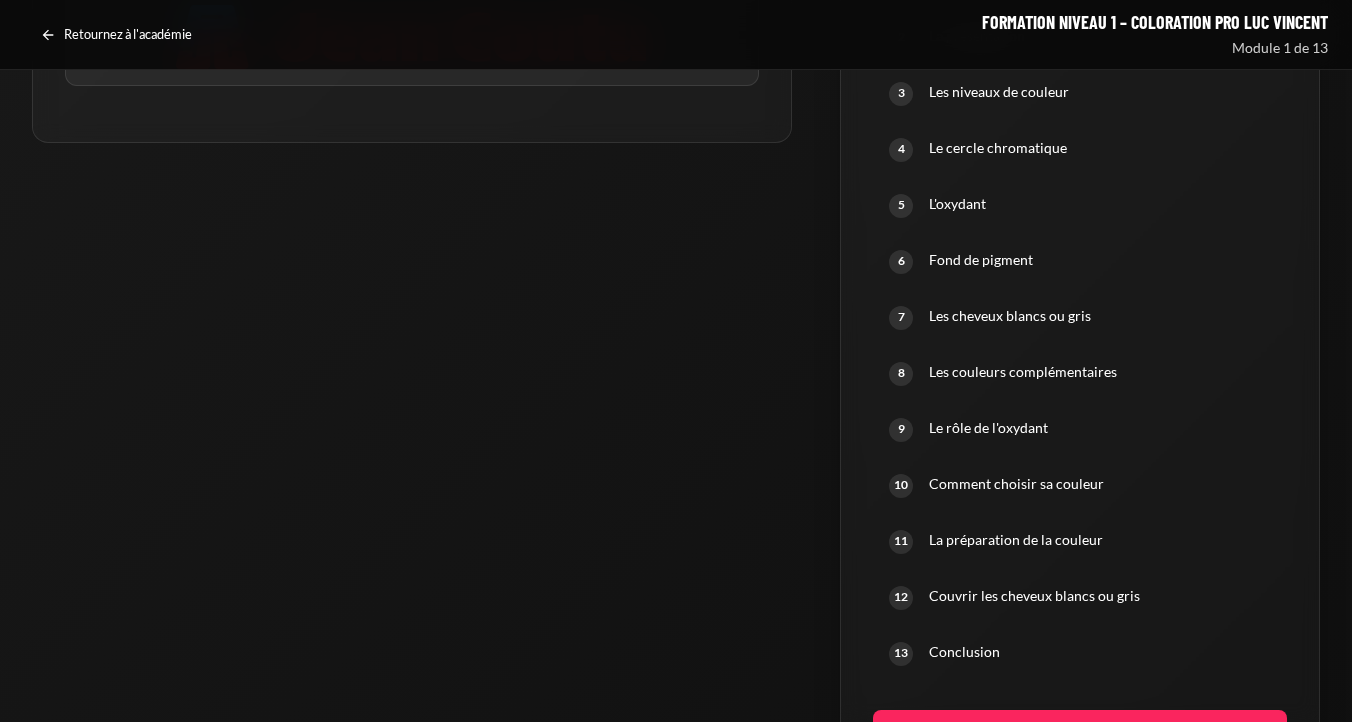 scroll, scrollTop: 1188, scrollLeft: 0, axis: vertical 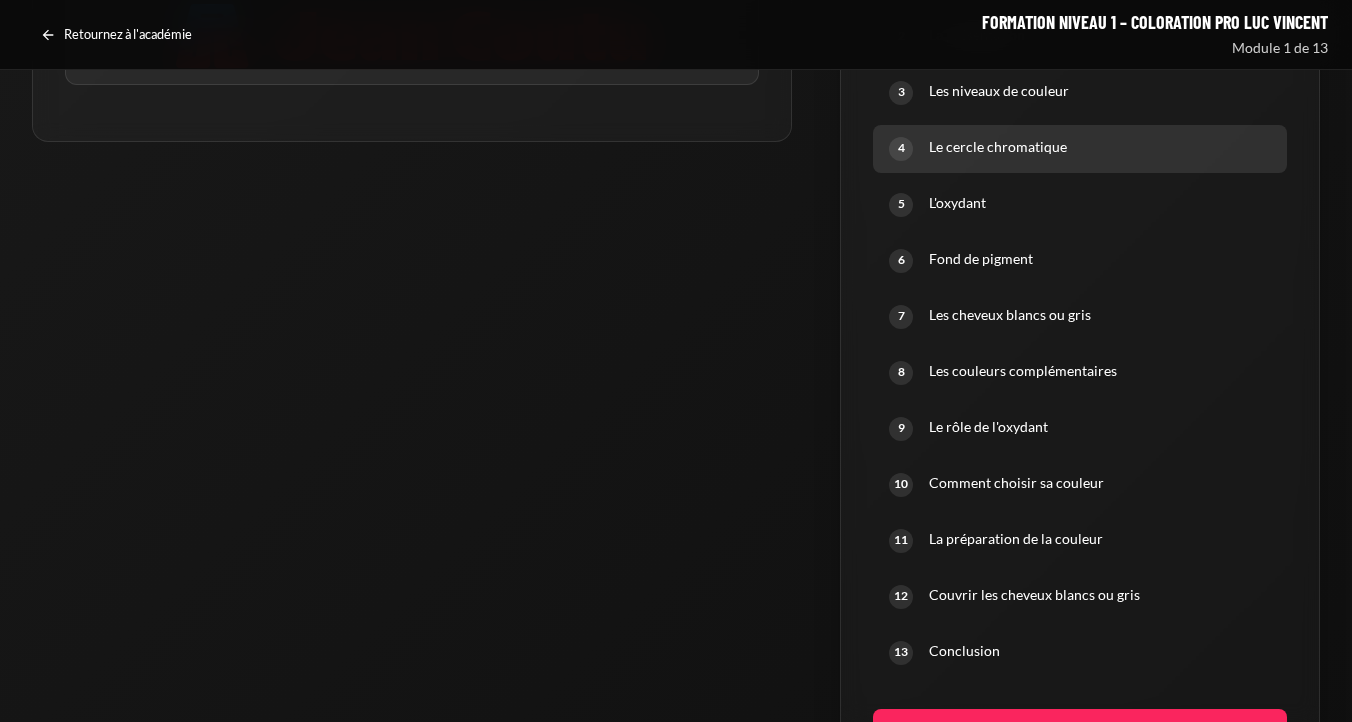 click on "Le cercle chromatique" at bounding box center (1100, 147) 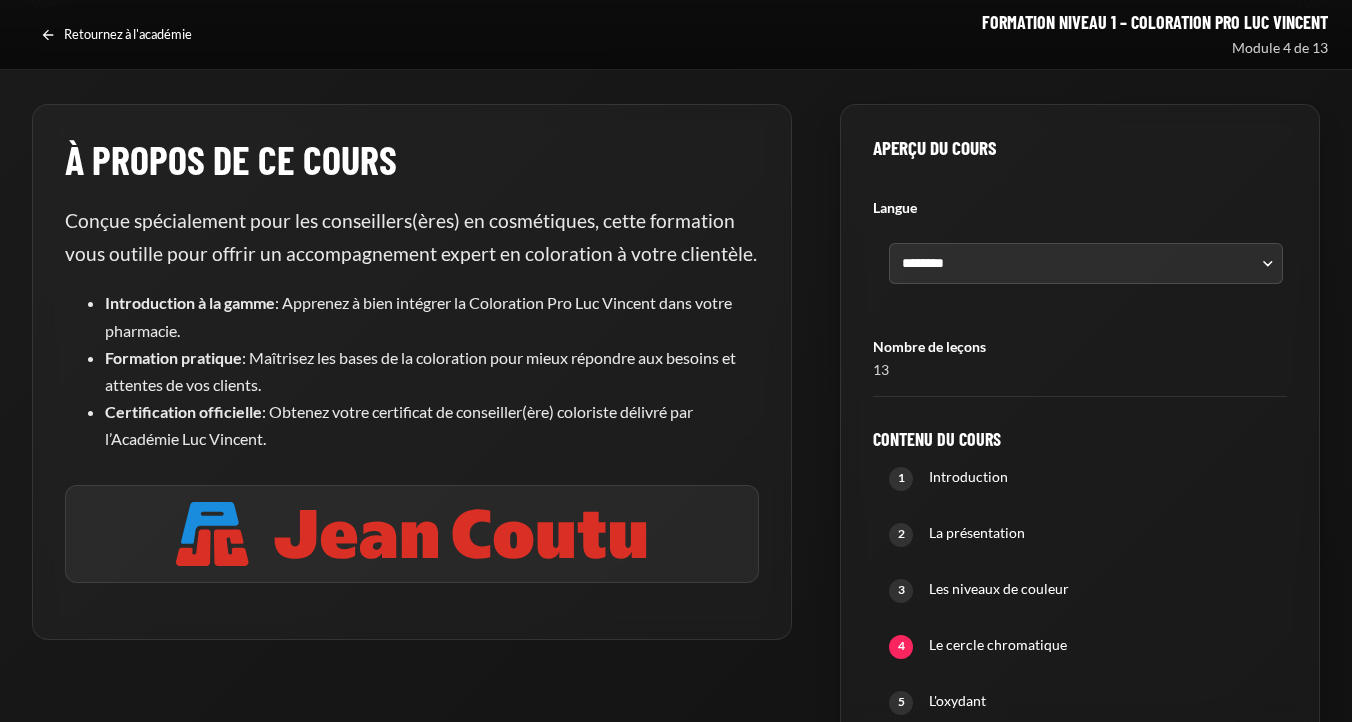 scroll, scrollTop: 658, scrollLeft: 0, axis: vertical 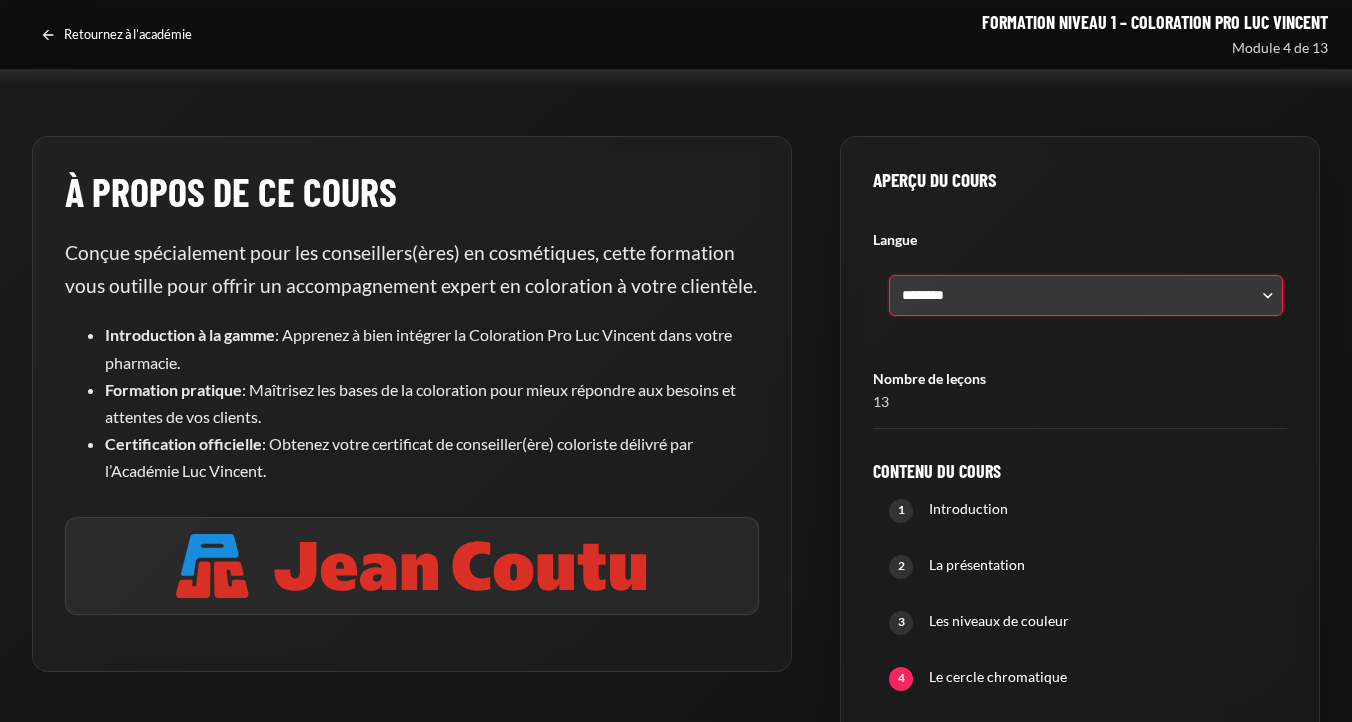 click on "******** *******" at bounding box center (1086, 296) 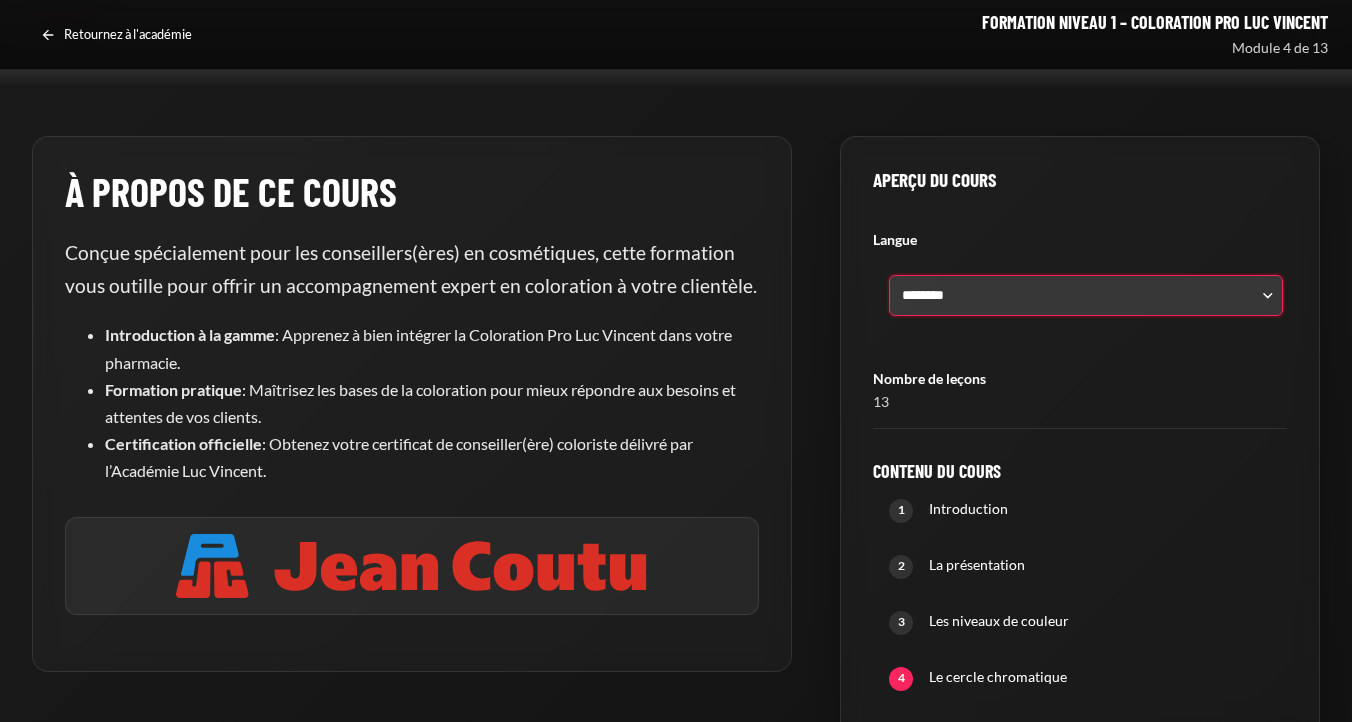 select on "**" 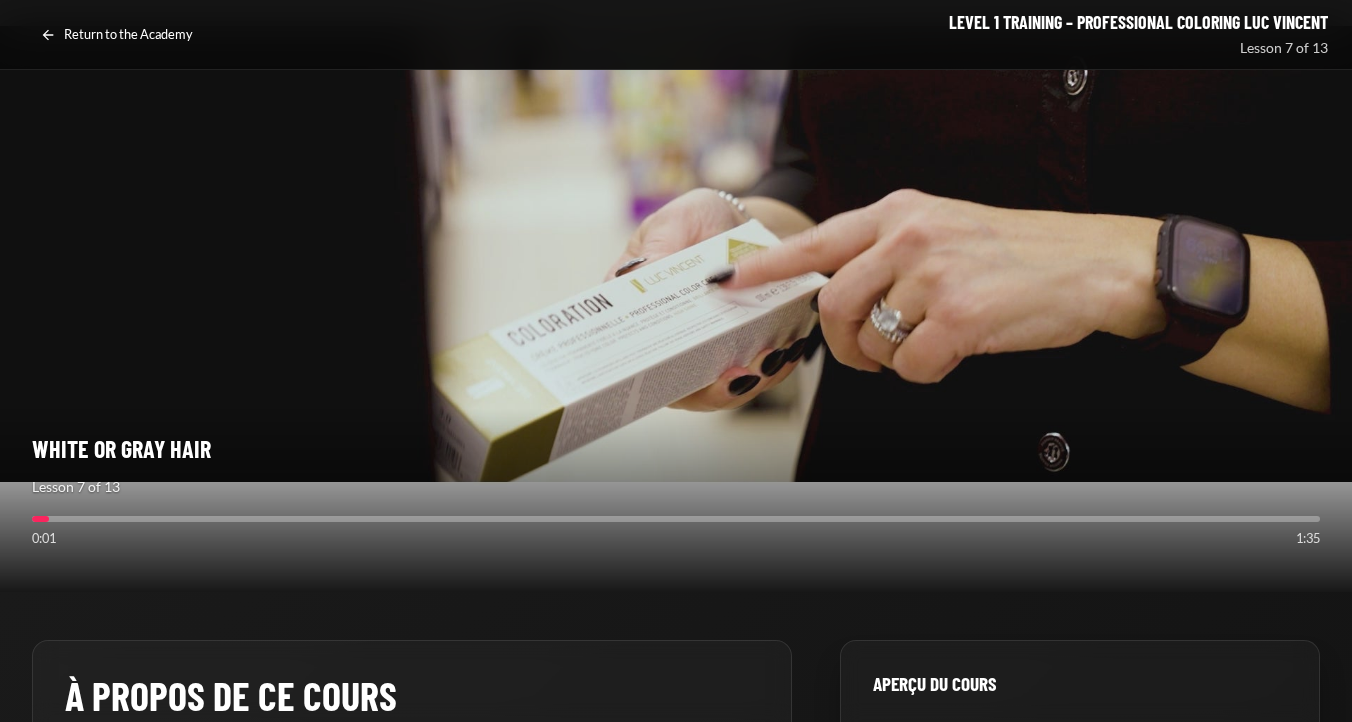 scroll, scrollTop: 0, scrollLeft: 0, axis: both 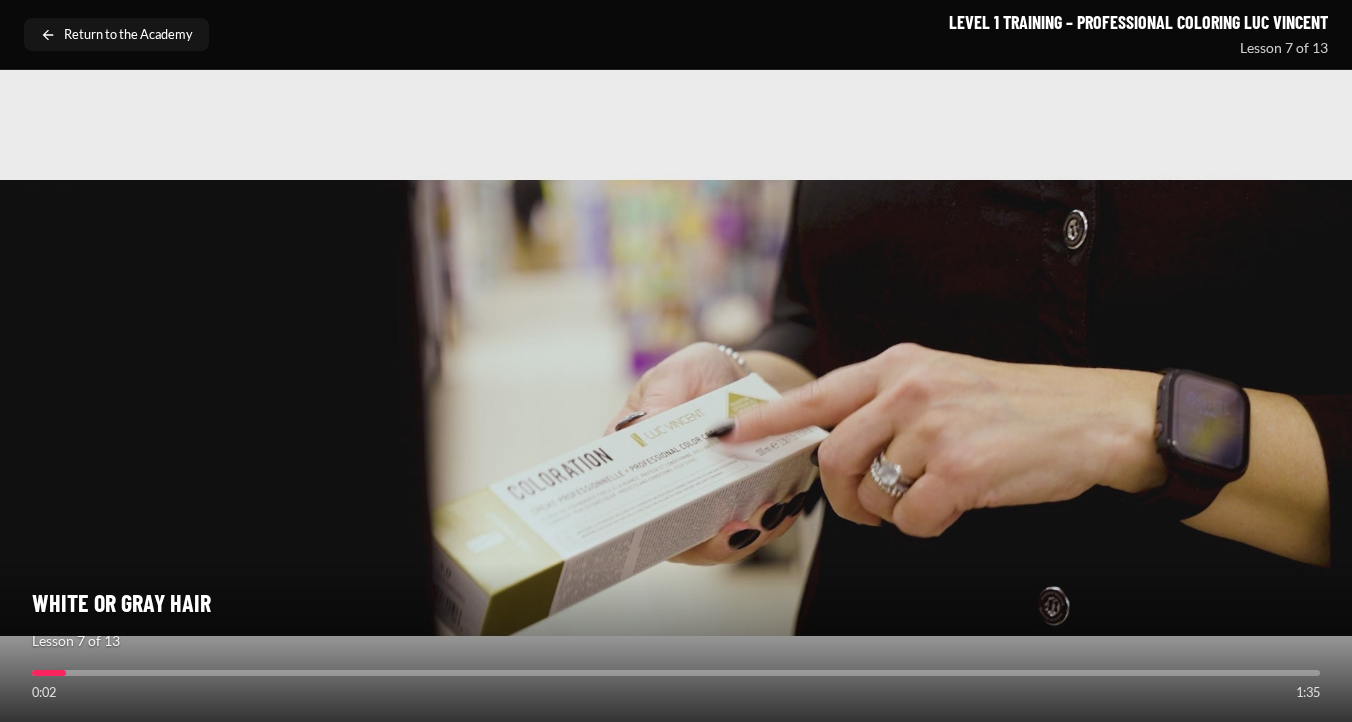 click on "Return to the Academy" at bounding box center [128, 35] 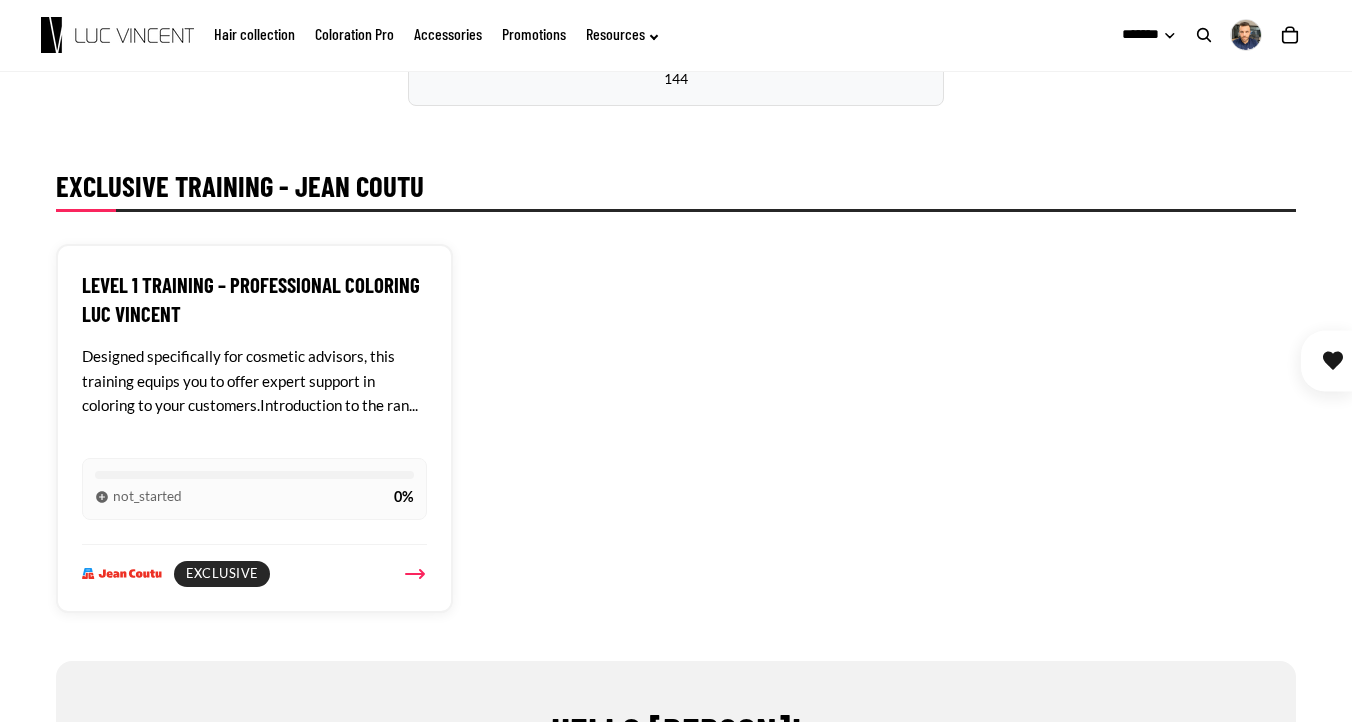 scroll, scrollTop: 651, scrollLeft: 0, axis: vertical 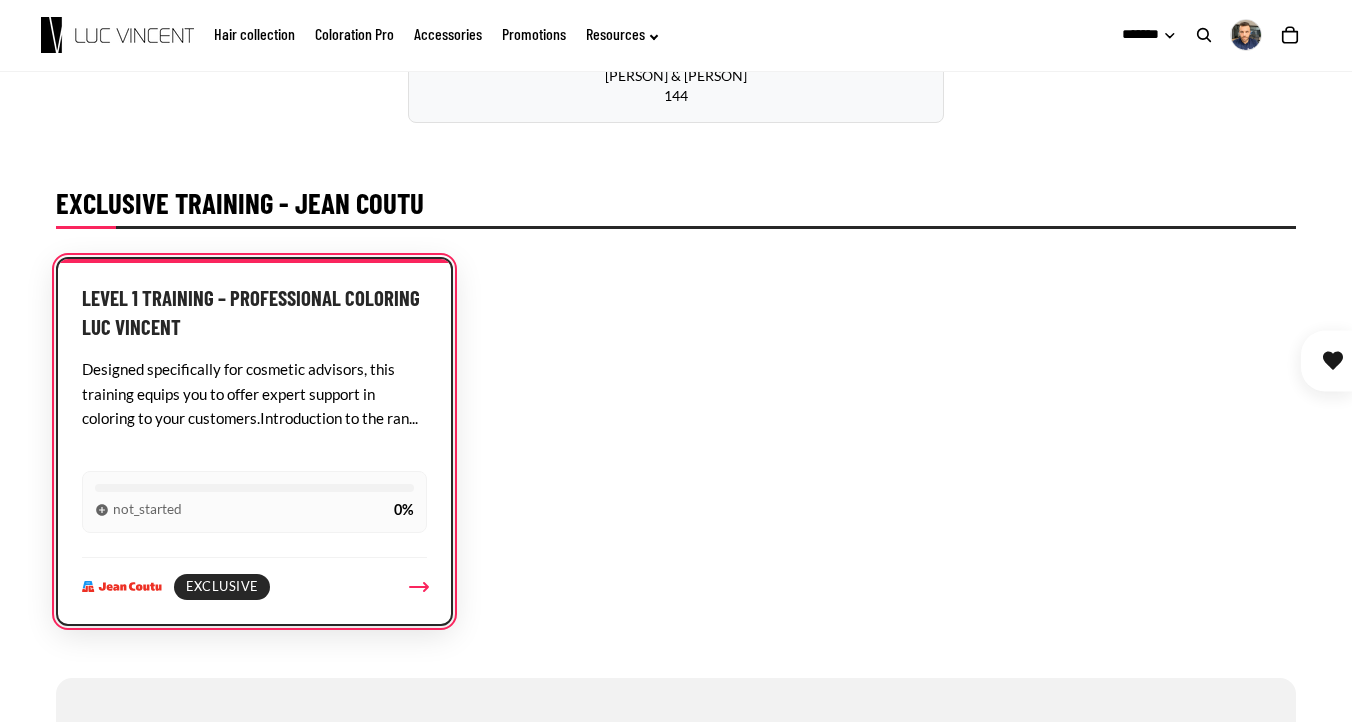 click on "Designed specifically for cosmetic advisors, this training equips you to offer expert support in coloring to your customers.Introduction to the ran..." at bounding box center [254, 405] 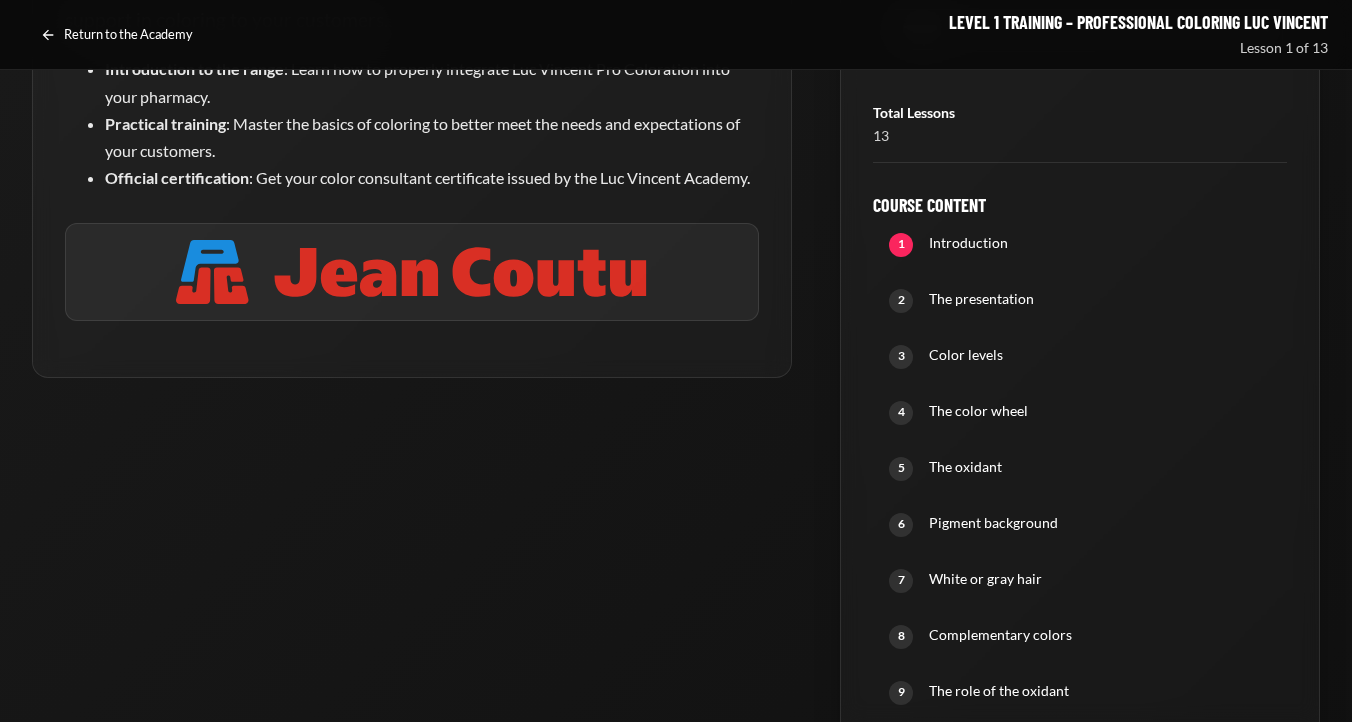 scroll, scrollTop: 927, scrollLeft: 0, axis: vertical 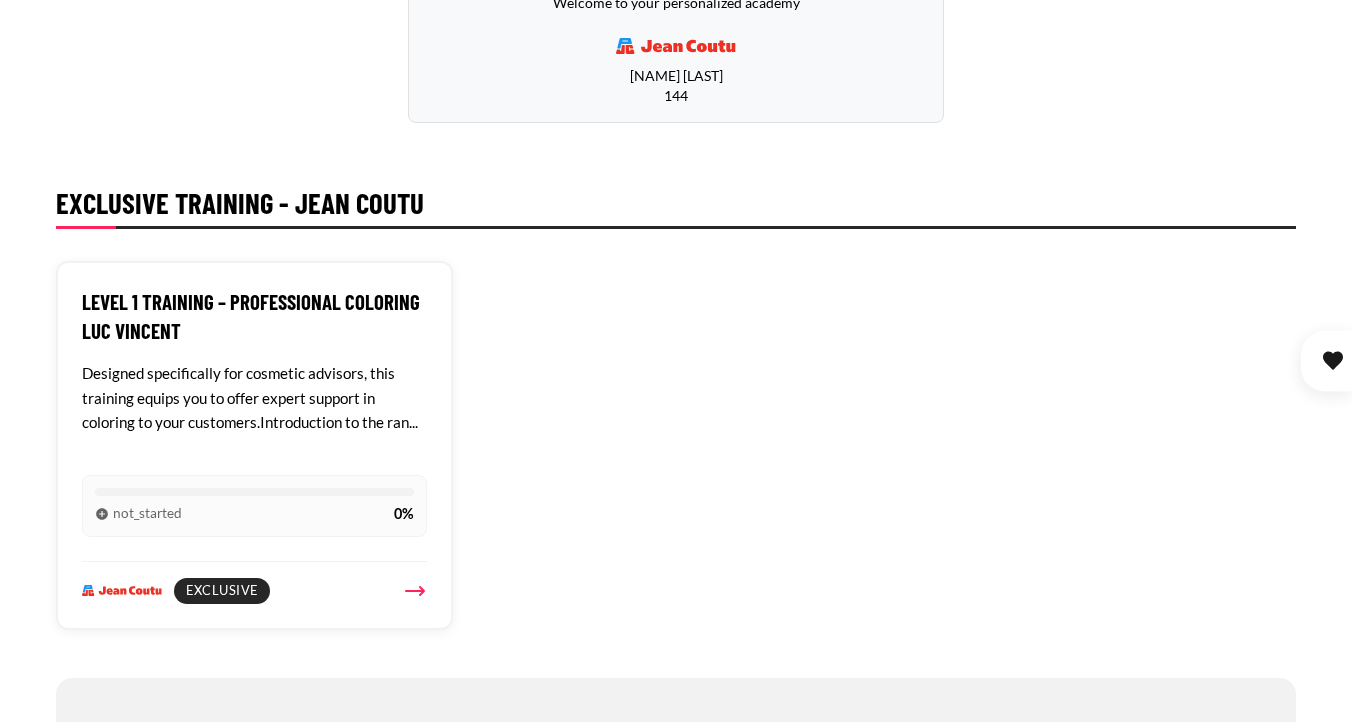 click on "Level 1 Training – Professional Coloring [NAME] [LAST]
Designed specifically for cosmetic advisors, this training equips you to offer expert support in coloring to your customers.Introduction to the ran...
not_started
0%
Exclusive" at bounding box center [676, 445] 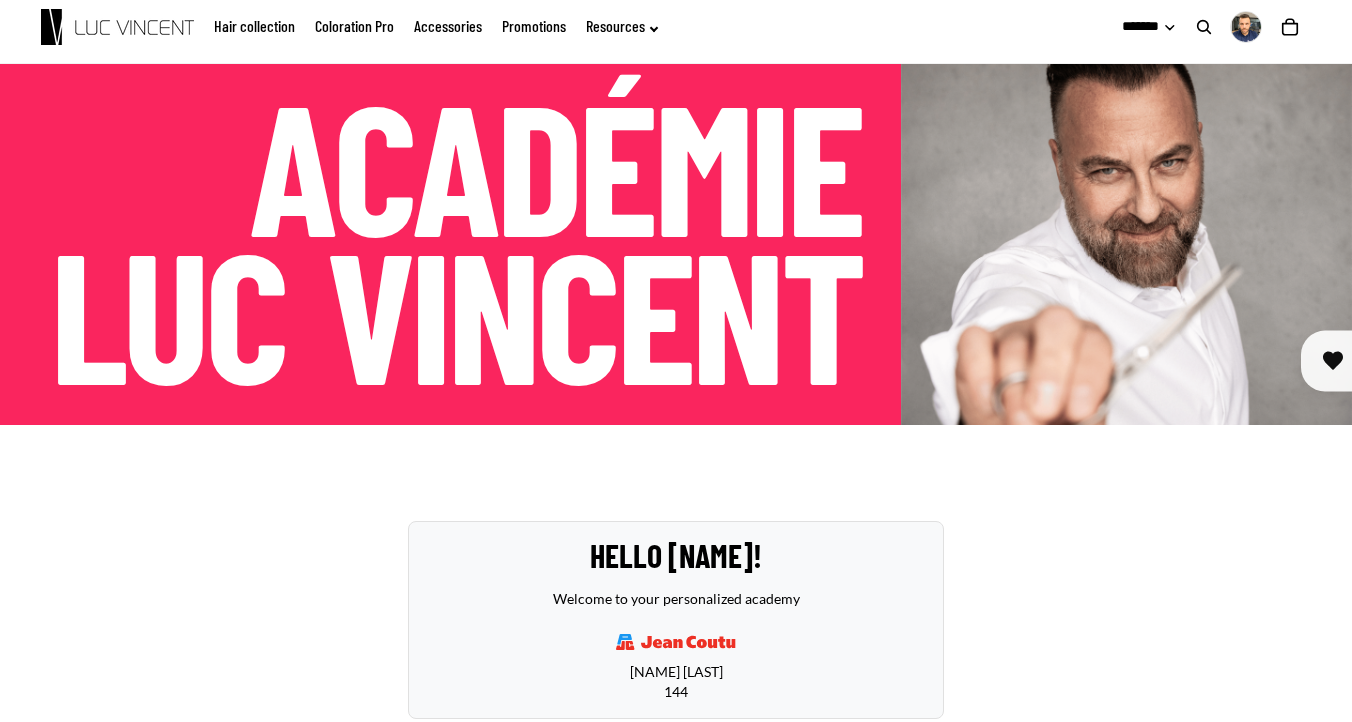 scroll, scrollTop: 0, scrollLeft: 0, axis: both 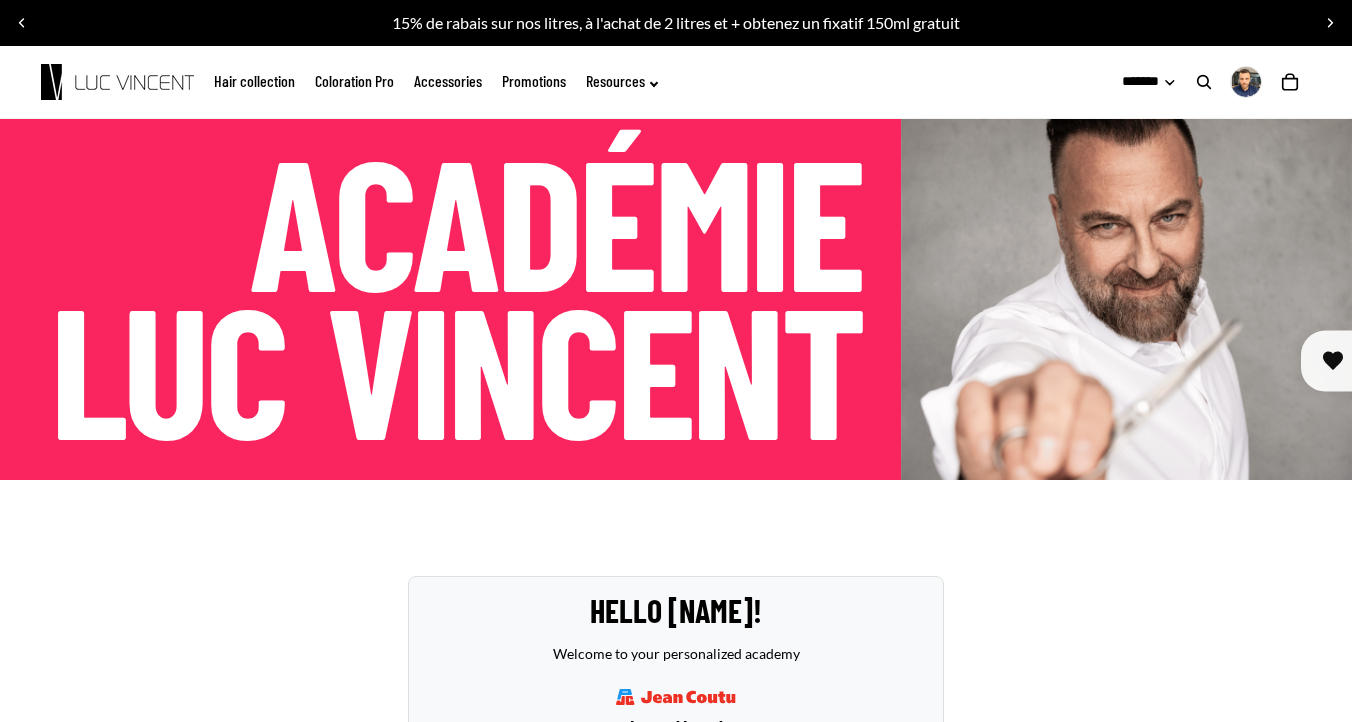 click on "******** *******" at bounding box center [1136, 82] 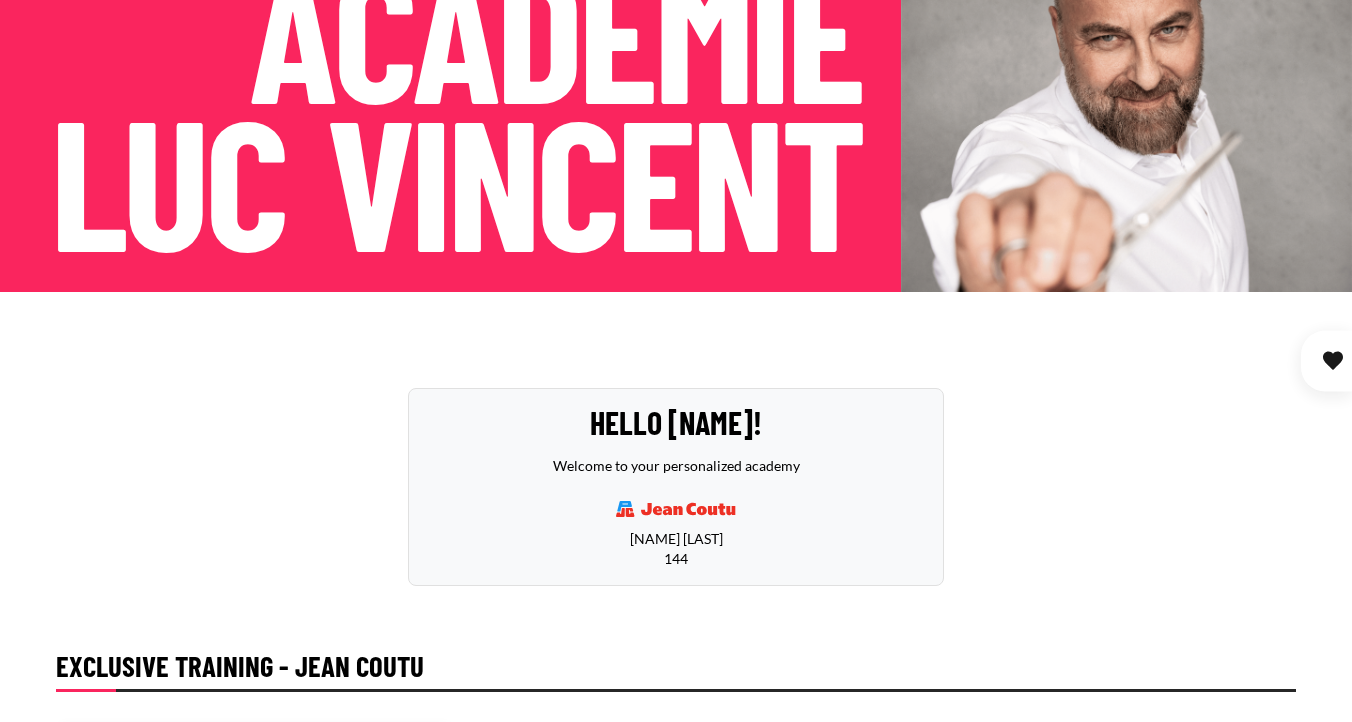 scroll, scrollTop: 299, scrollLeft: 0, axis: vertical 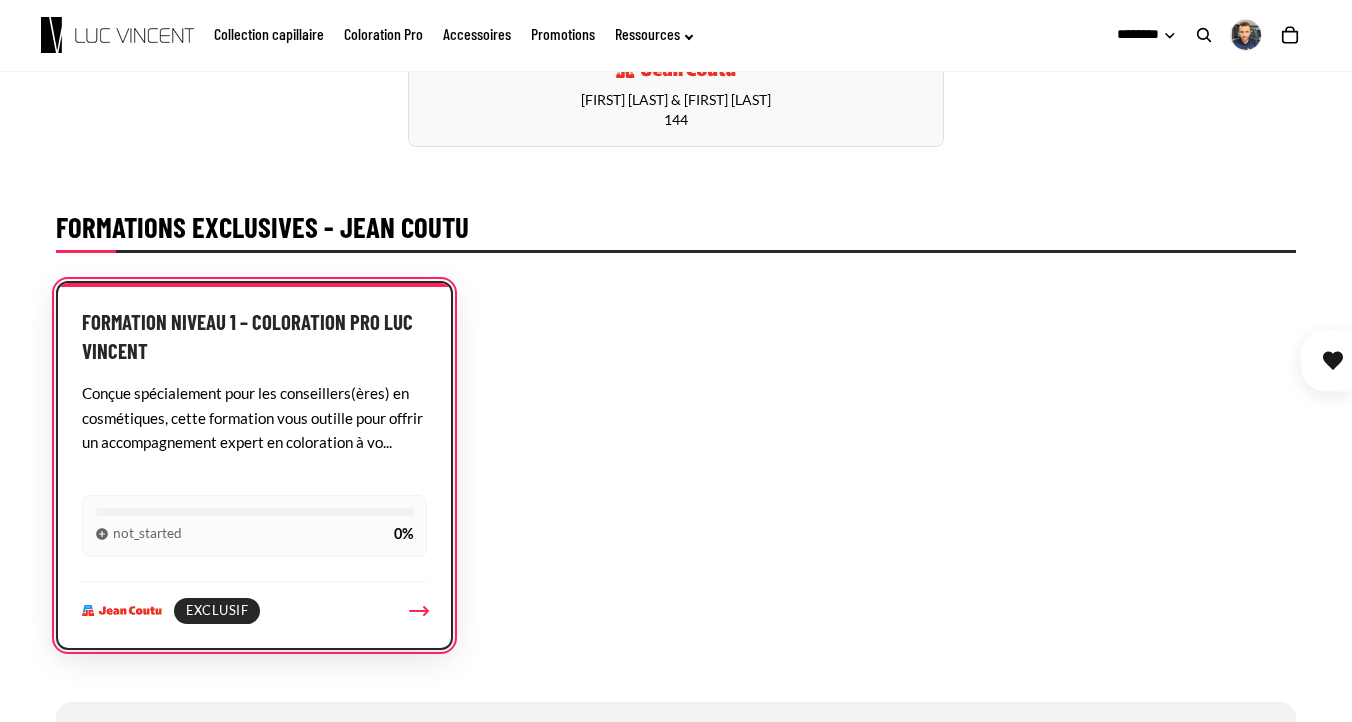 click on "Conçue spécialement pour les conseillers(ères) en cosmétiques, cette formation vous outille pour offrir un accompagnement expert en coloration à vo..." at bounding box center (254, 429) 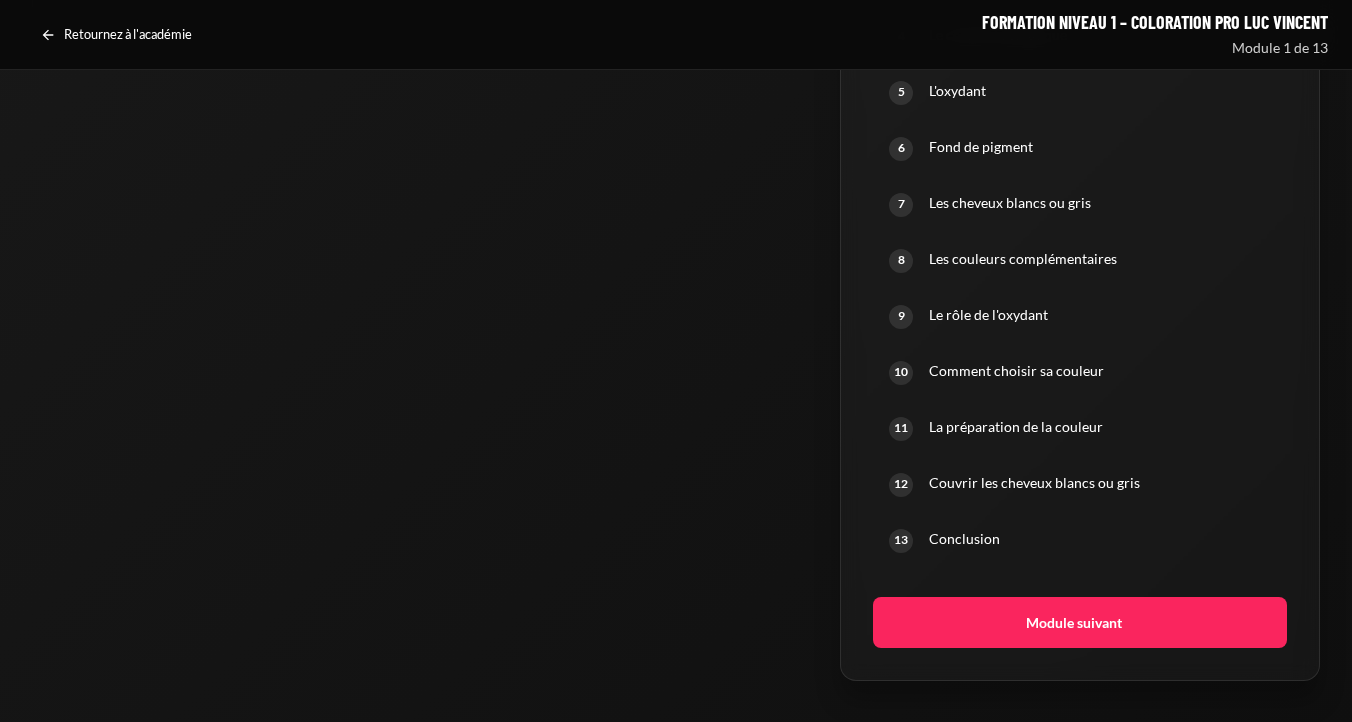 scroll, scrollTop: 1301, scrollLeft: 0, axis: vertical 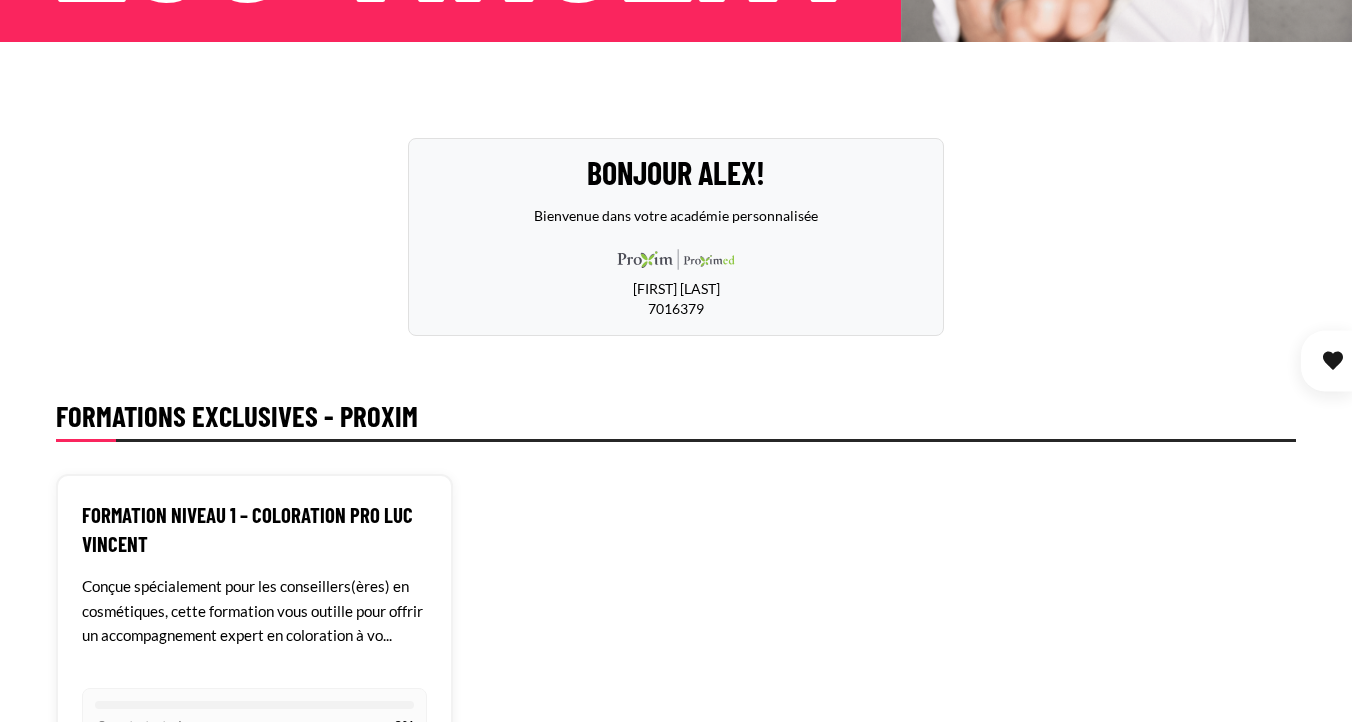 click on "Bonjour [FIRST]!
Bienvenue dans votre académie personnalisée
[FIRST] [LAST]
[NUMBER]" at bounding box center [676, 237] 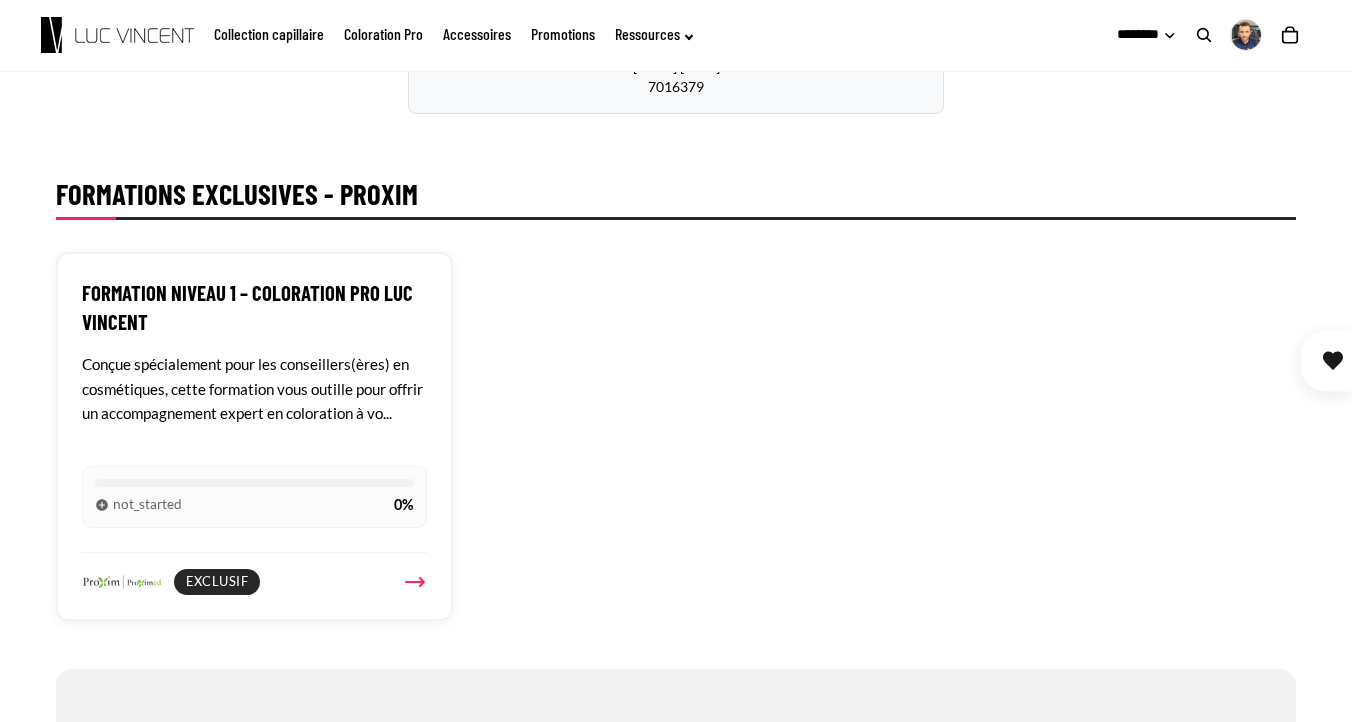 scroll, scrollTop: 687, scrollLeft: 0, axis: vertical 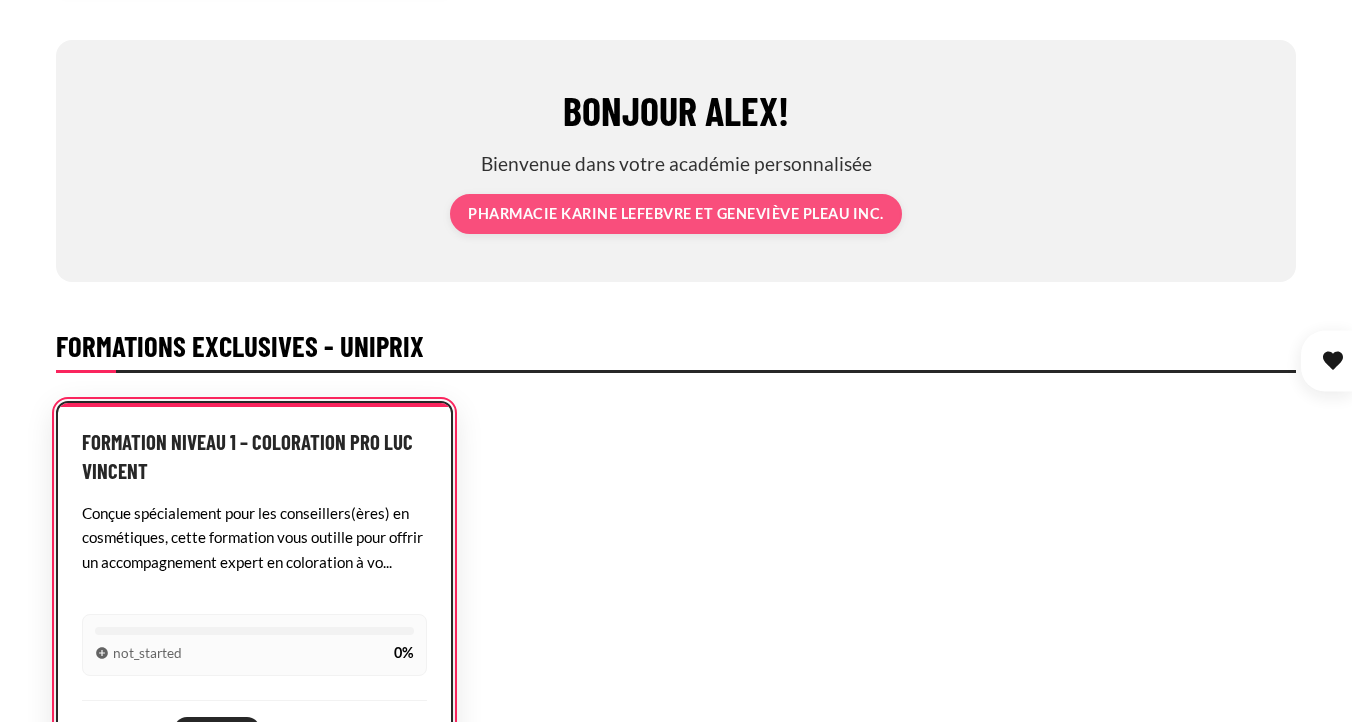 click on "Formation Niveau 1 – Coloration Pro Luc Vincent" at bounding box center (254, 456) 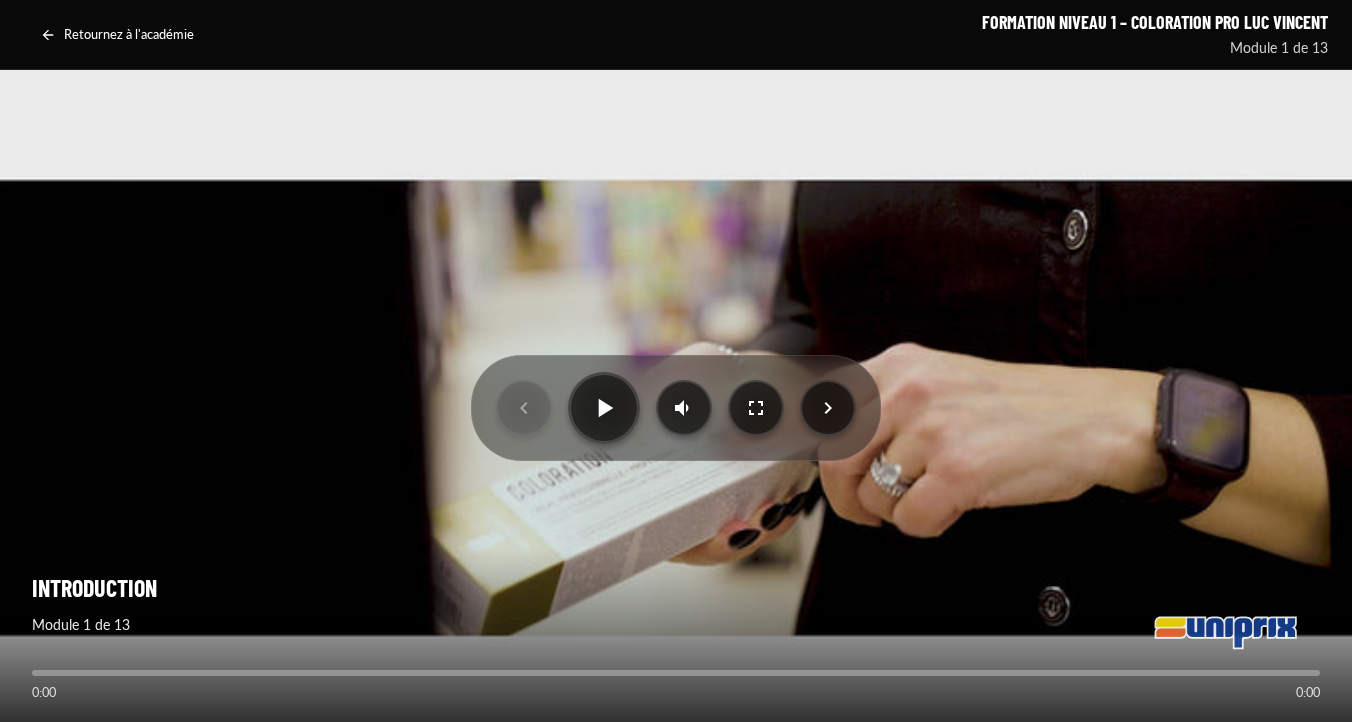 scroll, scrollTop: 0, scrollLeft: 0, axis: both 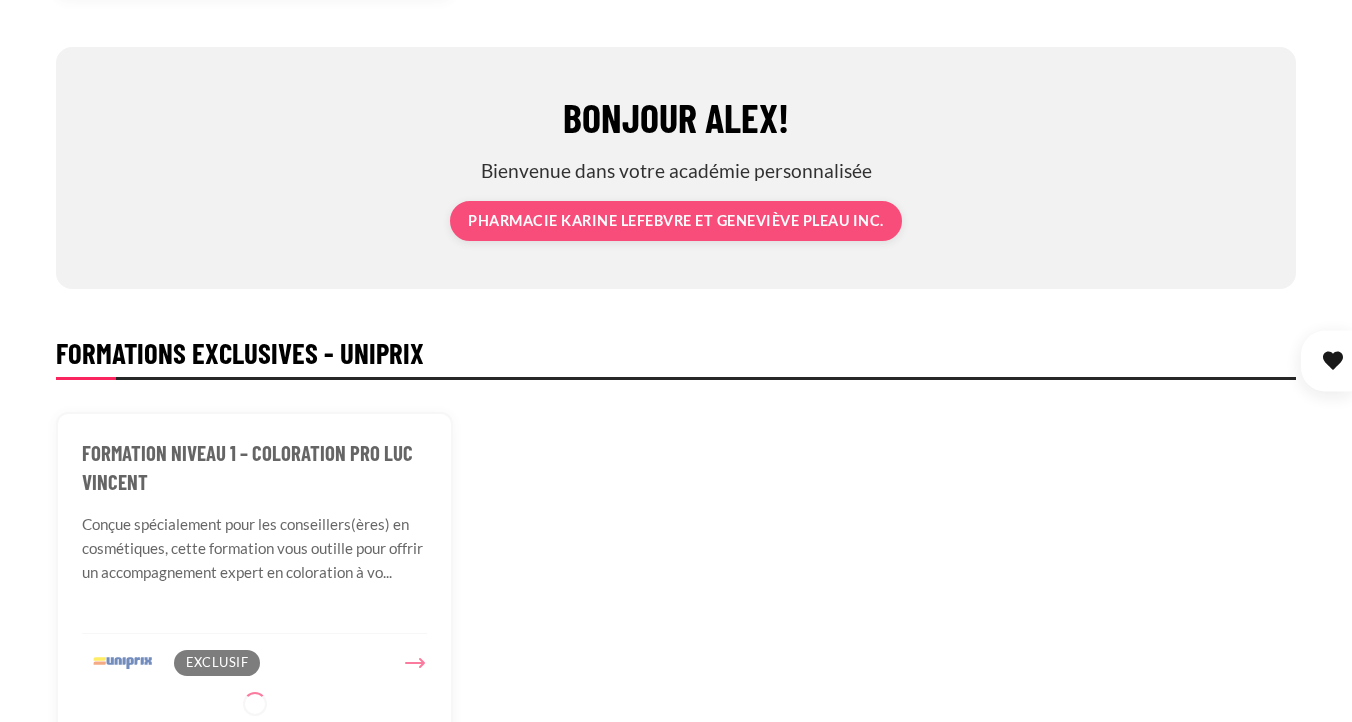 click on "Formation Niveau 1 – Coloration Pro Luc Vincent
Conçue spécialement pour les conseillers(ères) en cosmétiques, cette formation vous outille pour offrir un accompagnement expert en coloration à vo...
Exclusif" at bounding box center [676, 585] 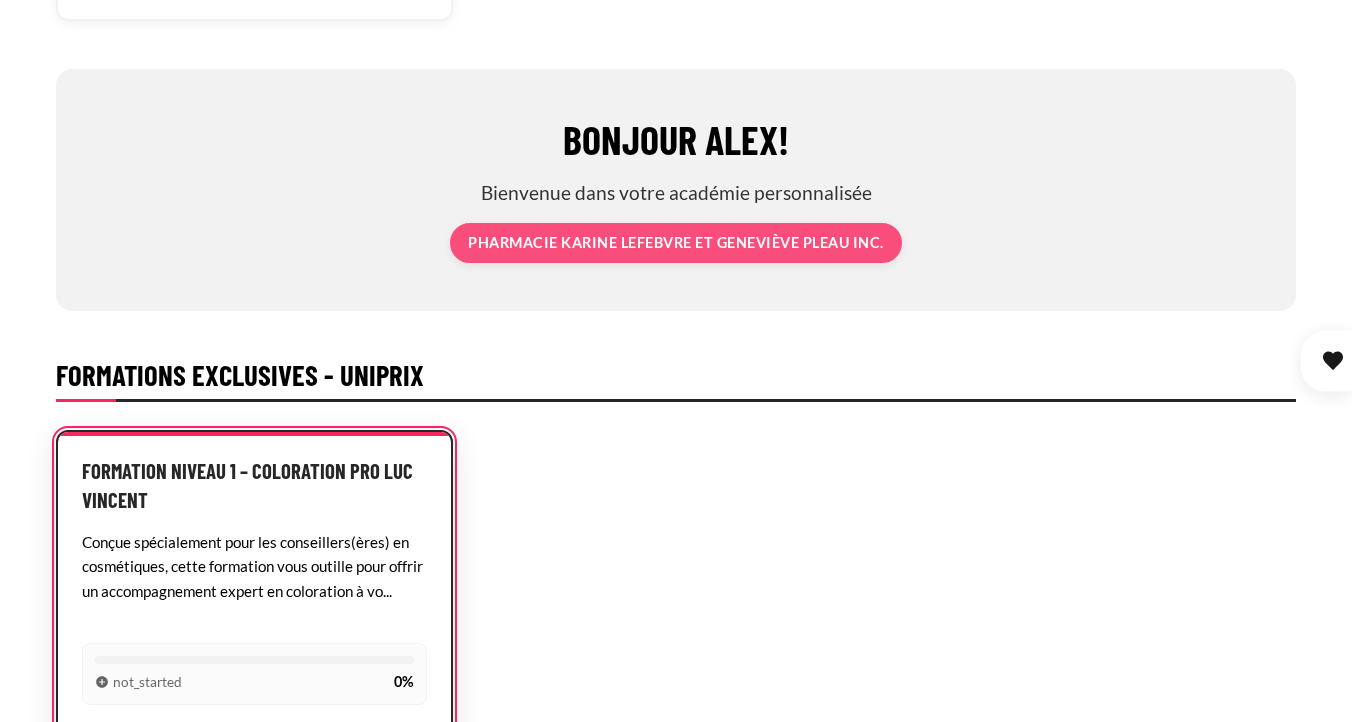 click on "Formation Niveau 1 – Coloration Pro Luc Vincent" at bounding box center [254, 485] 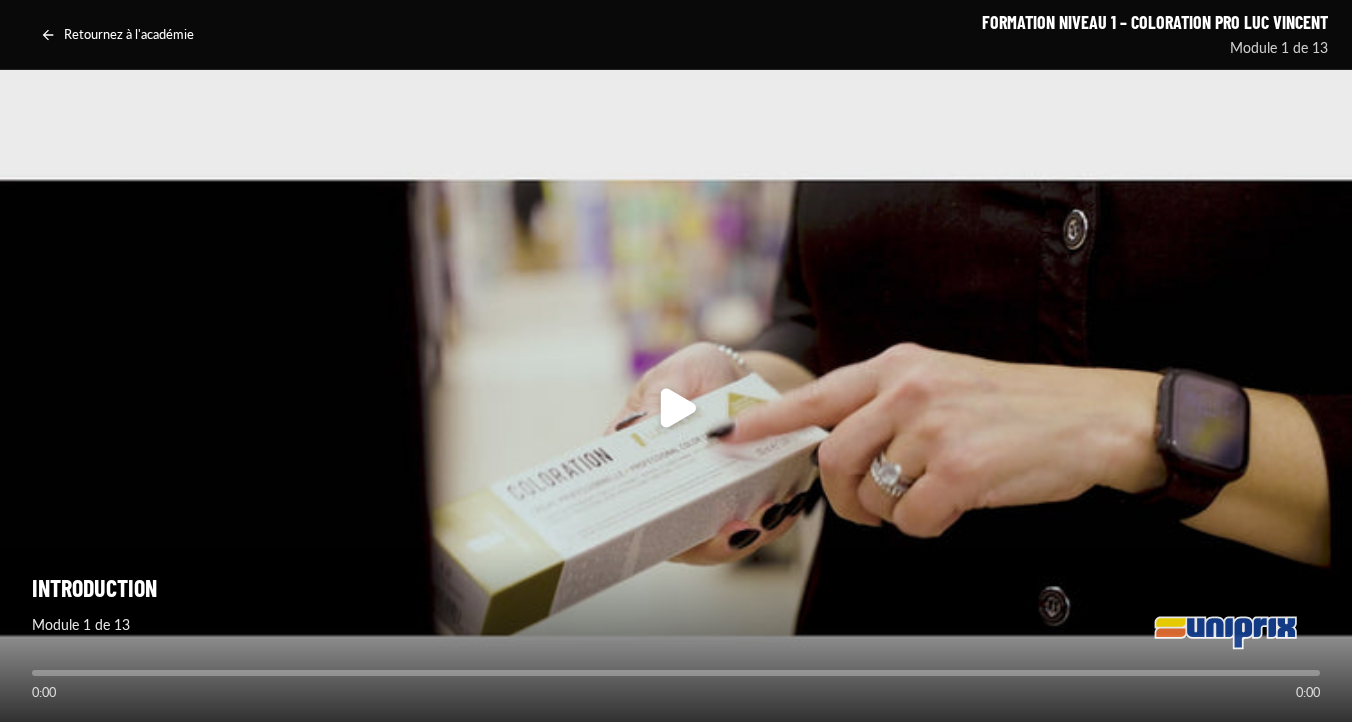 scroll, scrollTop: 0, scrollLeft: 0, axis: both 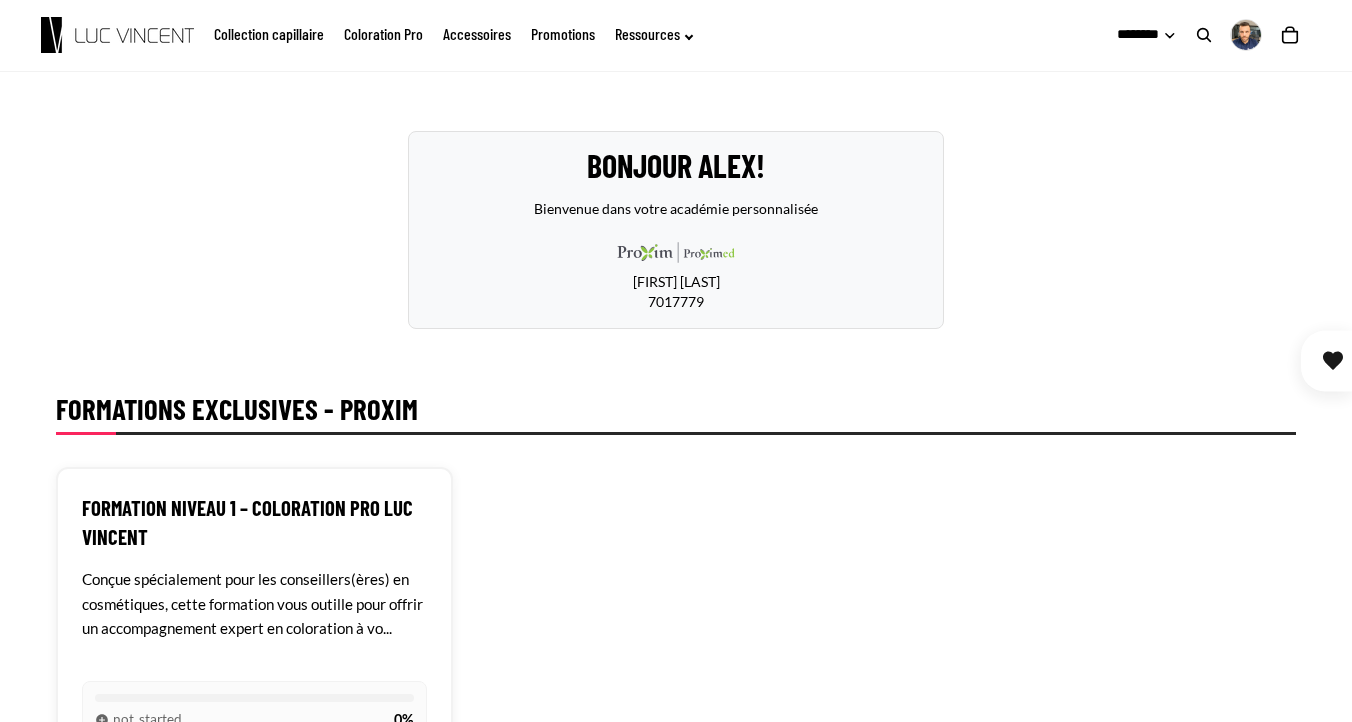 click on "[FIRST] [LAST]
[PHONE]" at bounding box center (676, 271) 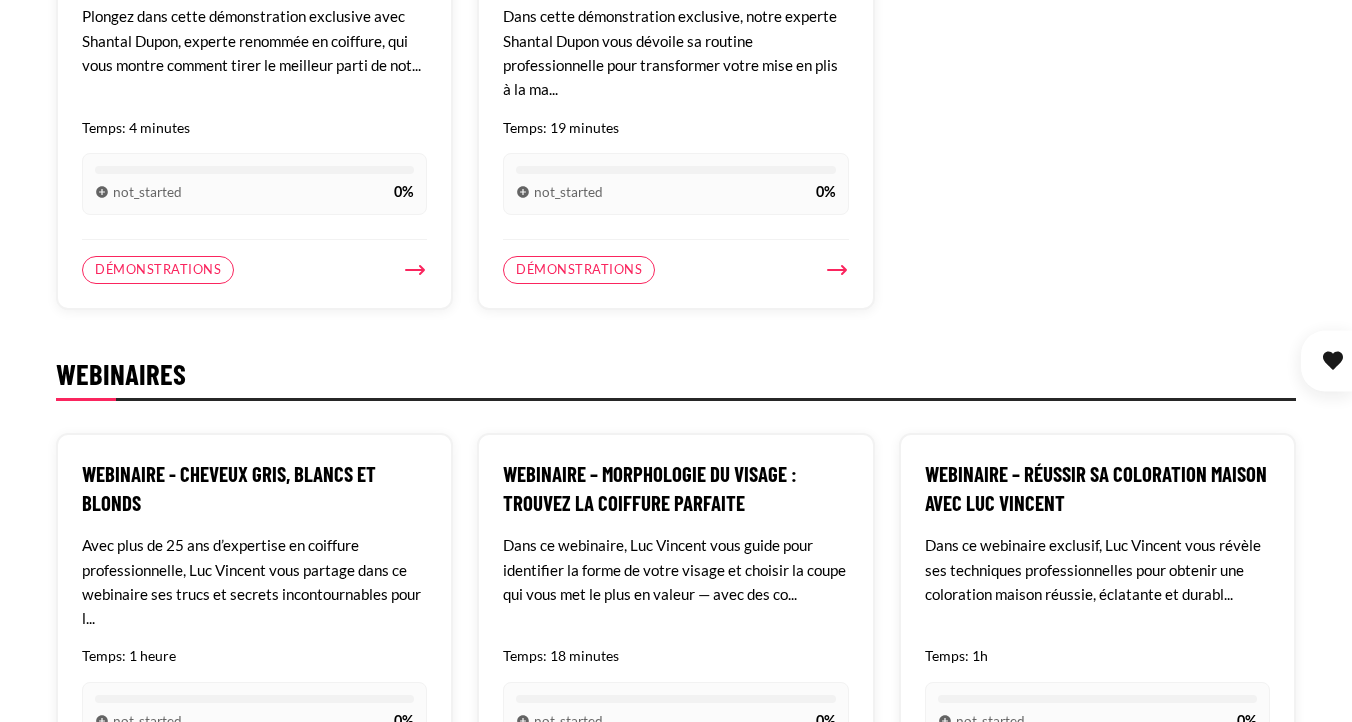 scroll, scrollTop: 2775, scrollLeft: 0, axis: vertical 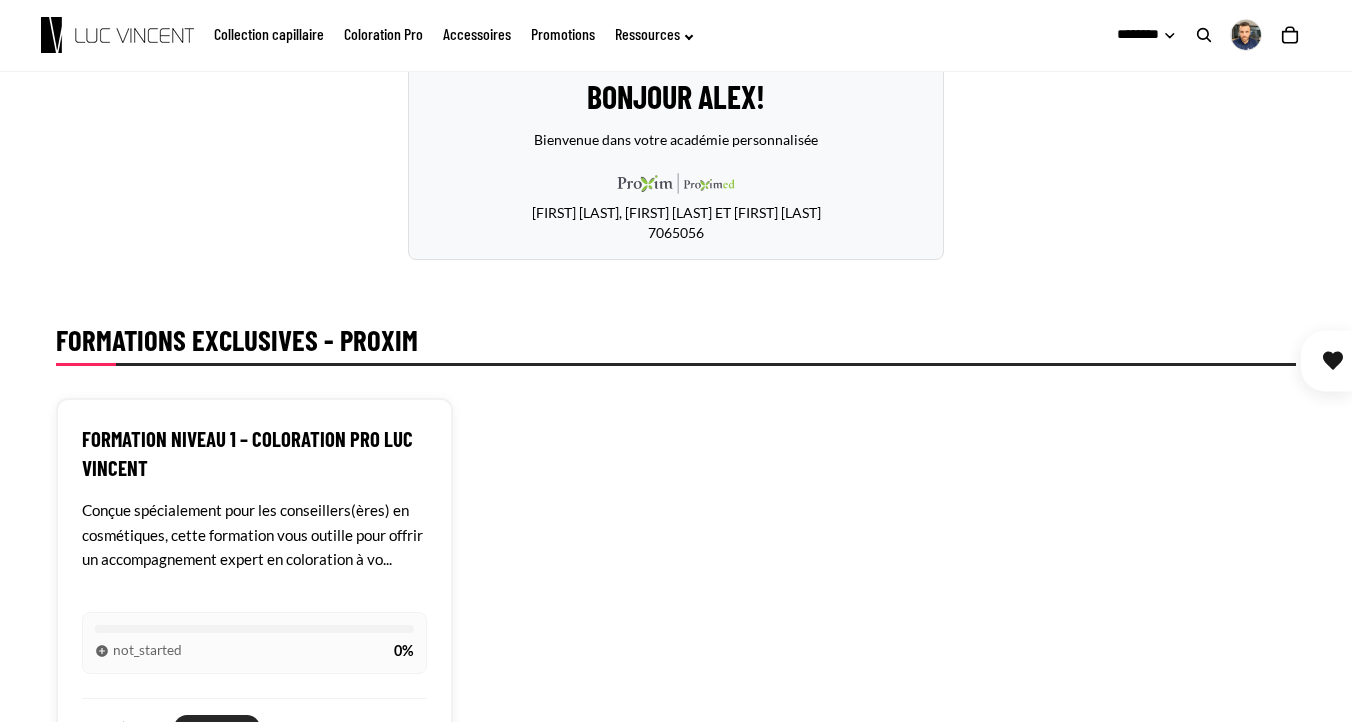 click on "Formations exclusives - Proxim
Formation Niveau 1 – Coloration Pro Luc Vincent
Conçue spécialement pour les conseillers(ères) en cosmétiques, cette formation vous outille pour offrir un accompagnement expert en coloration à vo...
not_started
0%
Exclusif" at bounding box center [676, 545] 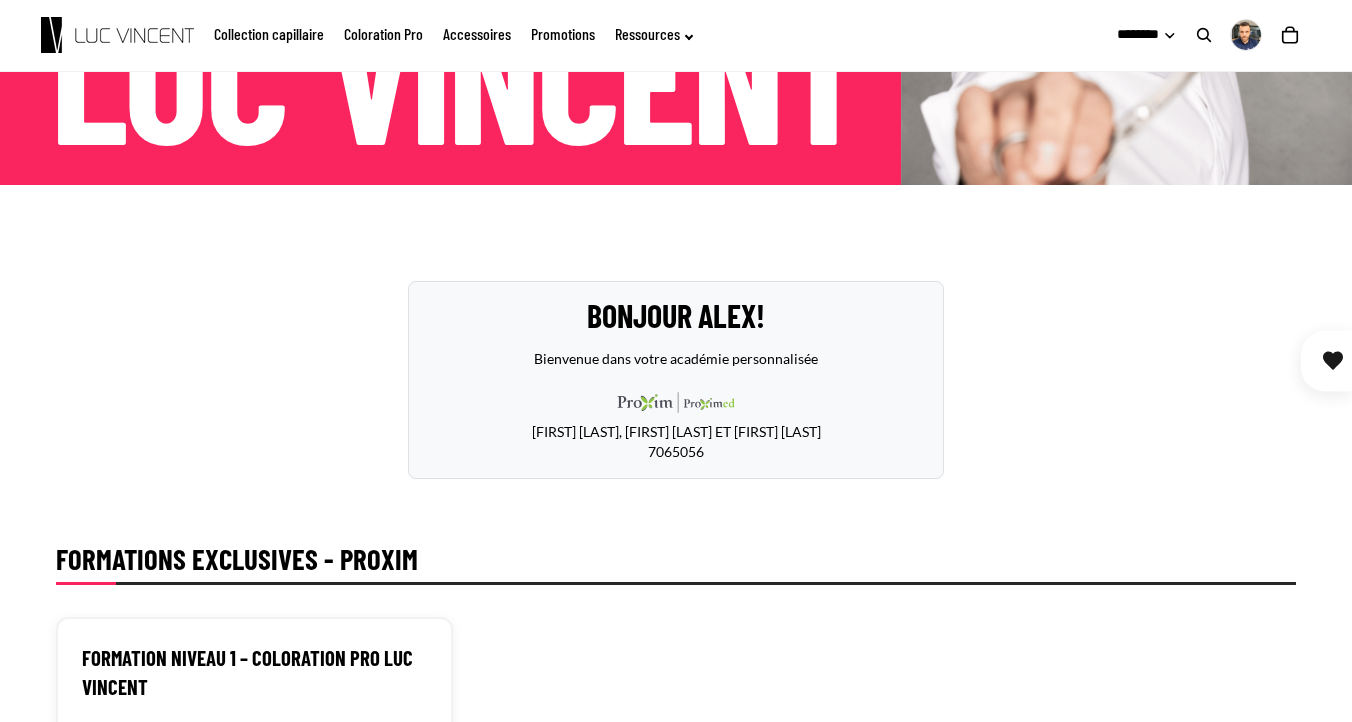 scroll, scrollTop: 220, scrollLeft: 0, axis: vertical 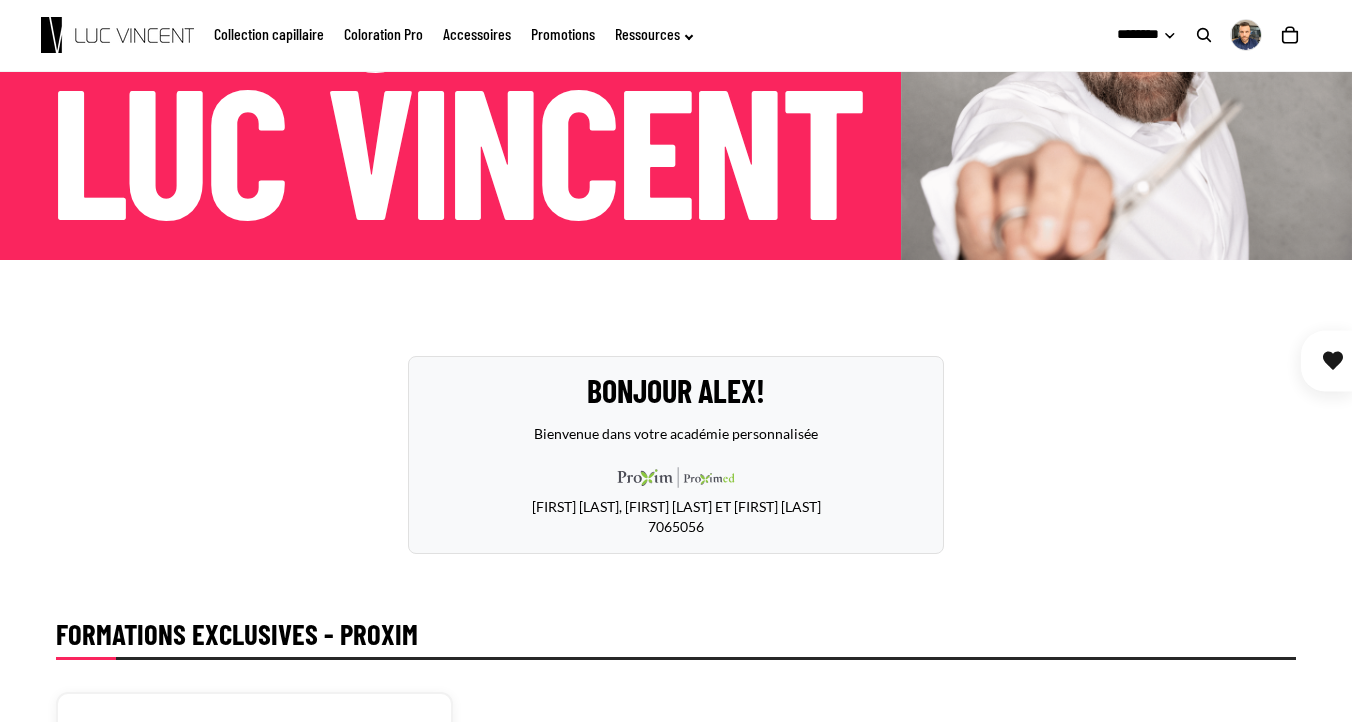 click on "Bonjour Alex!
Bienvenue dans votre académie personnalisée
JEAN-SEBASTIEN BLAIS, JEAN-FRANCOIS LEPINE ET GUILLAUME LATULIPPE
7065056
Formations exclusives - Proxim
Formation Niveau 1 – Coloration Pro Luc Vincent
Conçue spécialement pour les conseillers(ères) en cosmétiques, cette formation vous outille pour offrir un accompagnement expert en coloration à vo...
0%" at bounding box center (676, 2346) 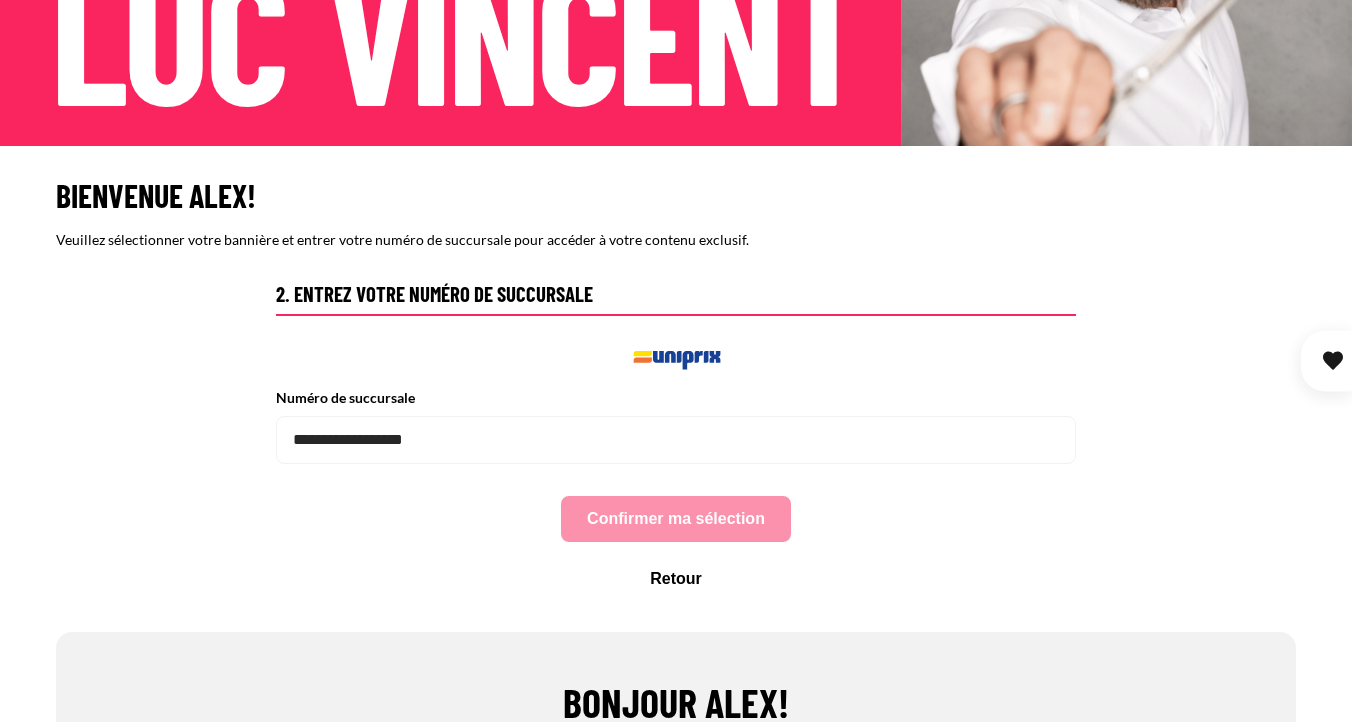 scroll, scrollTop: 385, scrollLeft: 0, axis: vertical 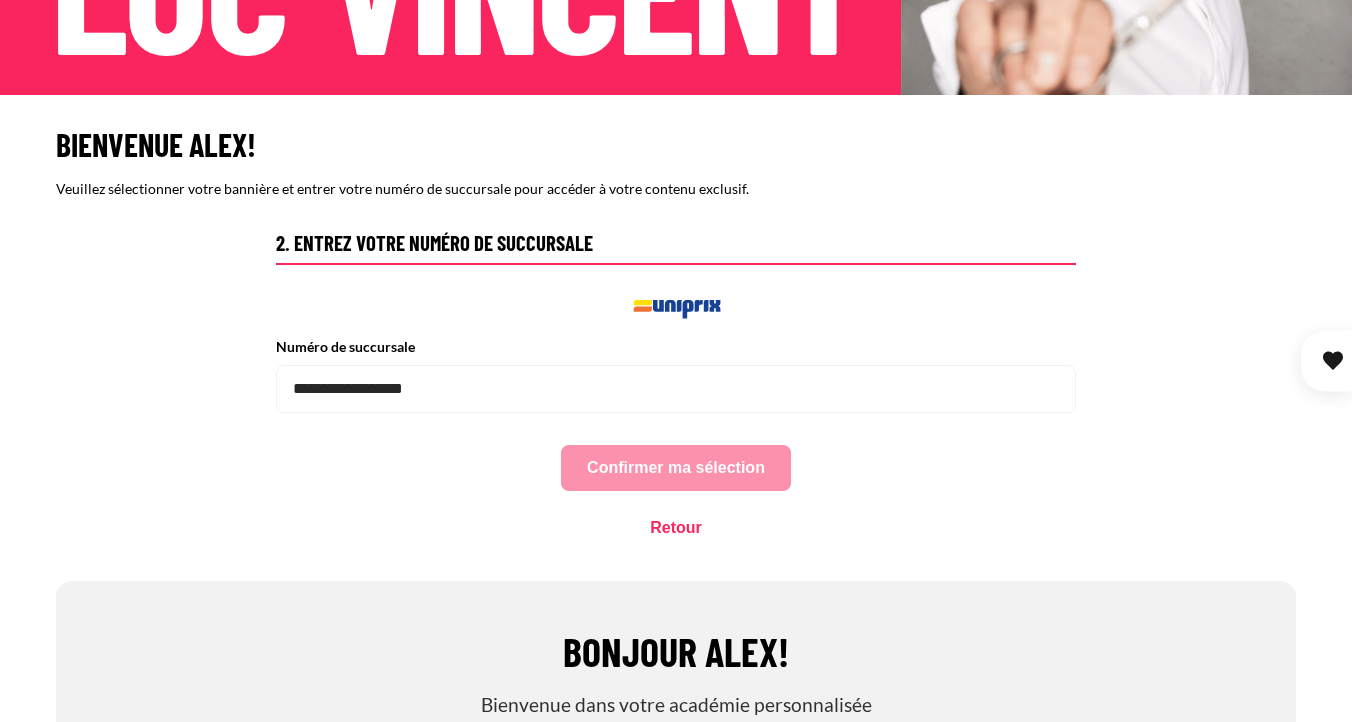 click on "Retour" at bounding box center (676, 528) 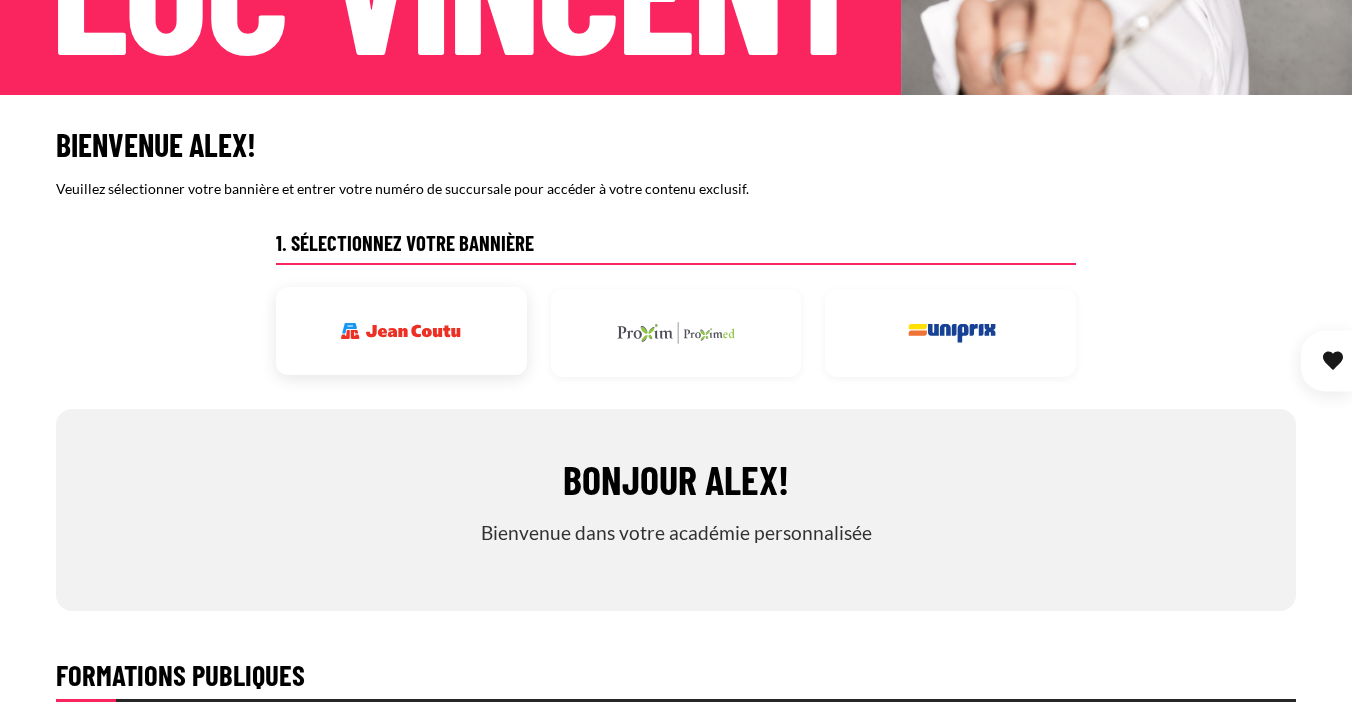 click at bounding box center (401, 331) 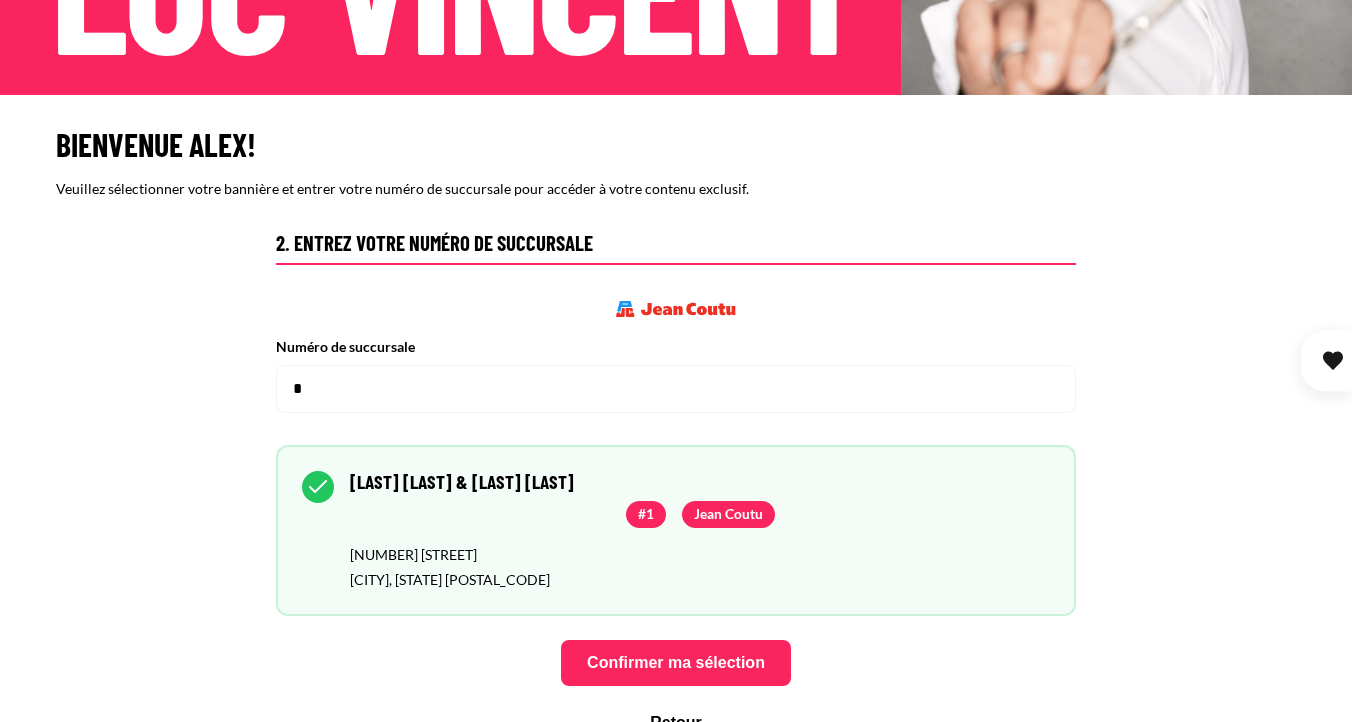 type on "*" 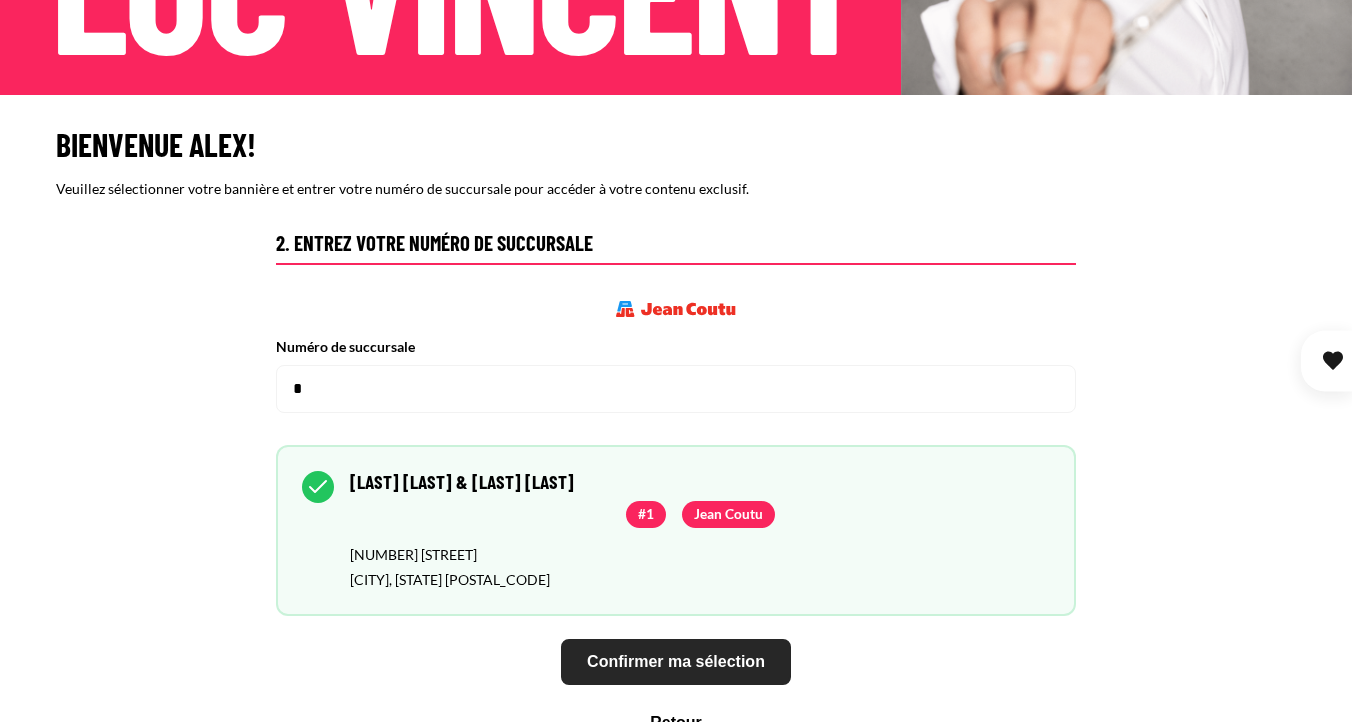 click on "Confirmer ma sélection" at bounding box center (676, 662) 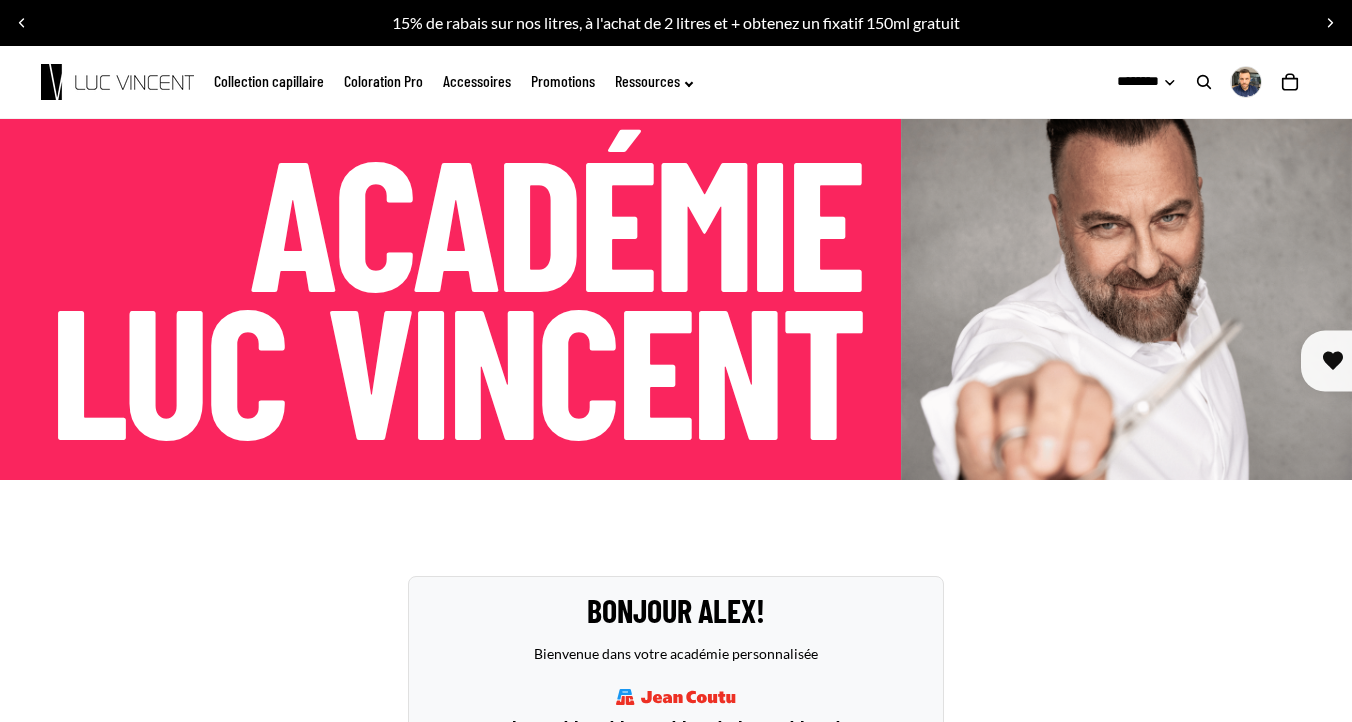 scroll, scrollTop: 385, scrollLeft: 0, axis: vertical 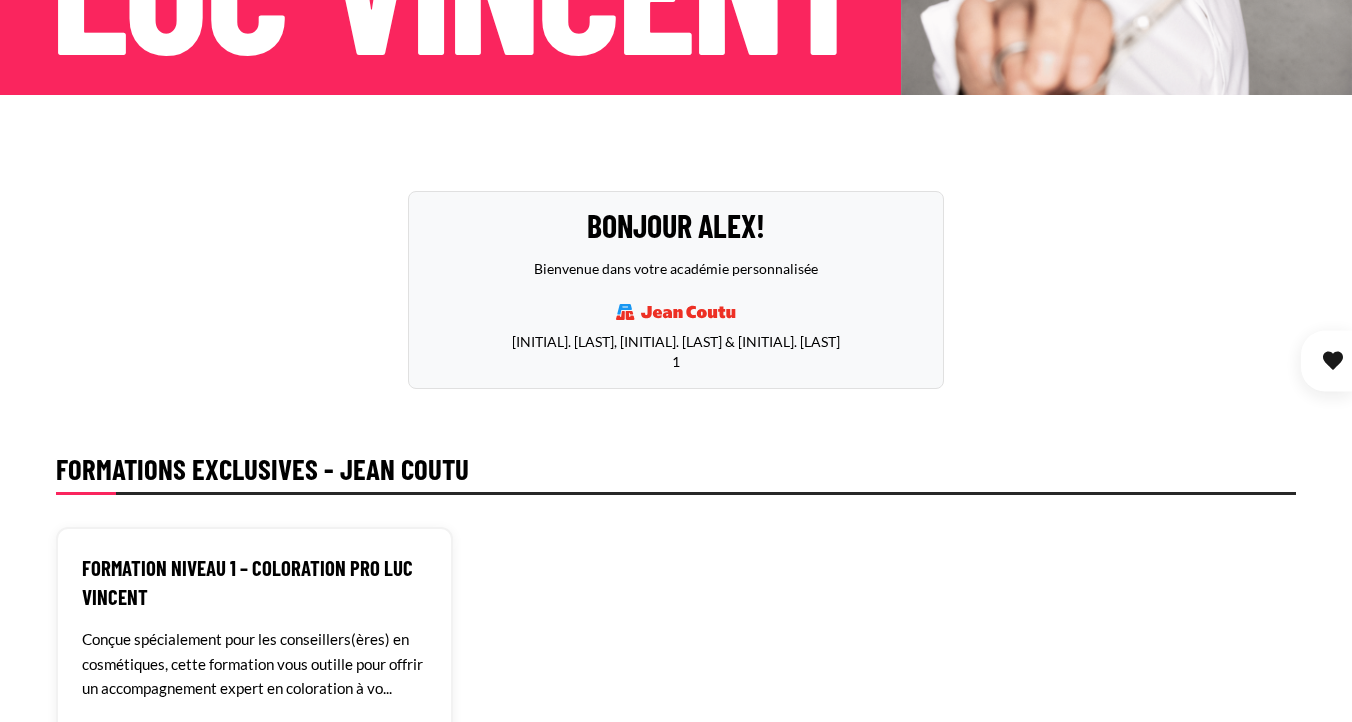 click on "Bonjour Alex!
Bienvenue dans votre académie personnalisée
J. Dansereau, J. Dubois & M. Nguyen
1" at bounding box center (676, 290) 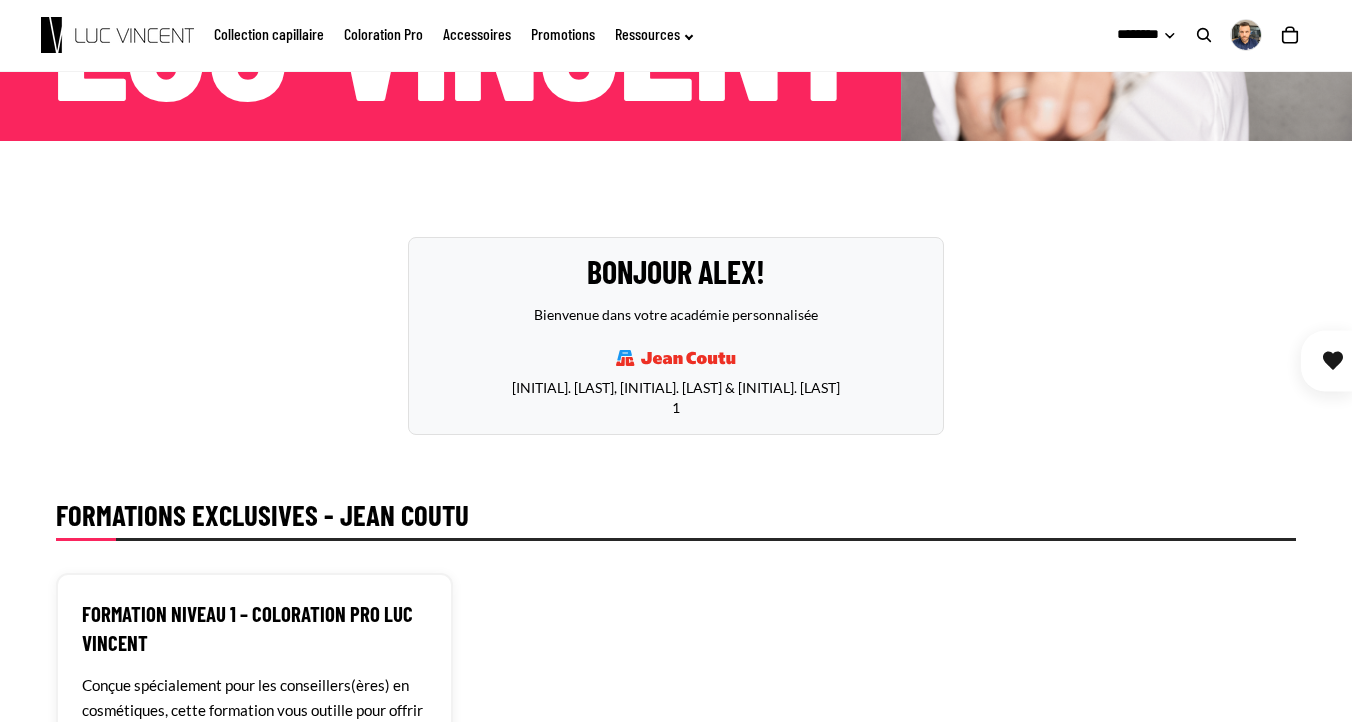 scroll, scrollTop: 275, scrollLeft: 0, axis: vertical 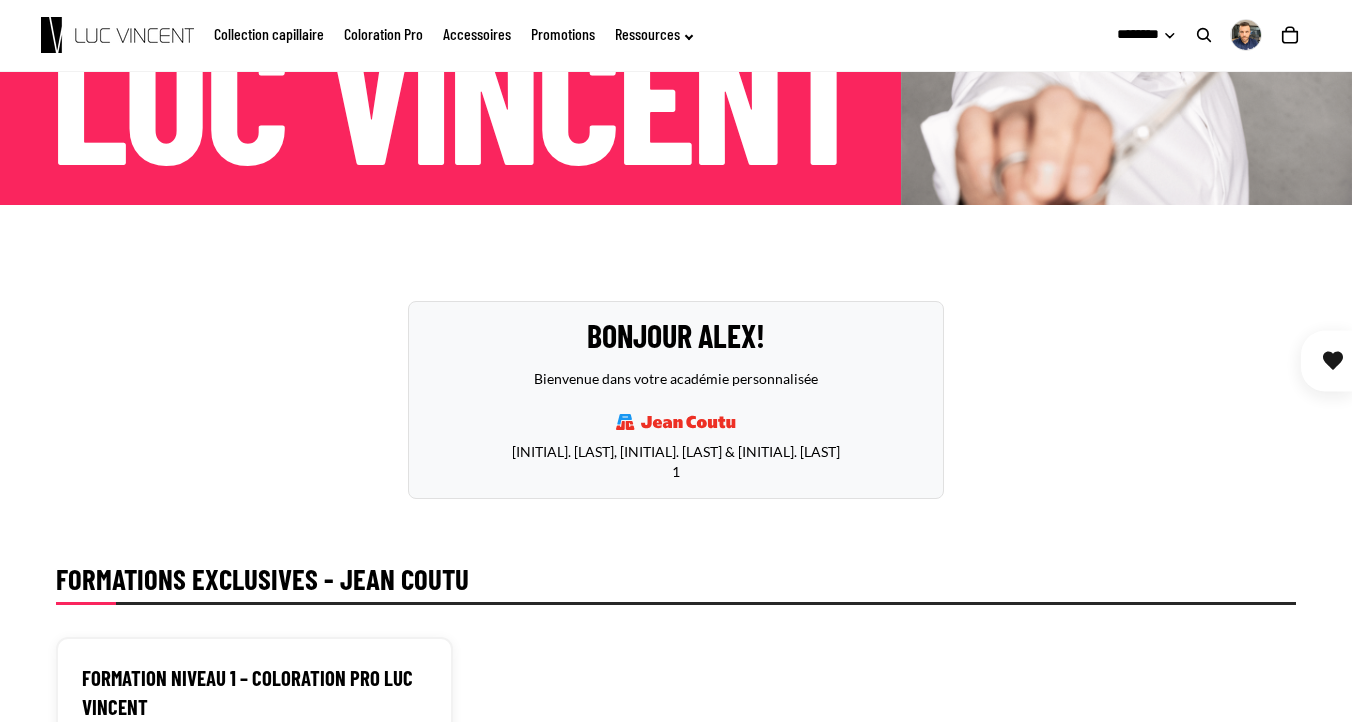 click on "Bonjour Alex!
Bienvenue dans votre académie personnalisée
J. Dansereau, J. Dubois & M. Nguyen
1" at bounding box center [676, 400] 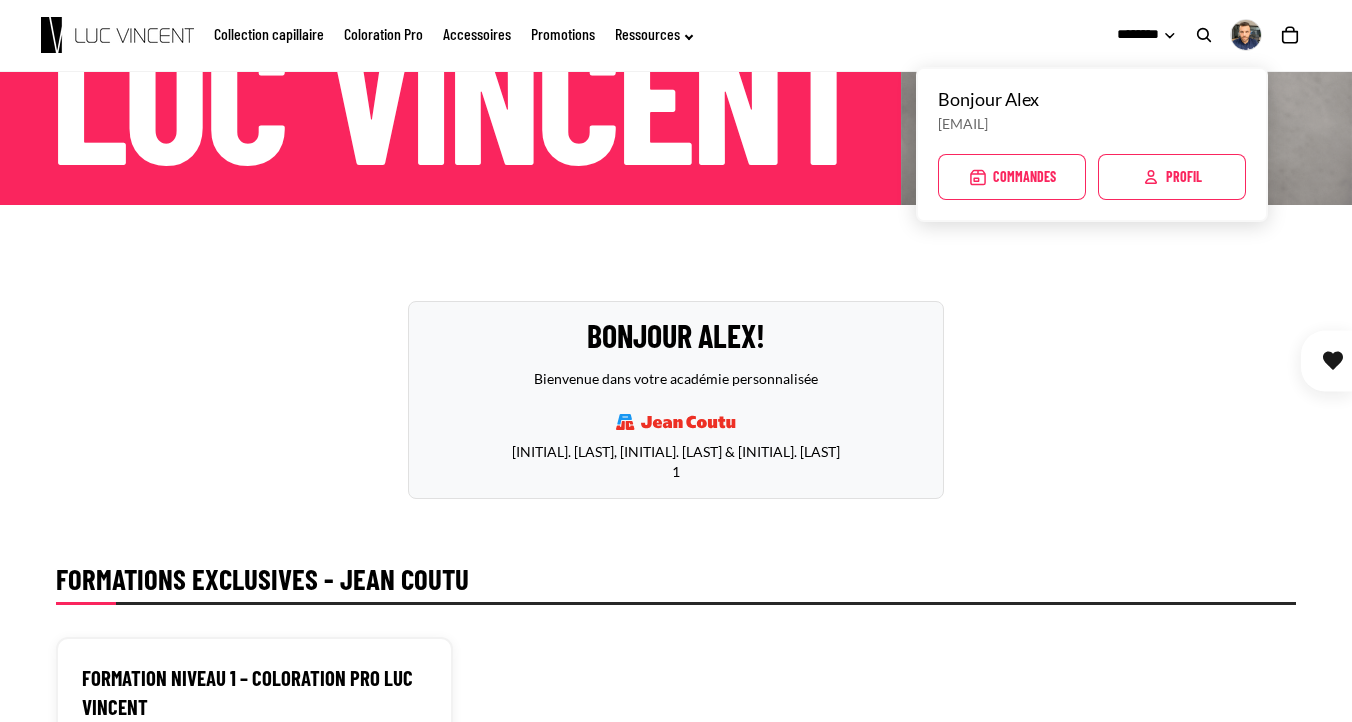 click on "Bonjour Alex!
Bienvenue dans votre académie personnalisée
J. Dansereau, J. Dubois & M. Nguyen
1" at bounding box center (676, 400) 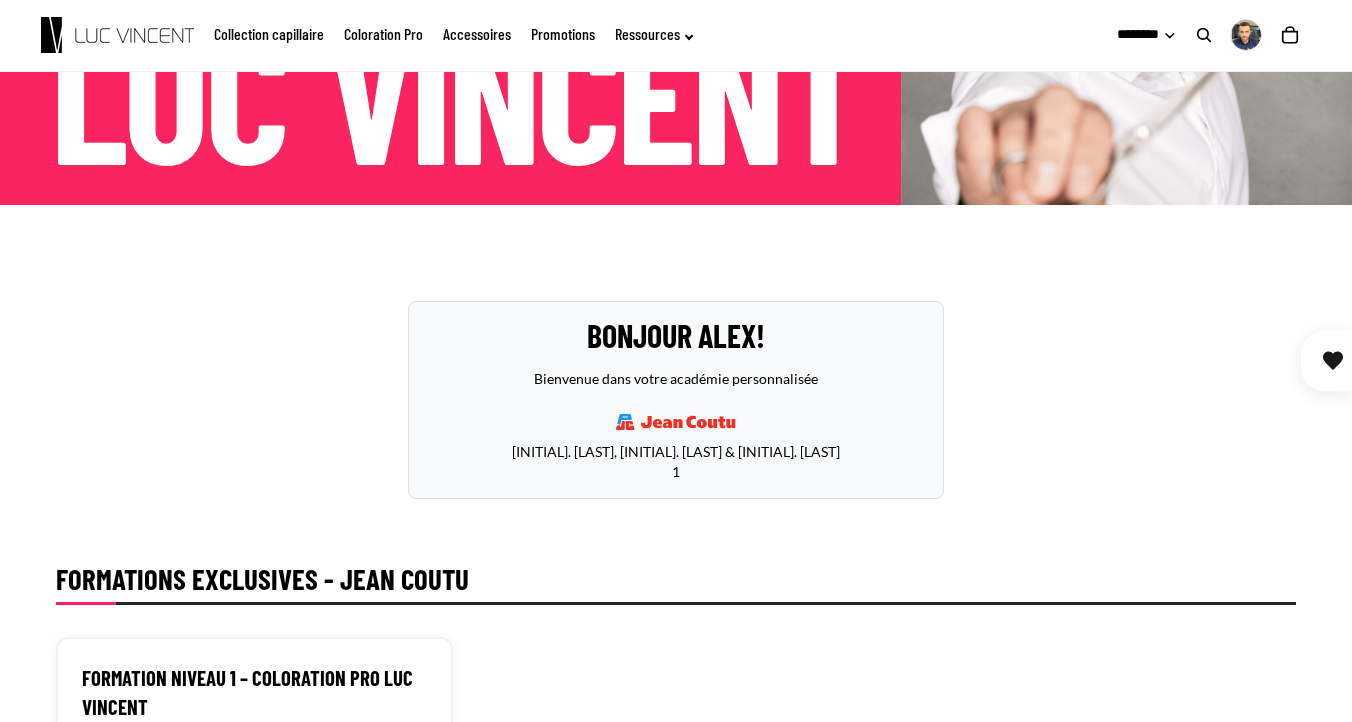 click on "Bonjour Alex!
Bienvenue dans votre académie personnalisée
[INITIAL]. [LAST], [INITIAL]. [LAST] & [INITIAL]. [LAST]
1" at bounding box center [676, 400] 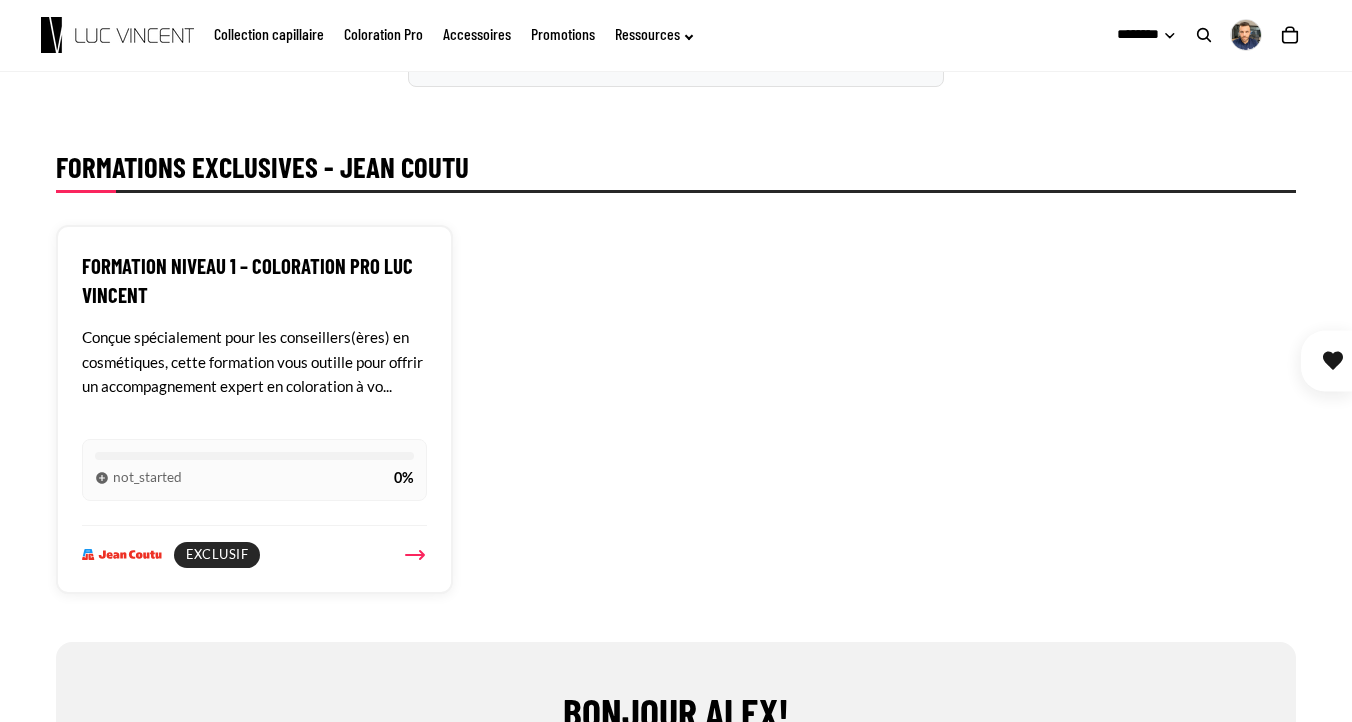 scroll, scrollTop: 497, scrollLeft: 0, axis: vertical 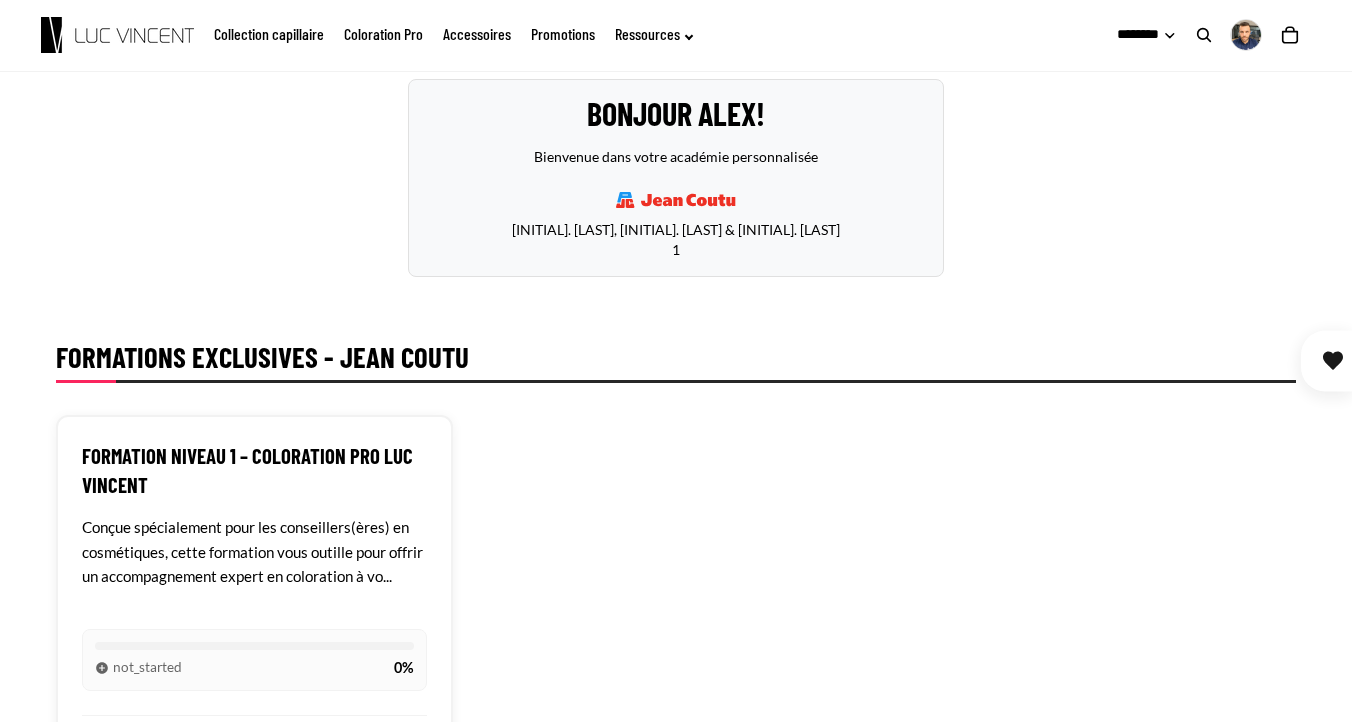 click on "Bonjour Alex!
Bienvenue dans votre académie personnalisée
[INITIAL]. [LAST], [INITIAL]. [LAST] & [INITIAL]. [LAST]
1" at bounding box center (676, 178) 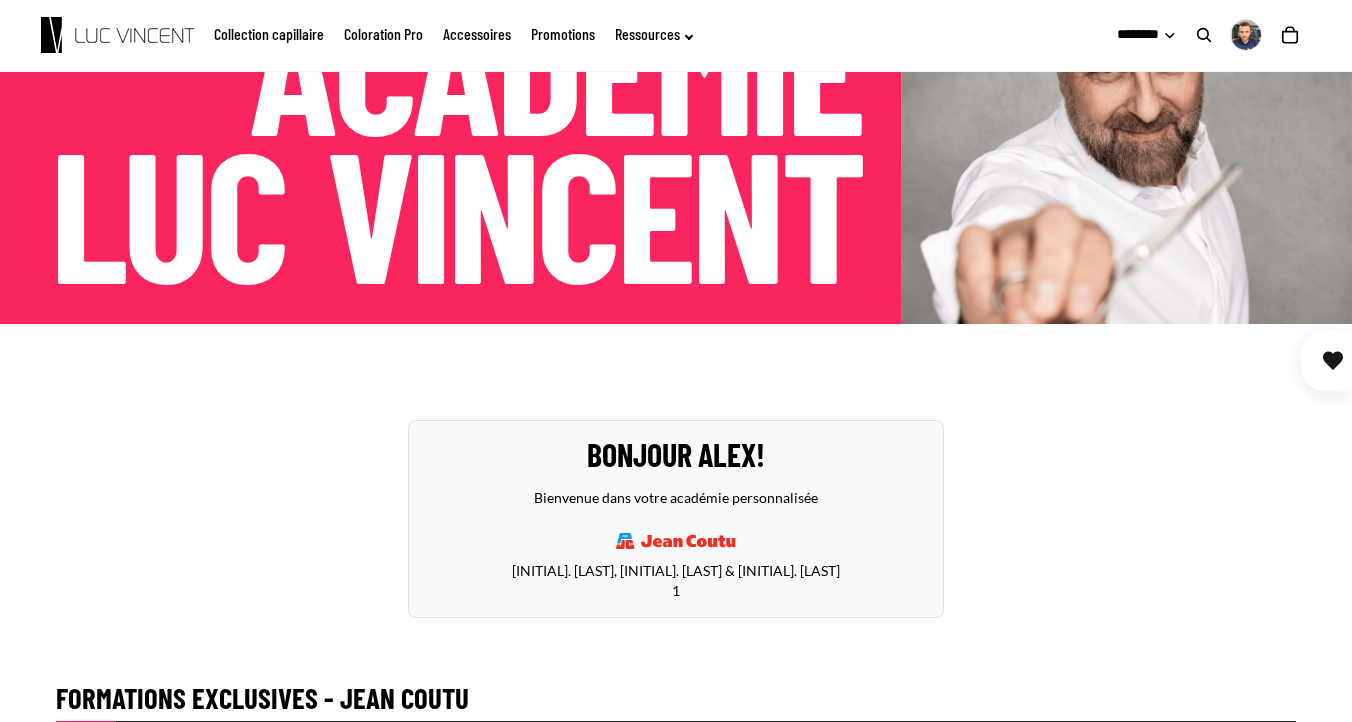 scroll, scrollTop: 0, scrollLeft: 0, axis: both 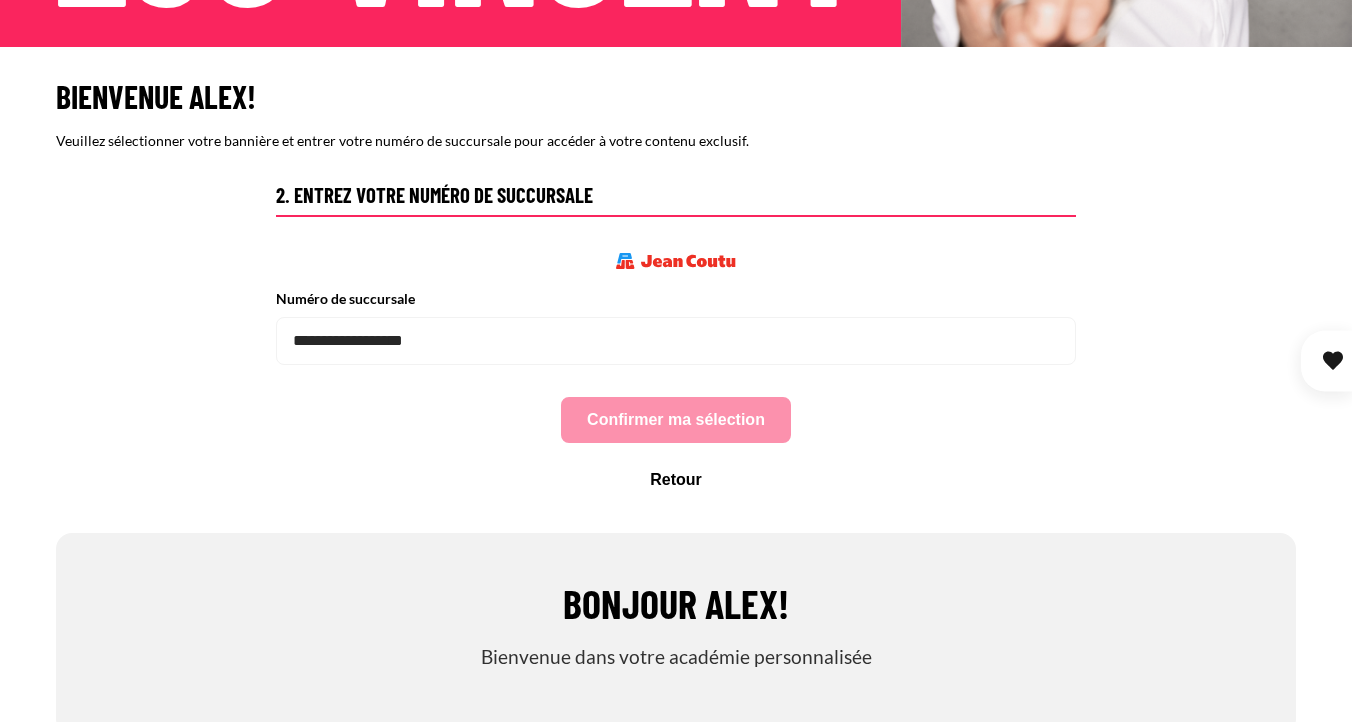 click on "Veuillez sélectionner votre bannière et entrer votre numéro de succursale pour accéder à votre contenu exclusif." at bounding box center (676, 141) 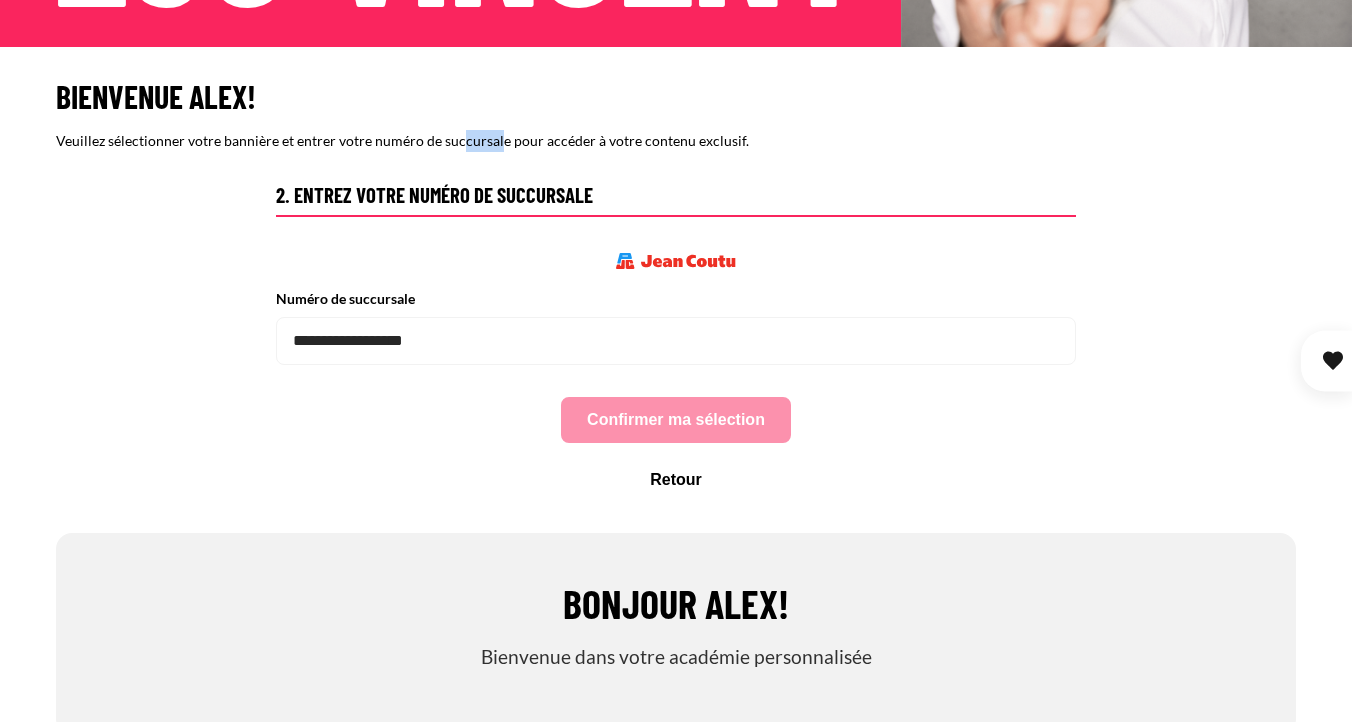 click on "Veuillez sélectionner votre bannière et entrer votre numéro de succursale pour accéder à votre contenu exclusif." at bounding box center [676, 141] 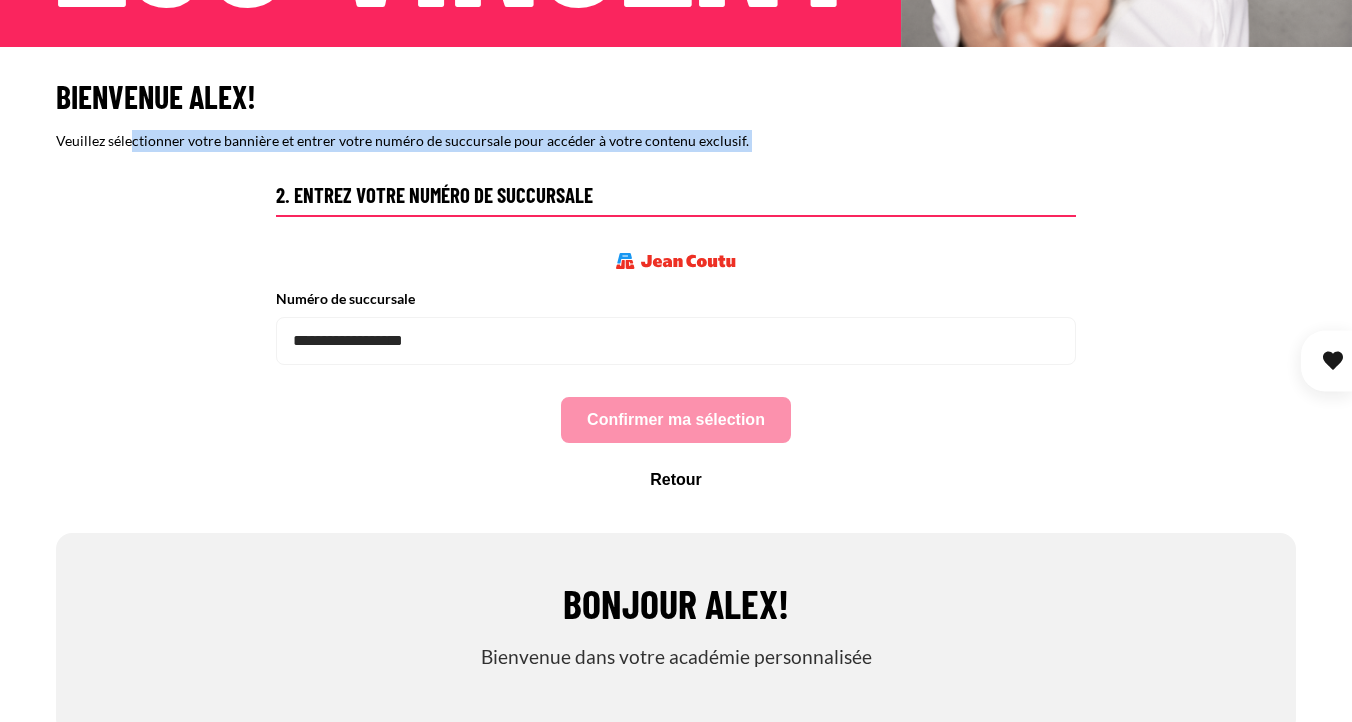 click on "Veuillez sélectionner votre bannière et entrer votre numéro de succursale pour accéder à votre contenu exclusif." at bounding box center (676, 141) 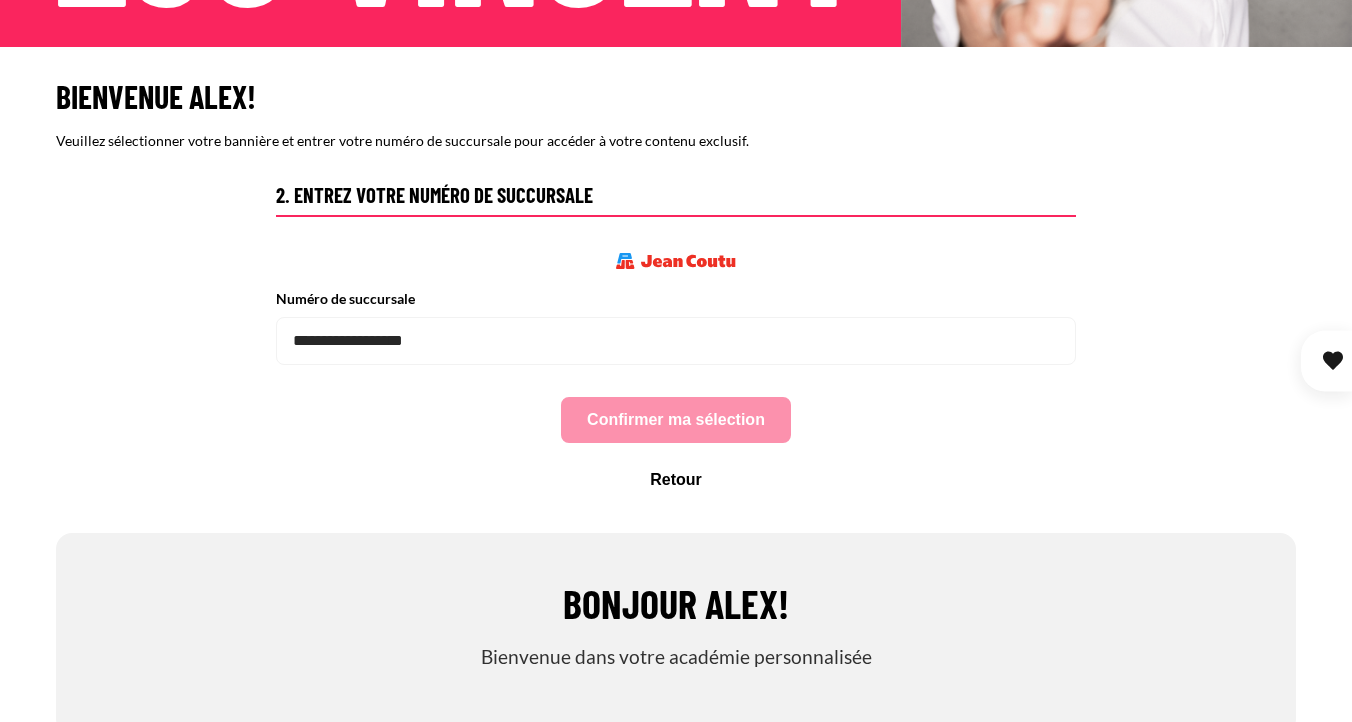 click on "Bienvenue Alex!" at bounding box center [676, 96] 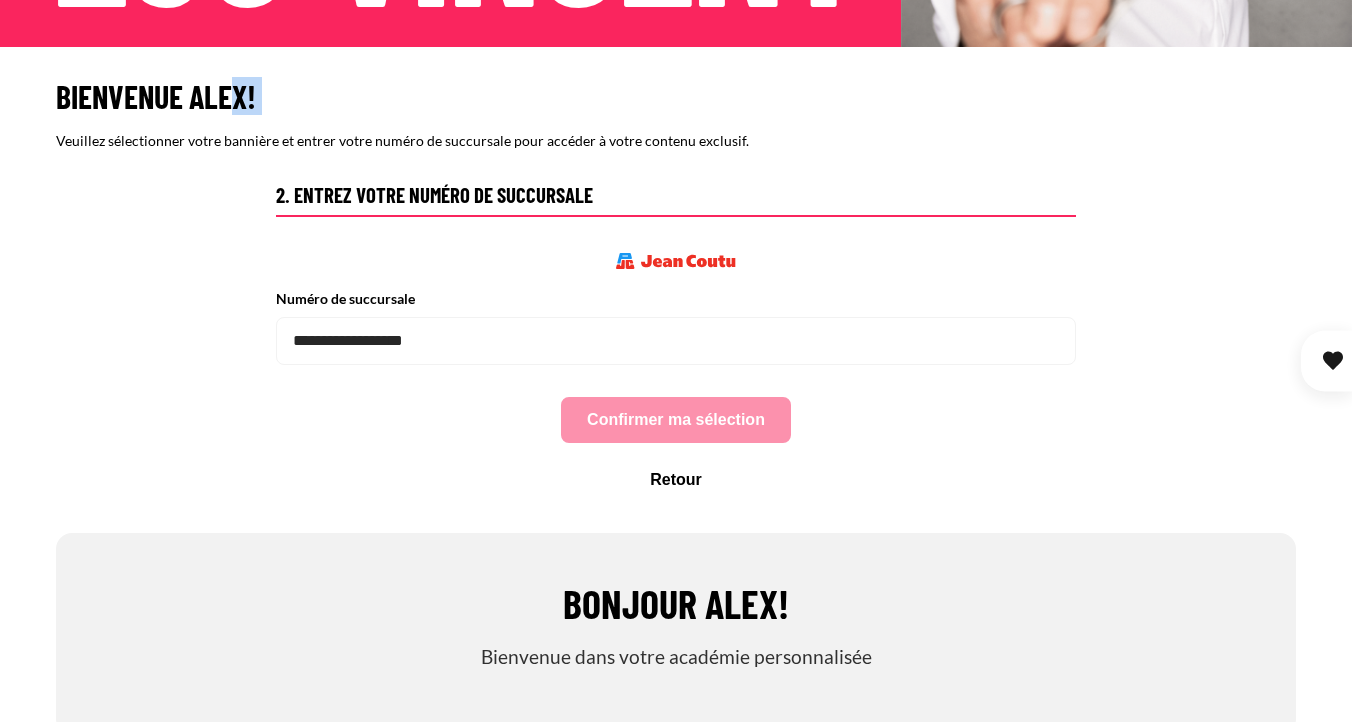click on "Bienvenue Alex!" at bounding box center (676, 96) 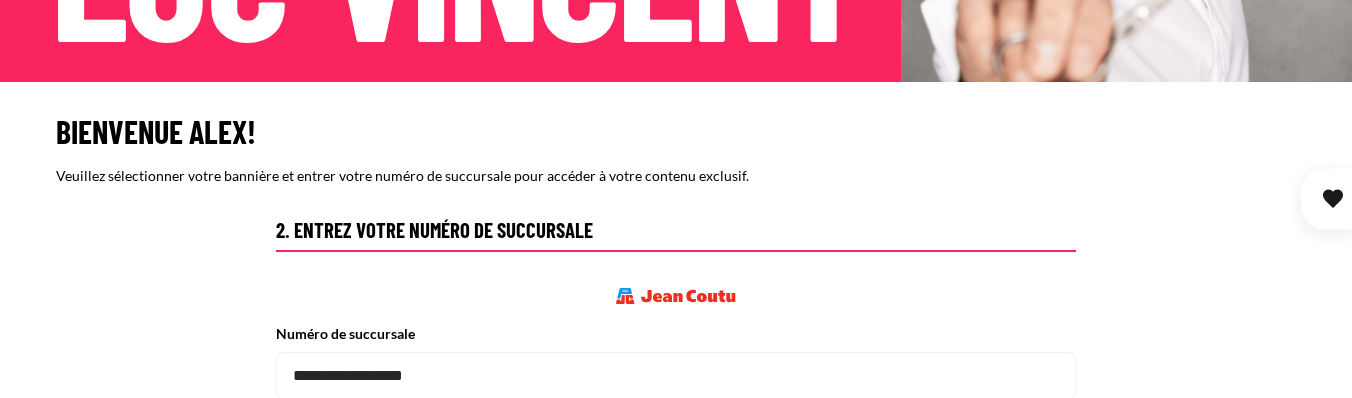 scroll, scrollTop: 420, scrollLeft: 0, axis: vertical 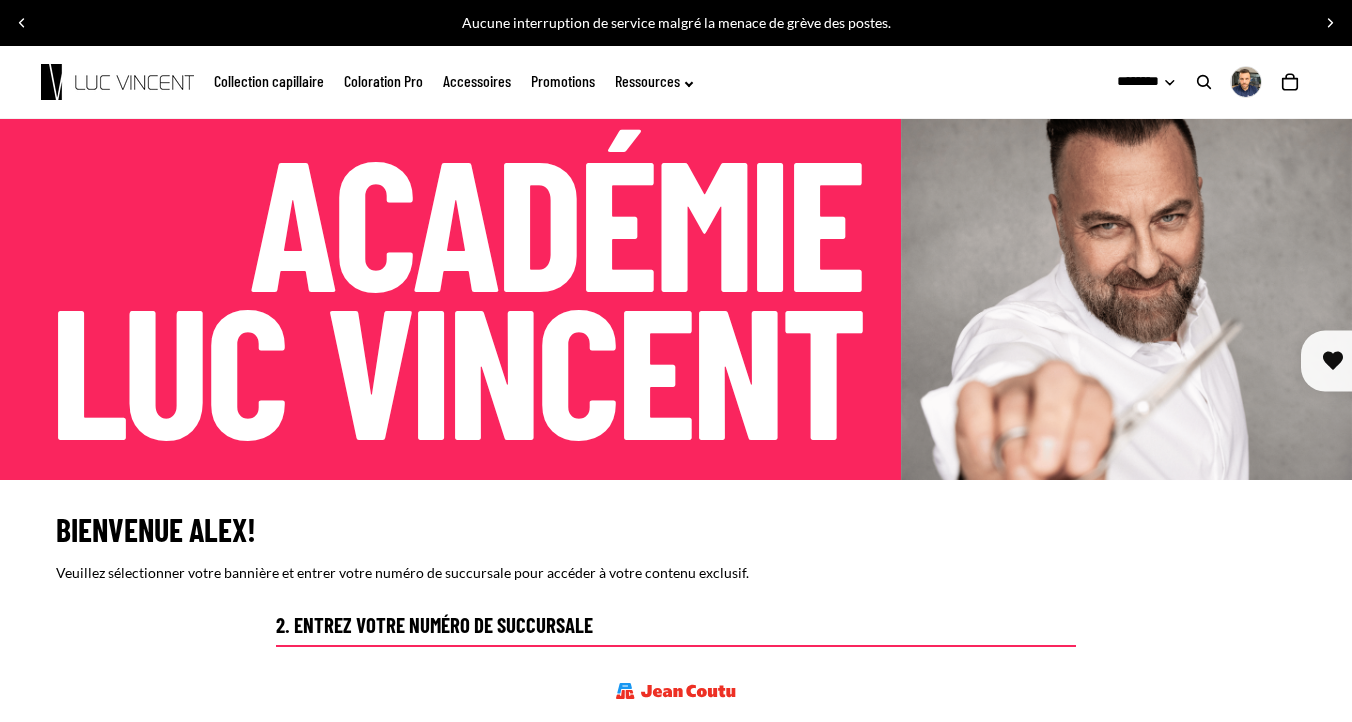 click 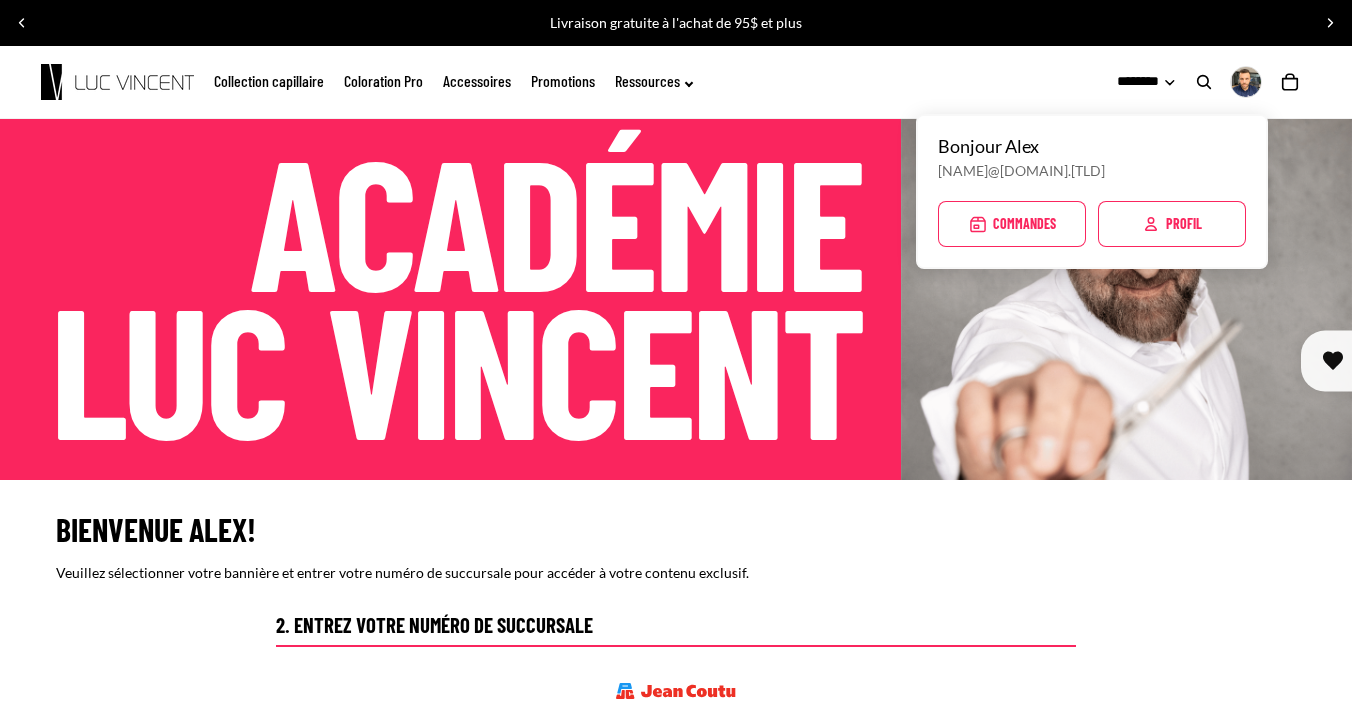 click on "Profil" 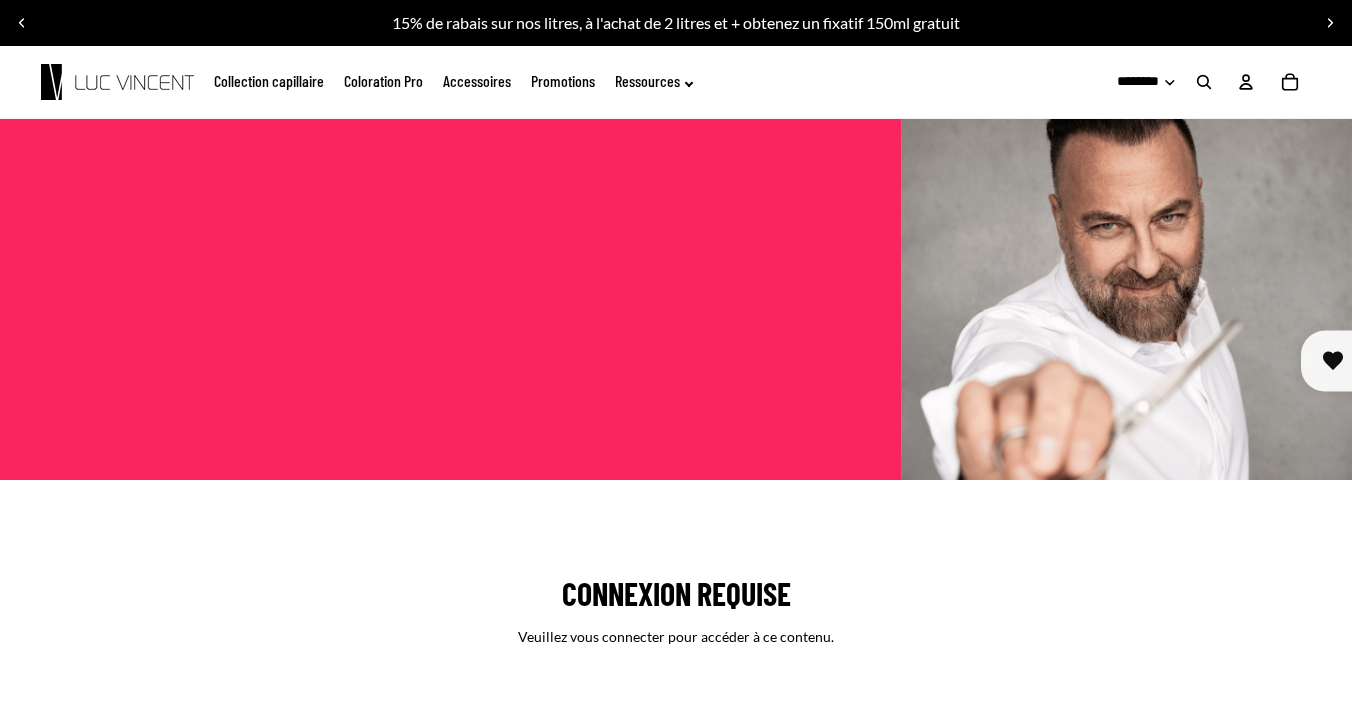 scroll, scrollTop: 0, scrollLeft: 0, axis: both 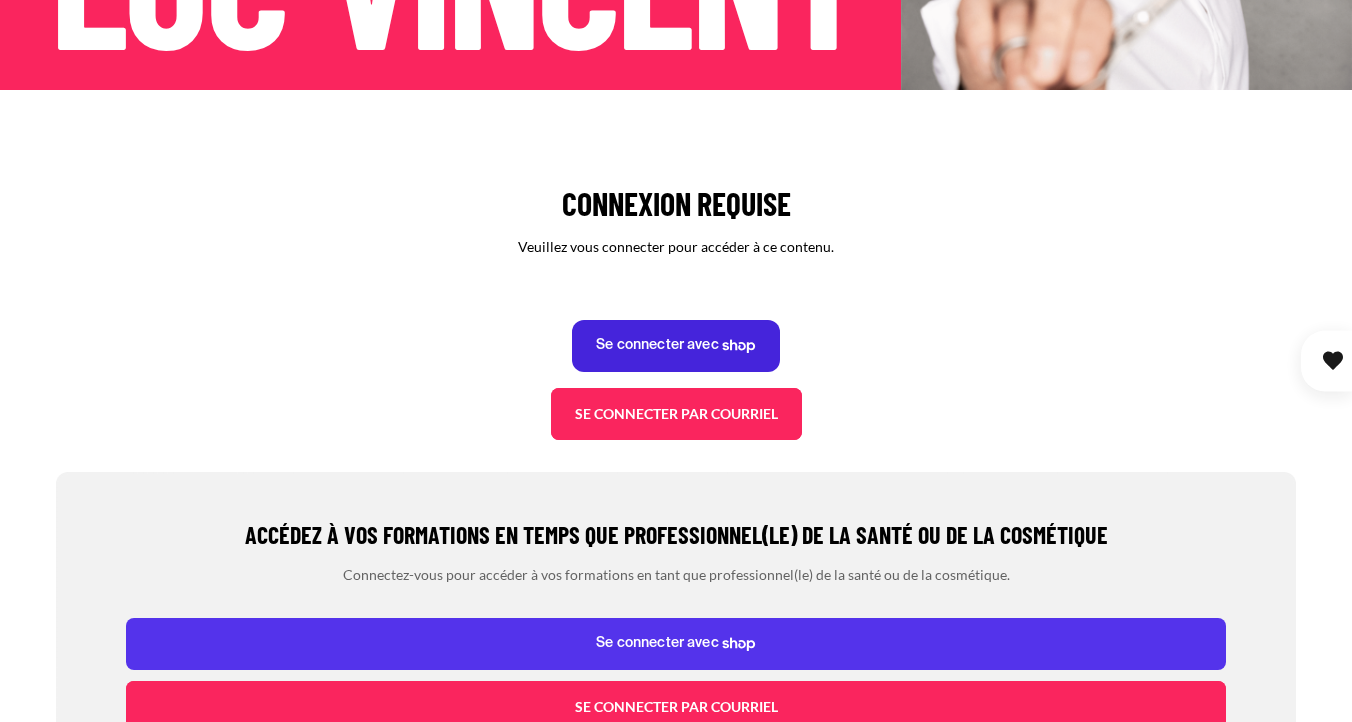 click on "Se connecter avec  Shop" at bounding box center (676, 346) 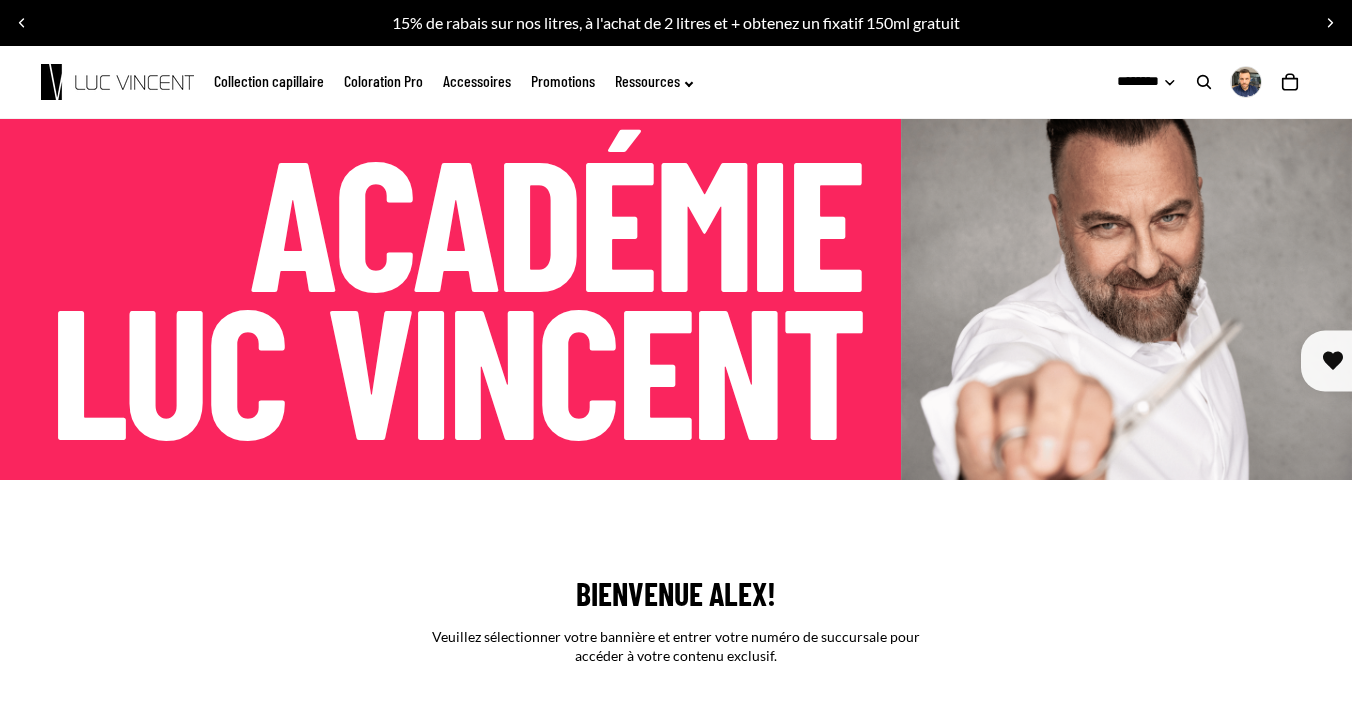 scroll, scrollTop: 390, scrollLeft: 0, axis: vertical 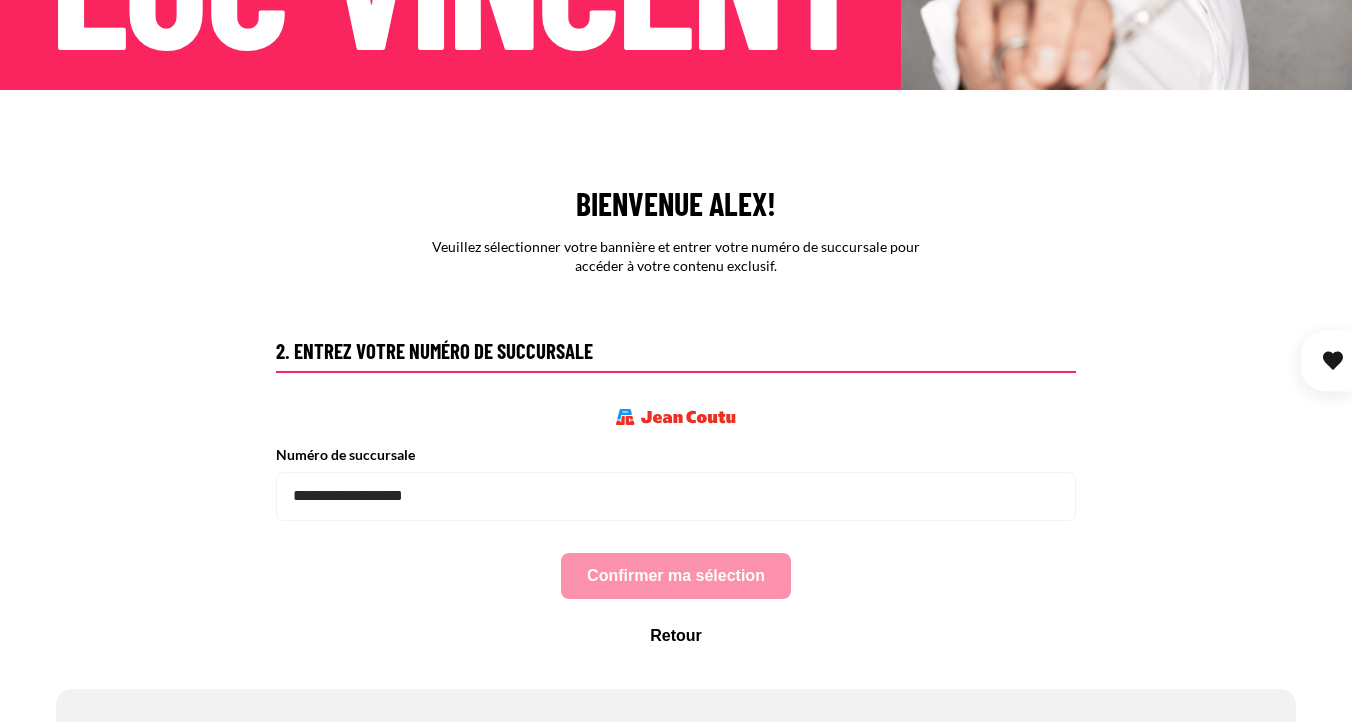 click on "Veuillez sélectionner votre bannière et entrer votre numéro de succursale pour accéder à votre contenu exclusif." at bounding box center [676, 256] 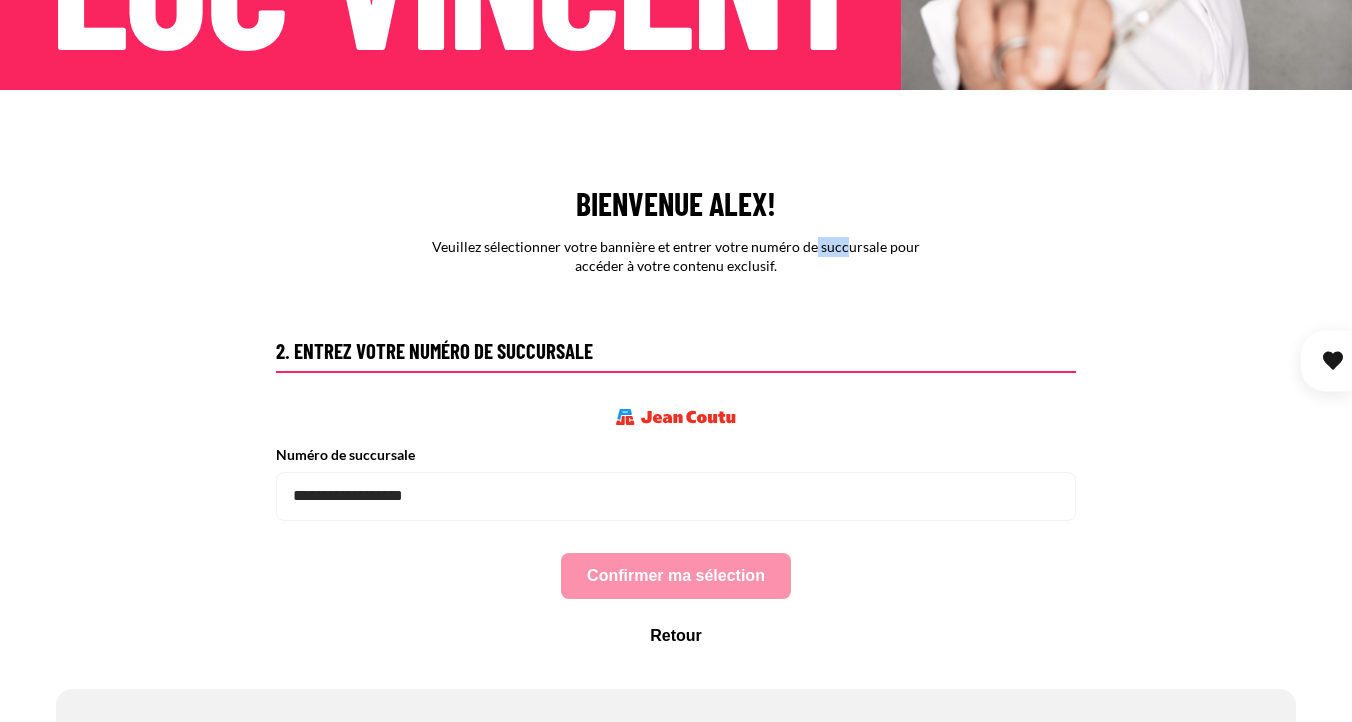 click on "Veuillez sélectionner votre bannière et entrer votre numéro de succursale pour accéder à votre contenu exclusif." at bounding box center (676, 256) 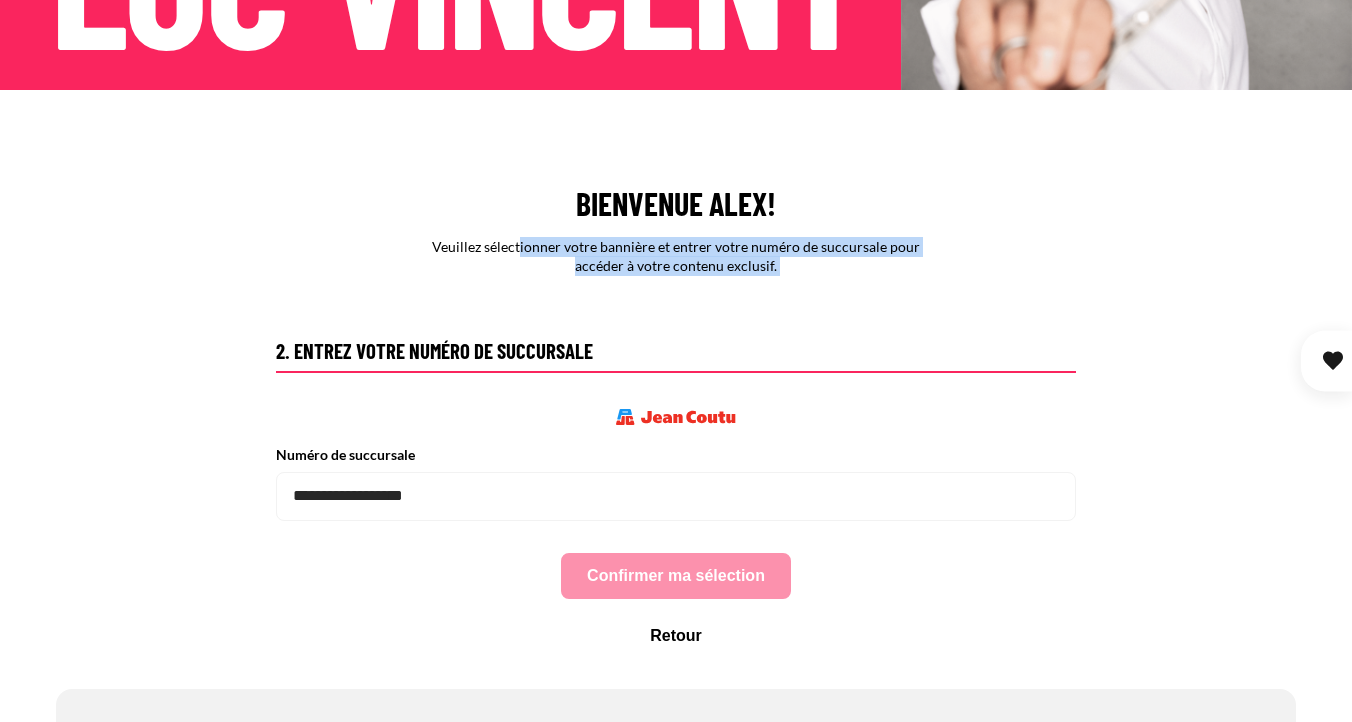 click on "Veuillez sélectionner votre bannière et entrer votre numéro de succursale pour accéder à votre contenu exclusif." at bounding box center (676, 256) 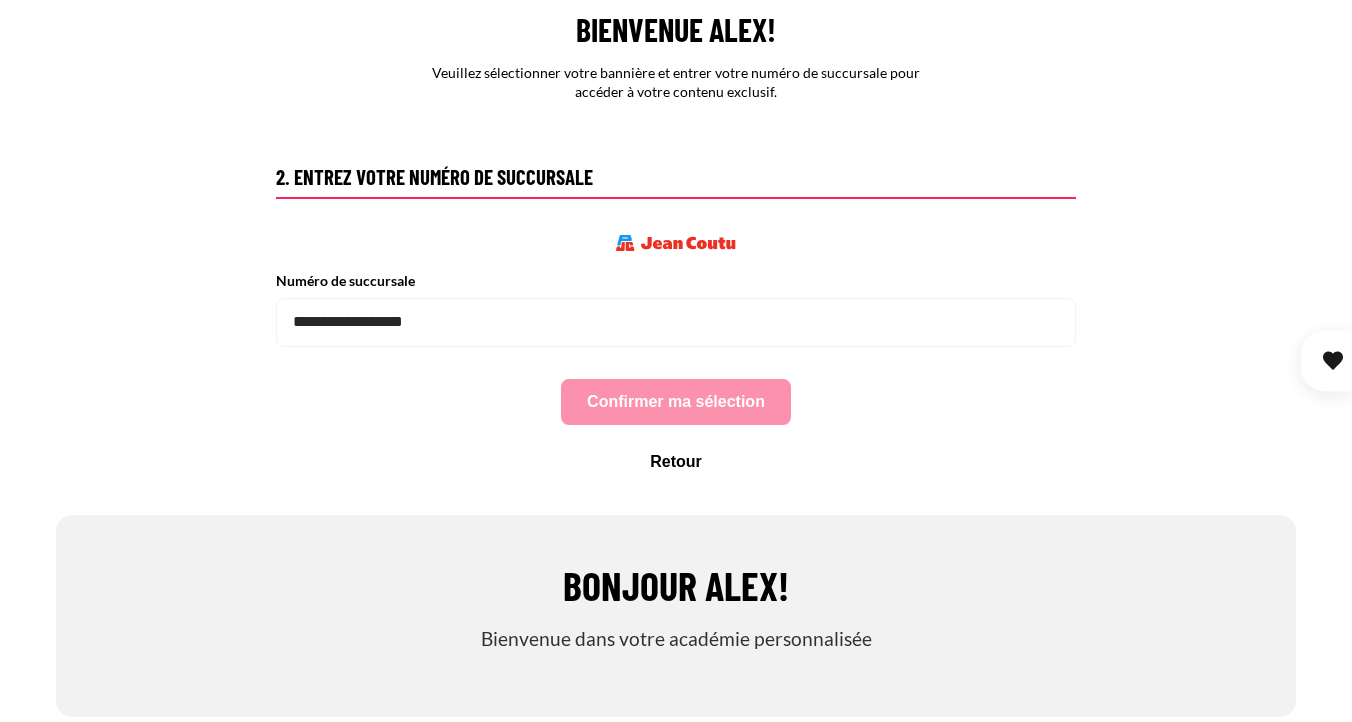 scroll, scrollTop: 634, scrollLeft: 0, axis: vertical 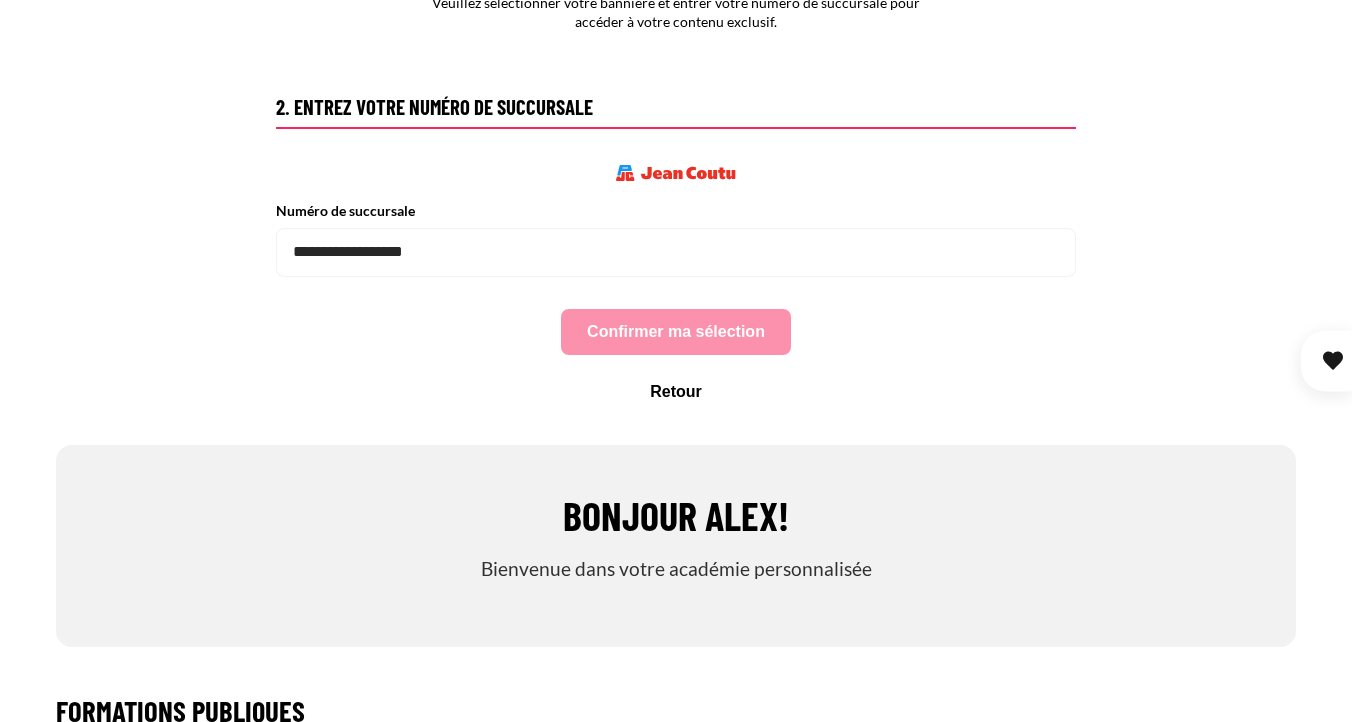 click on "Numéro de succursale" at bounding box center (676, 252) 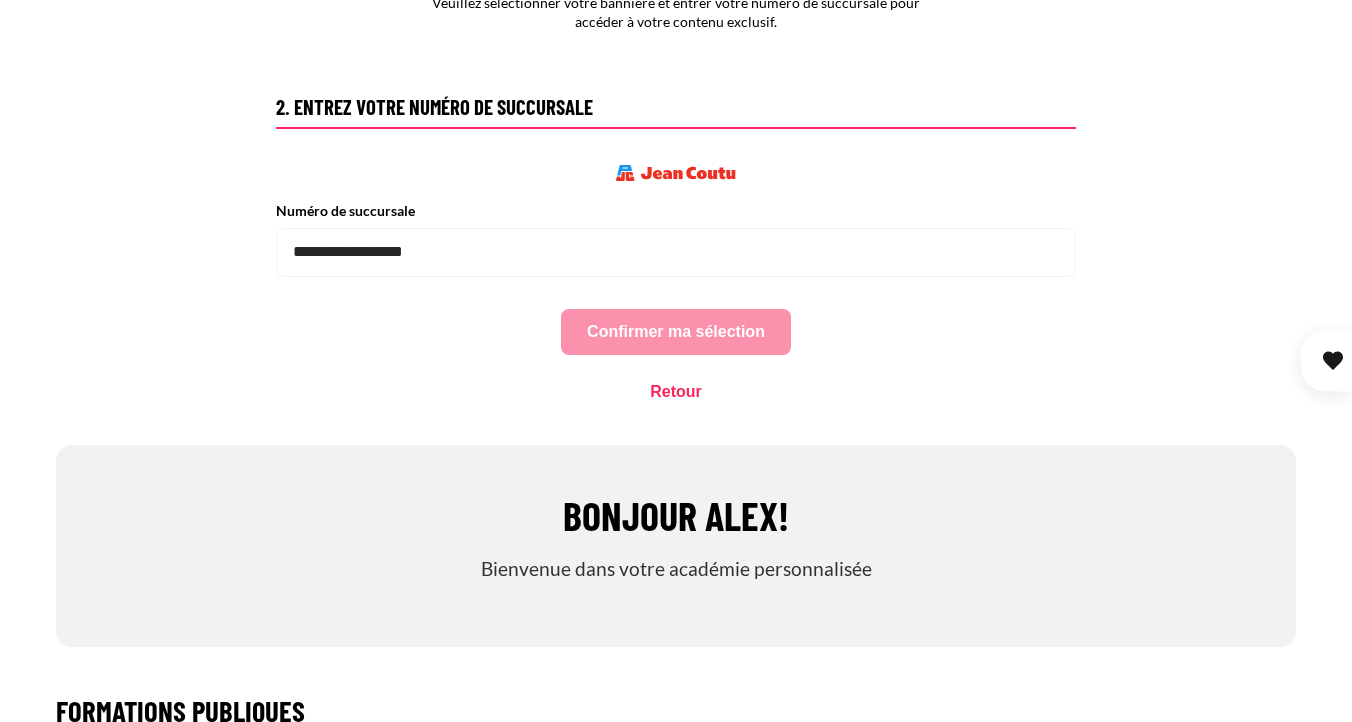 click on "Retour" at bounding box center [676, 392] 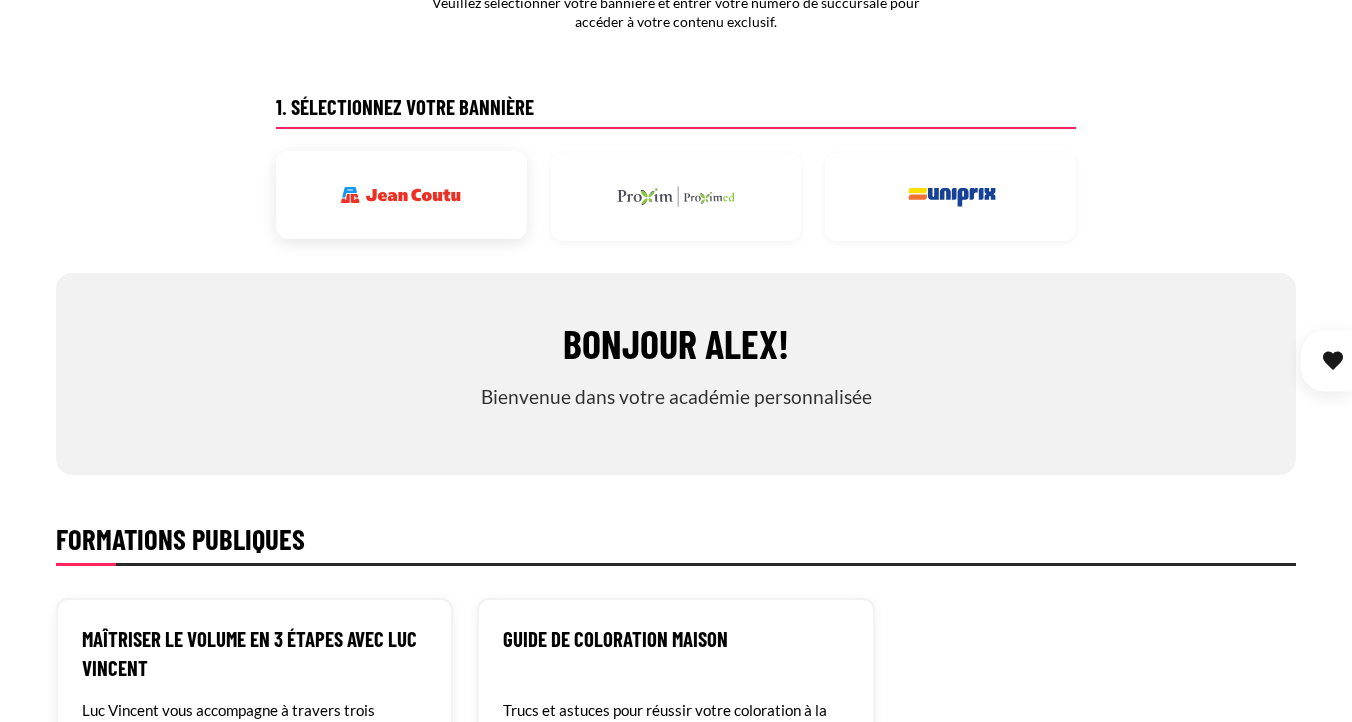 click at bounding box center (401, 195) 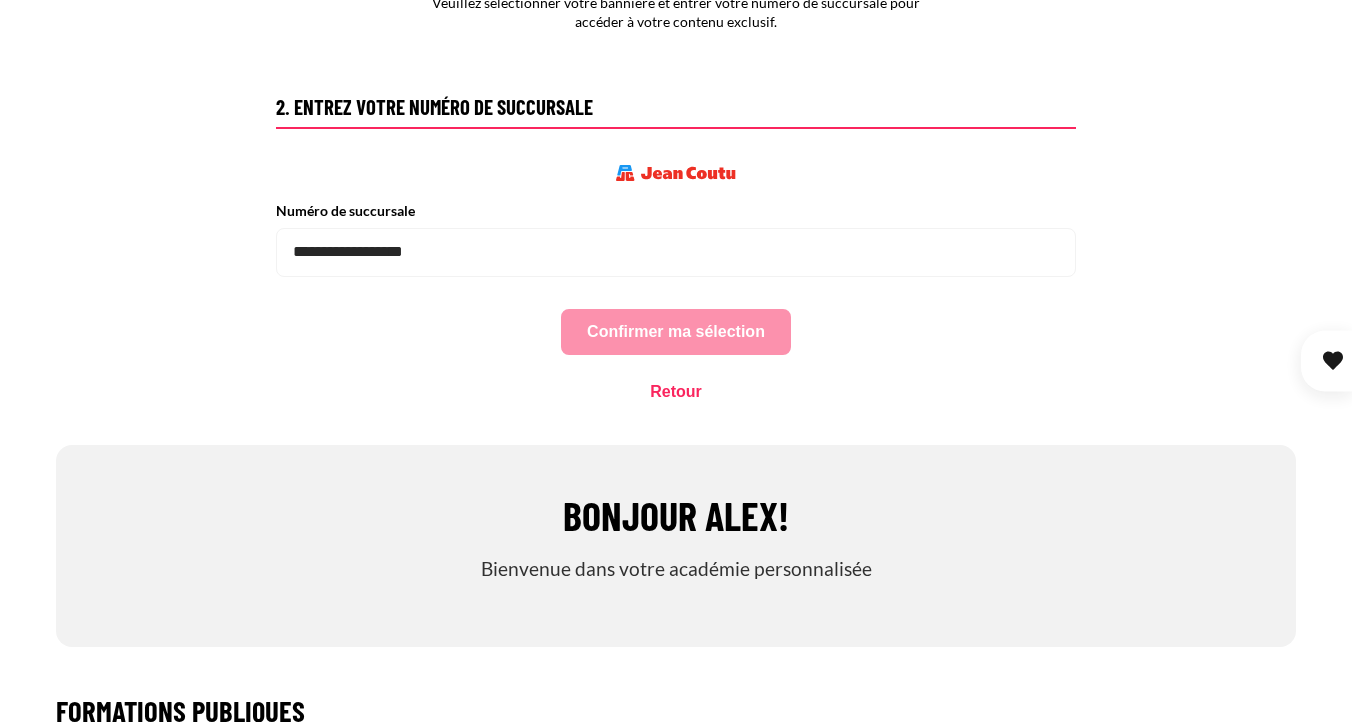 click on "Retour" at bounding box center (676, 392) 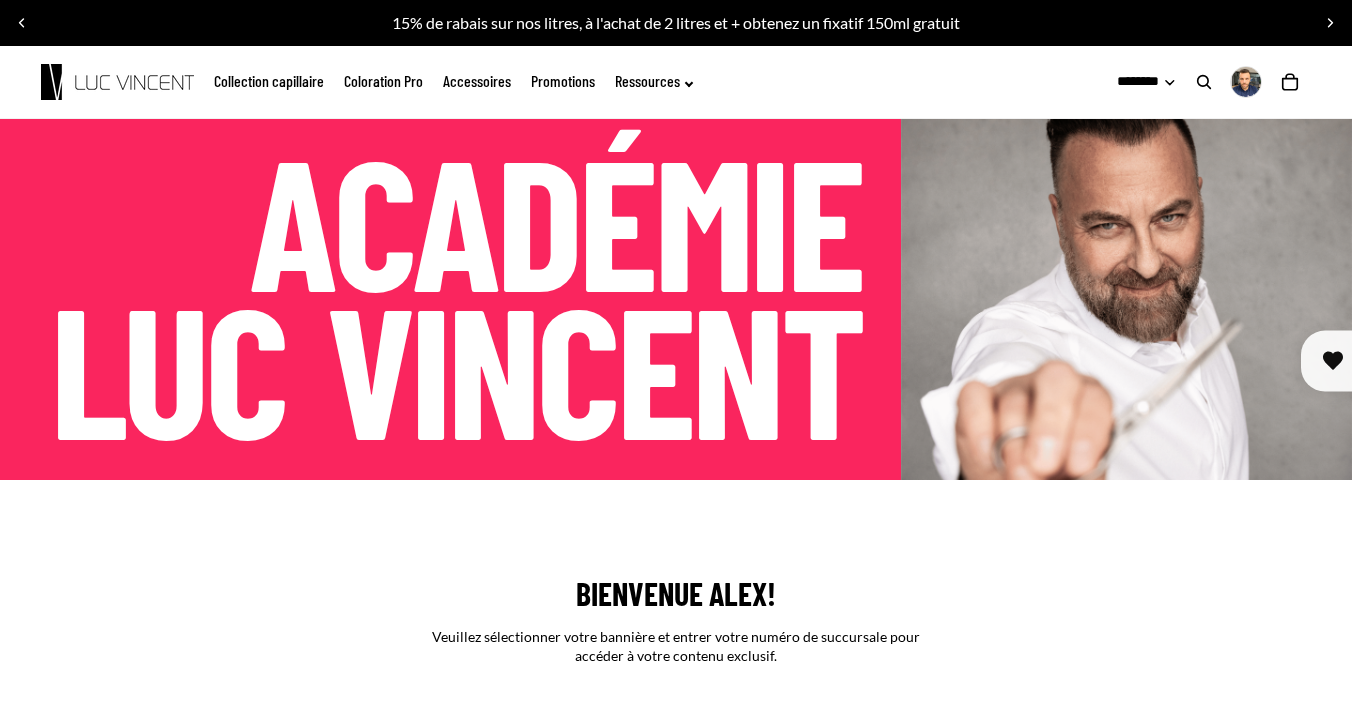 scroll, scrollTop: 634, scrollLeft: 0, axis: vertical 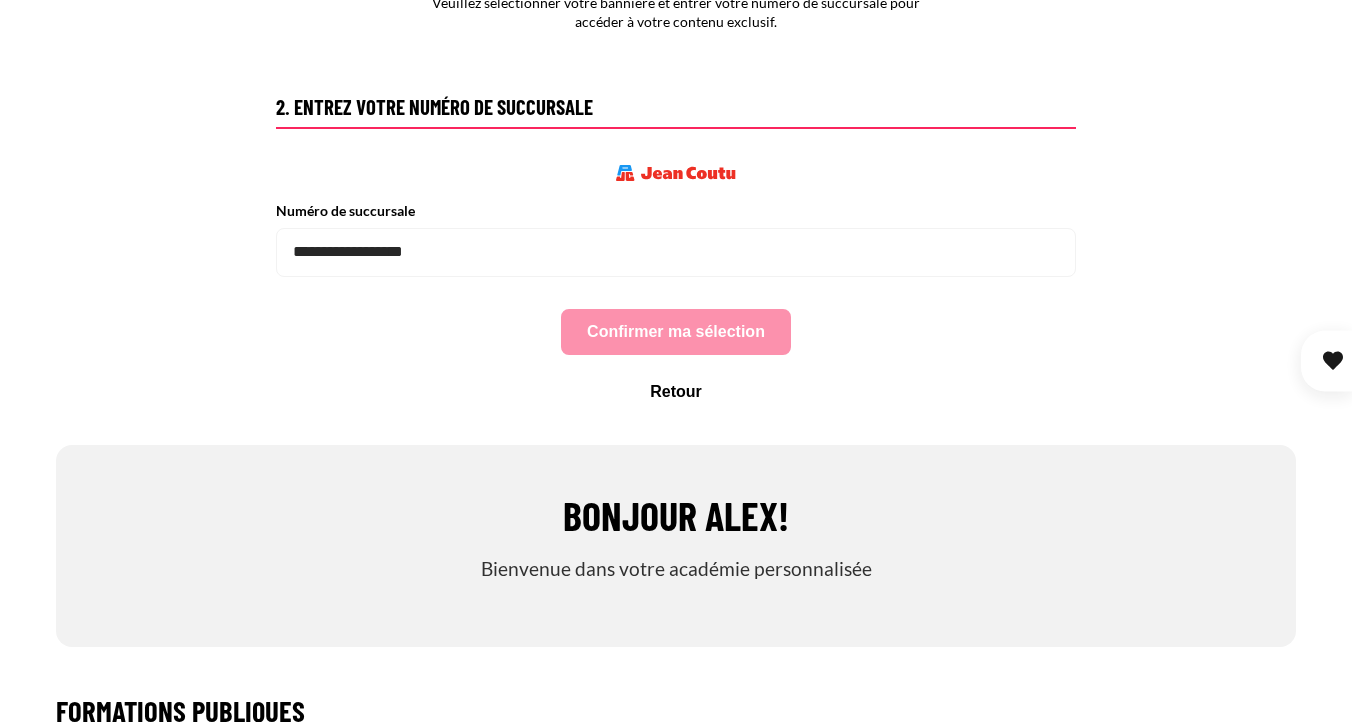 click on "Bienvenue Alex!
Veuillez sélectionner votre bannière et entrer votre numéro de succursale pour accéder à votre contenu exclusif.
1. Sélectionnez votre bannière
Chargement de tous les magasins...
Jean Coutu
Proxim" at bounding box center [676, 161] 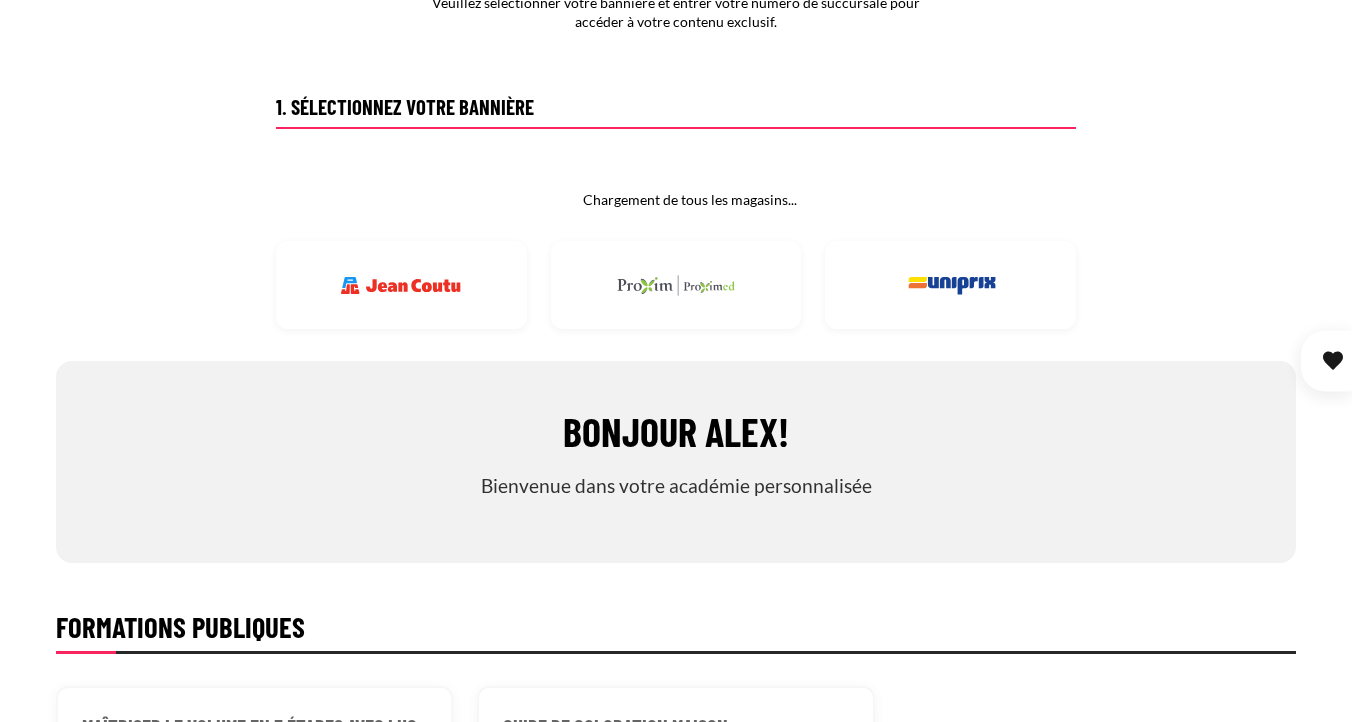 scroll, scrollTop: 634, scrollLeft: 0, axis: vertical 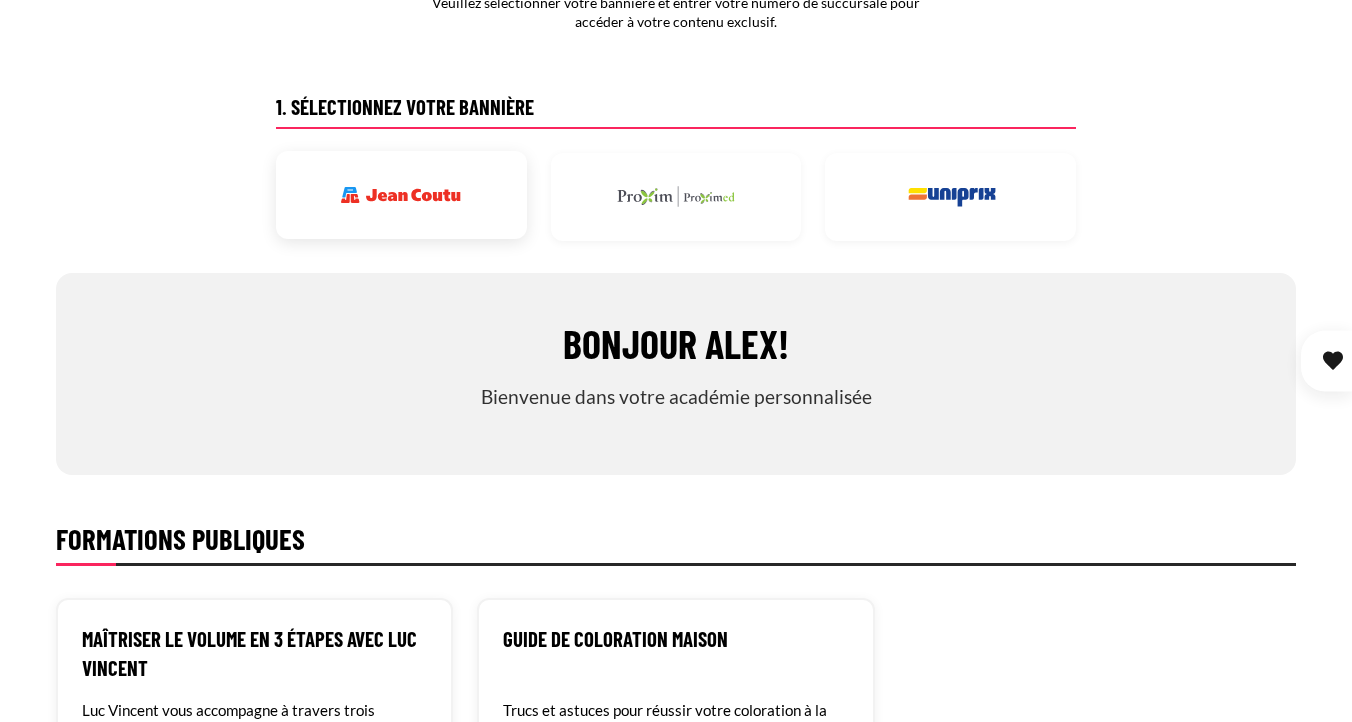 click on "Jean Coutu" at bounding box center (401, 195) 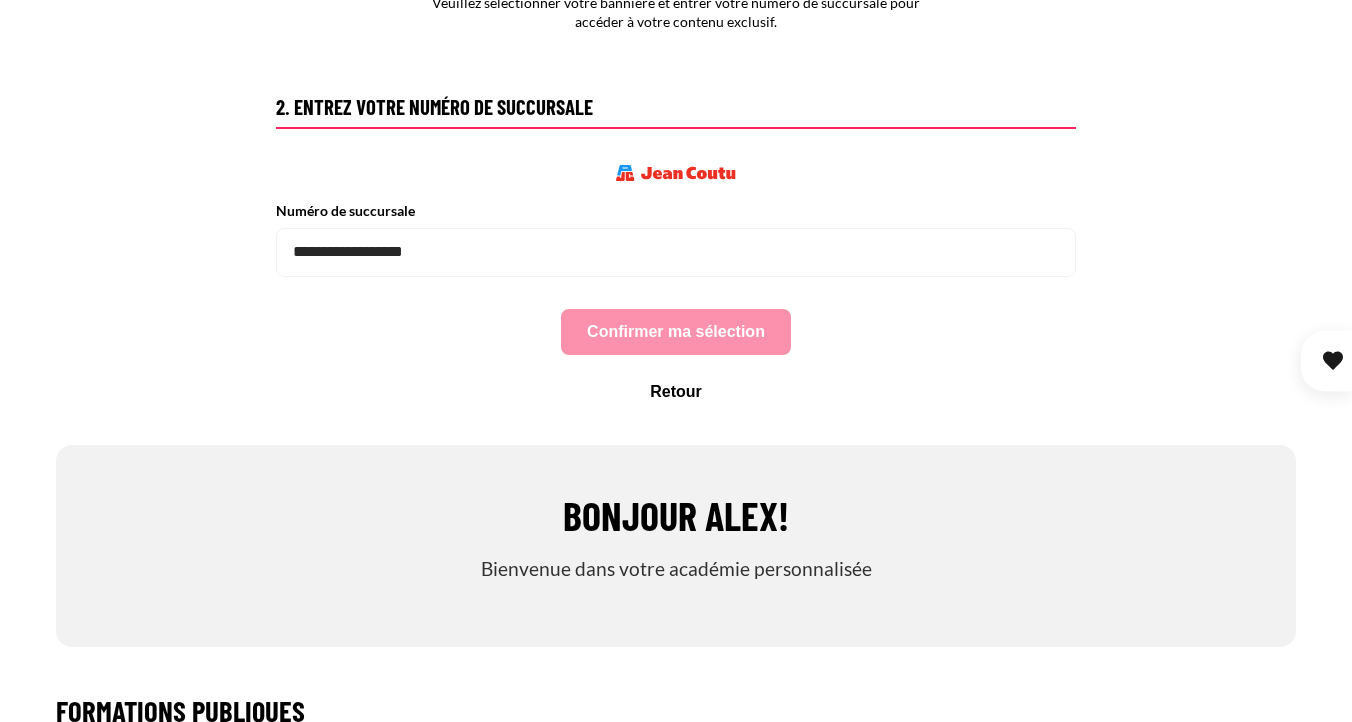 click on "Numéro de succursale" at bounding box center (676, 252) 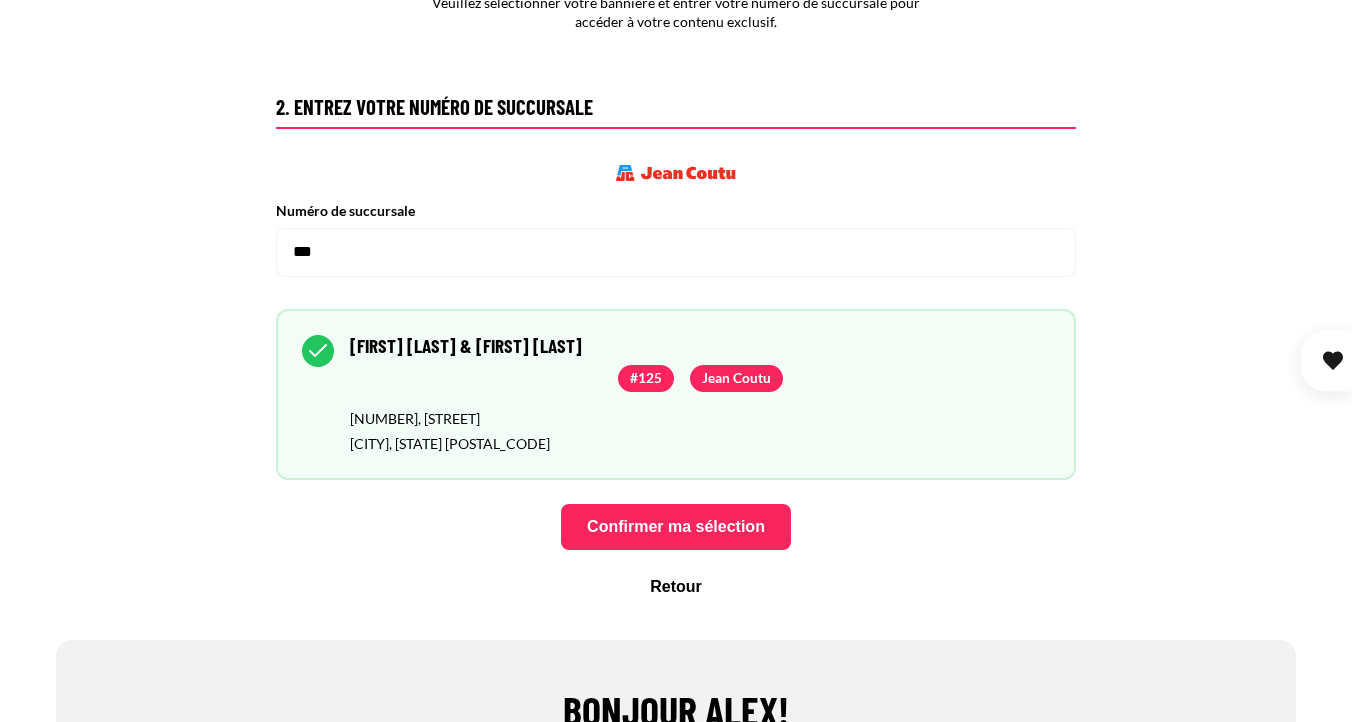 type on "***" 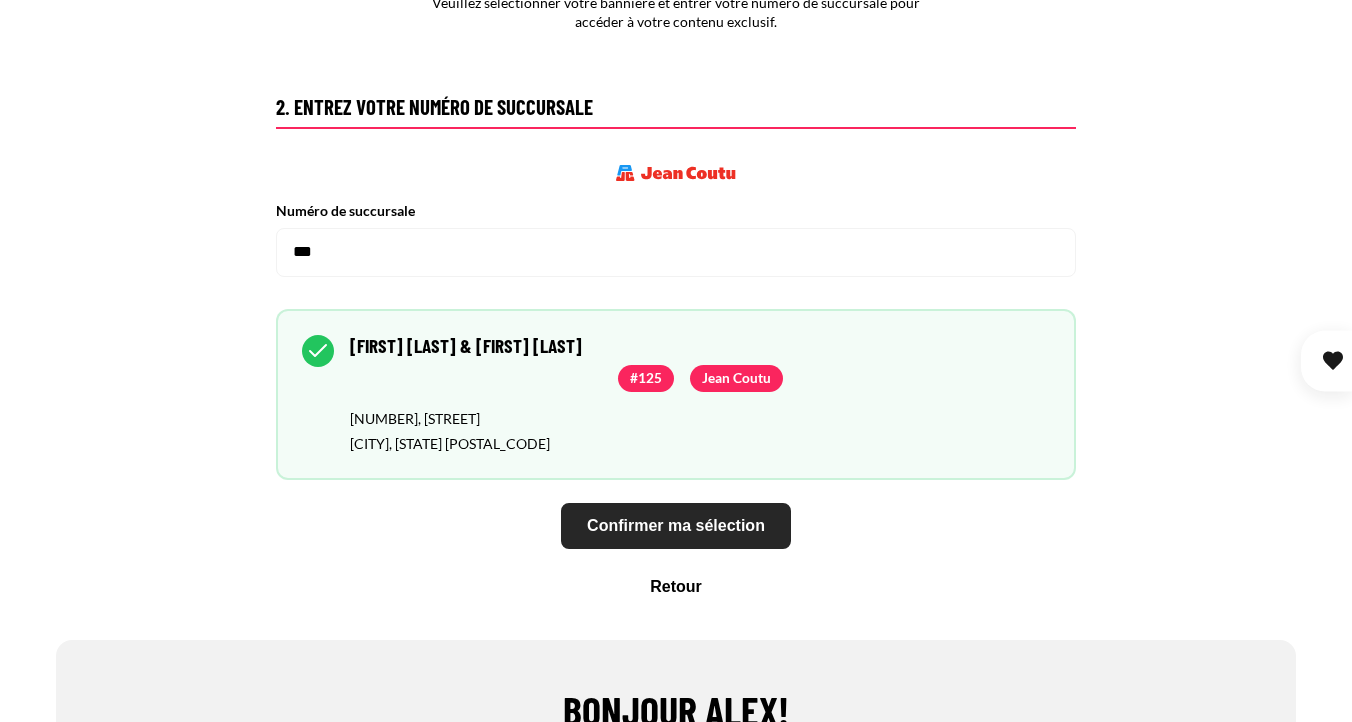 click on "Confirmer ma sélection" at bounding box center [676, 526] 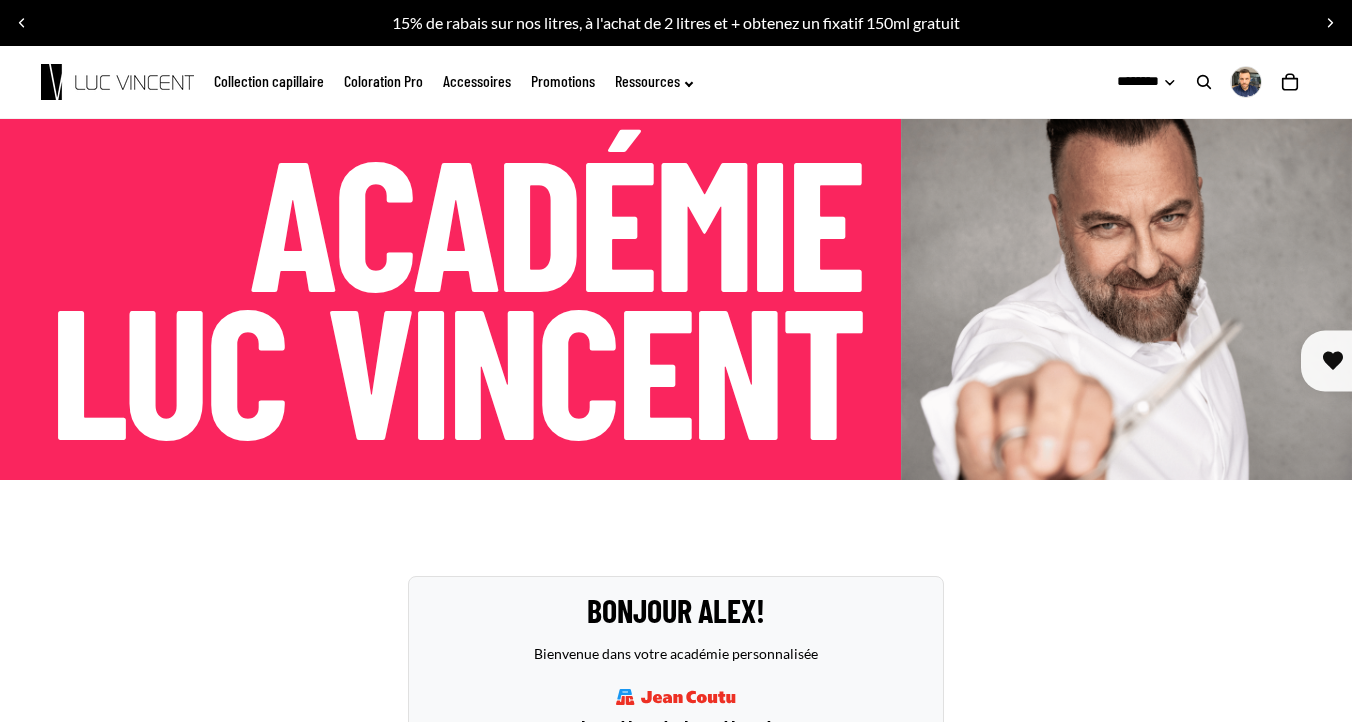 scroll, scrollTop: 634, scrollLeft: 0, axis: vertical 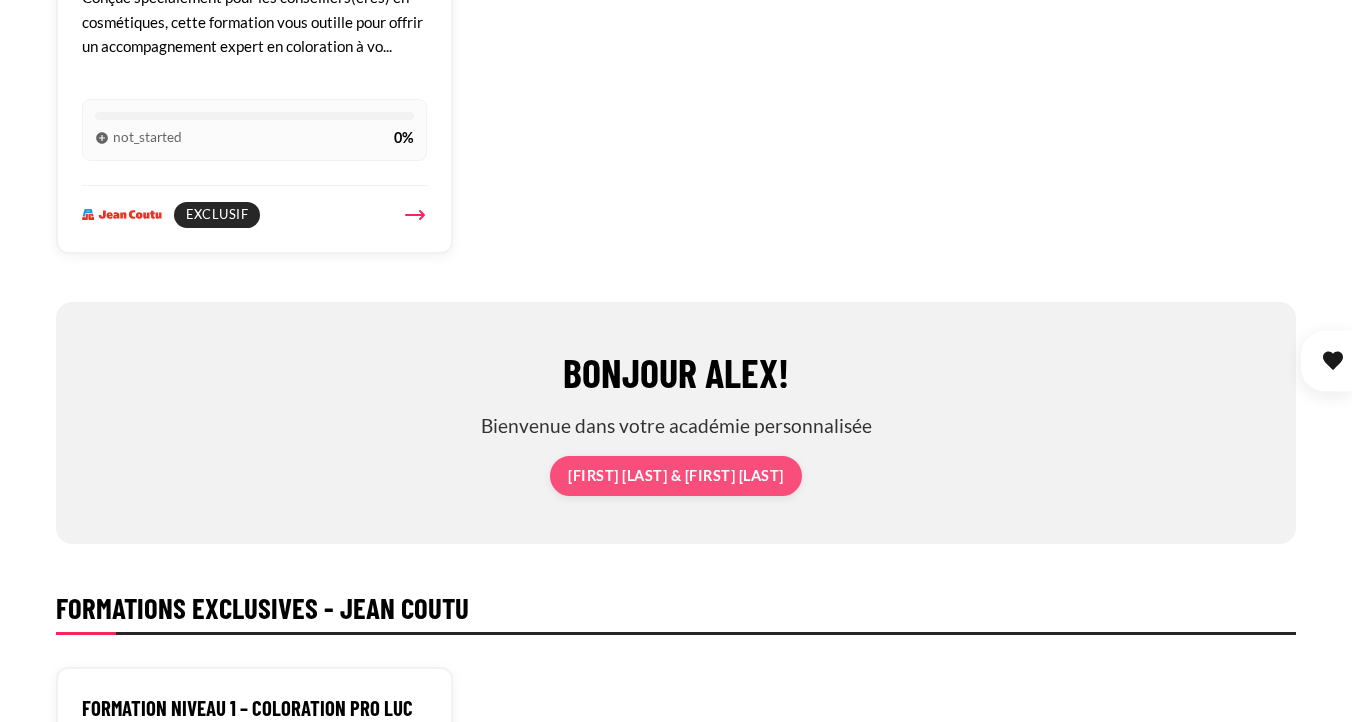 click on "Formation Niveau 1 – Coloration Pro Luc Vincent
Conçue spécialement pour les conseillers(ères) en cosmétiques, cette formation vous outille pour offrir un accompagnement expert en coloration à vo...
not_started
0%
Exclusif" at bounding box center [676, 69] 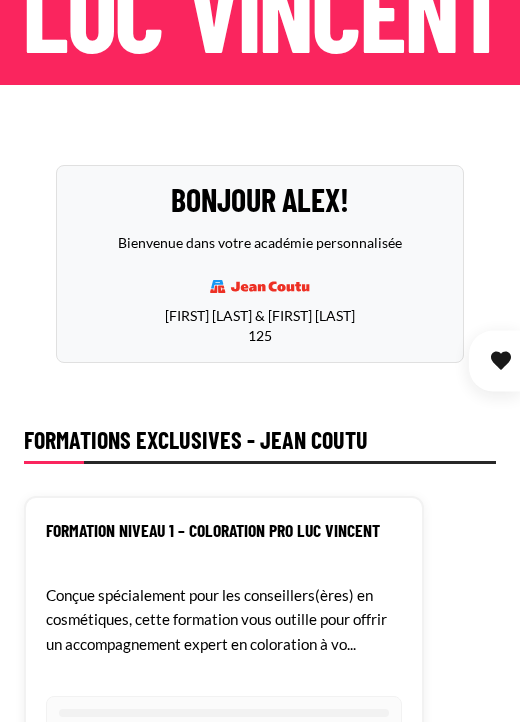scroll, scrollTop: 521, scrollLeft: 0, axis: vertical 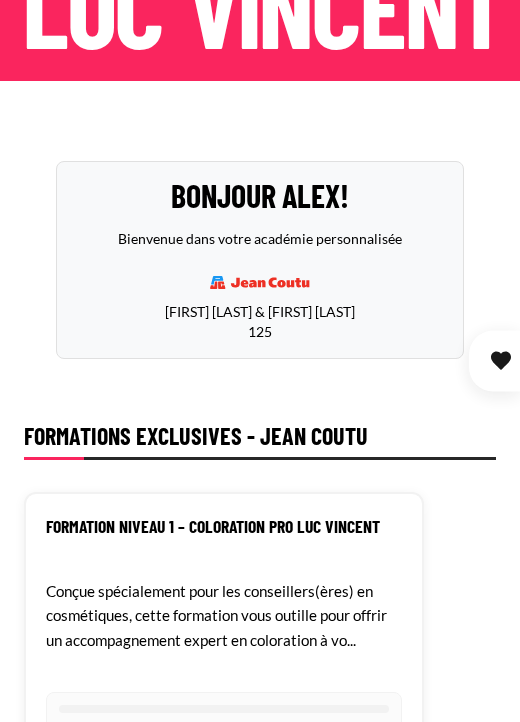 click on "[FIRST] [LAST] & [FIRST] [LAST]
125" at bounding box center (260, 301) 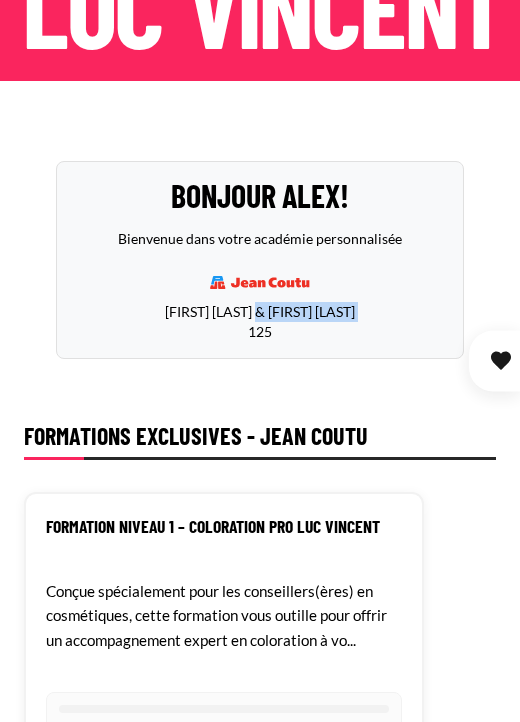 click on "[FIRST] [LAST] & [FIRST] [LAST]
125" at bounding box center [260, 301] 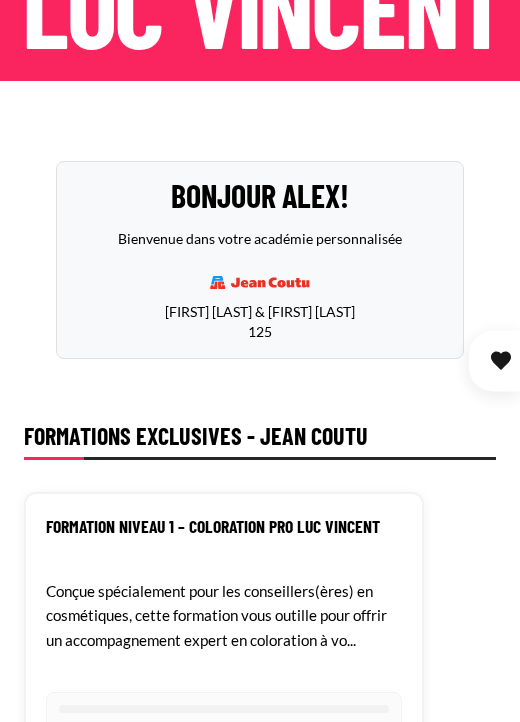 click on "Jacques Barakat & Nadjib Benhamed
125" at bounding box center [260, 301] 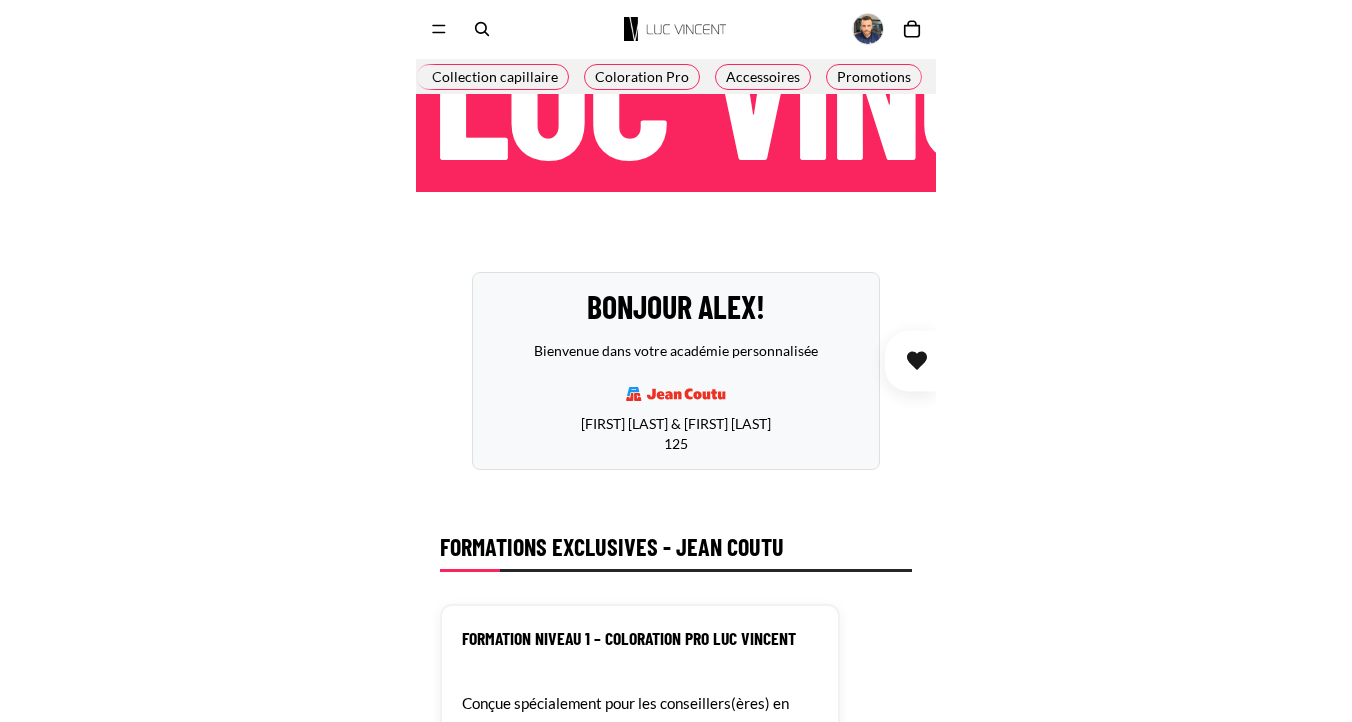 scroll, scrollTop: 467, scrollLeft: 0, axis: vertical 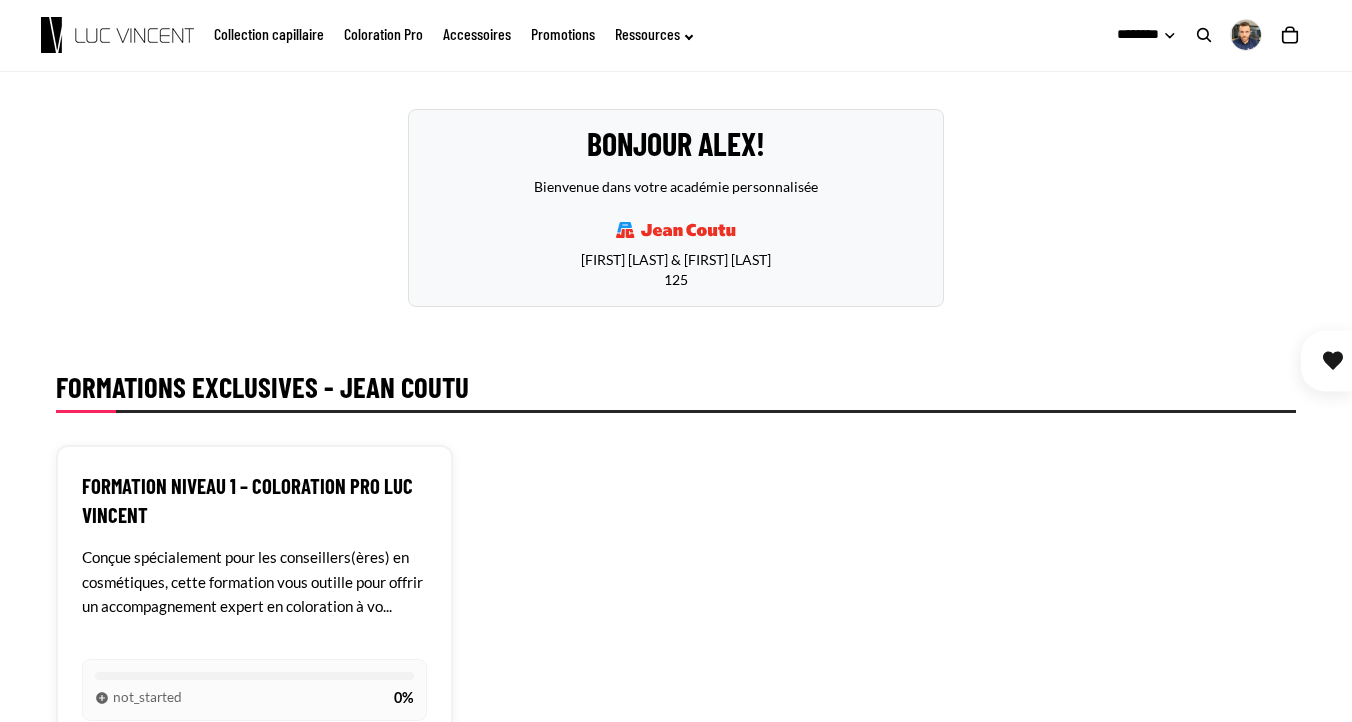 click on "Bonjour Alex!
Bienvenue dans votre académie personnalisée
Jacques Barakat & Nadjib Benhamed
125" at bounding box center (676, 208) 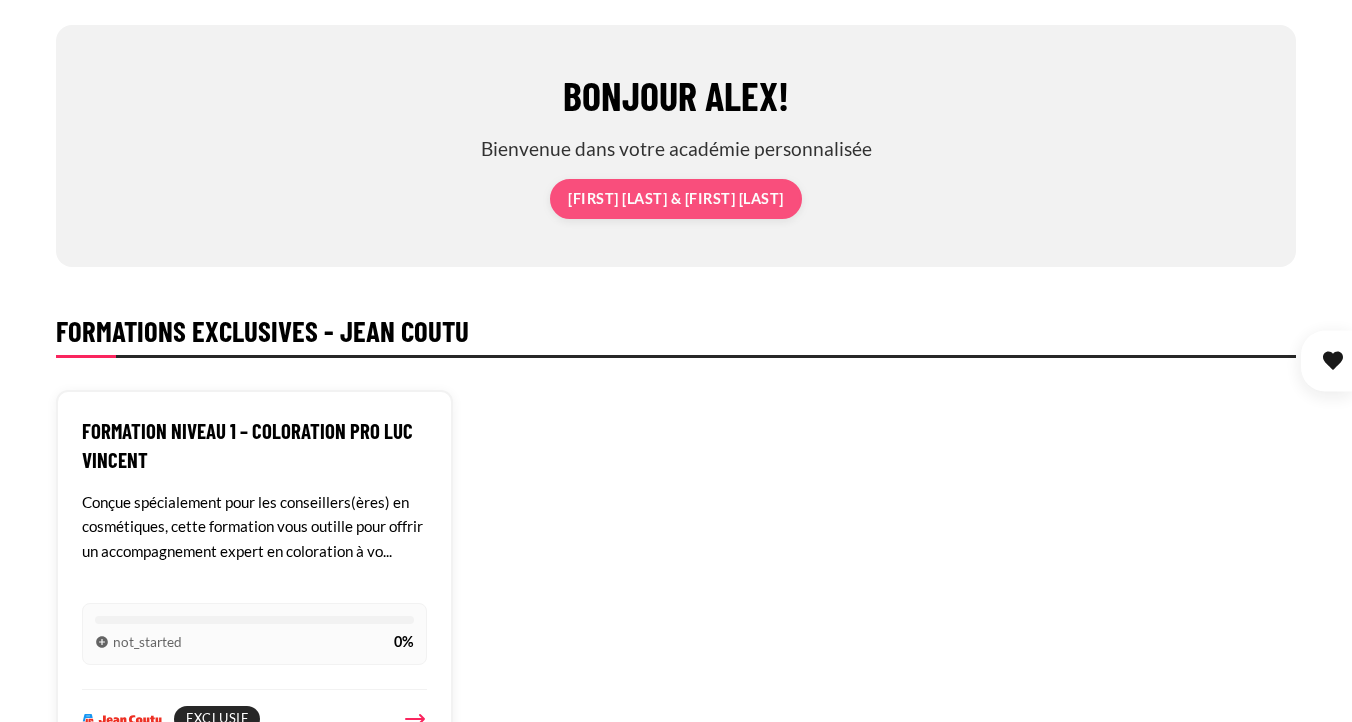 scroll, scrollTop: 1306, scrollLeft: 0, axis: vertical 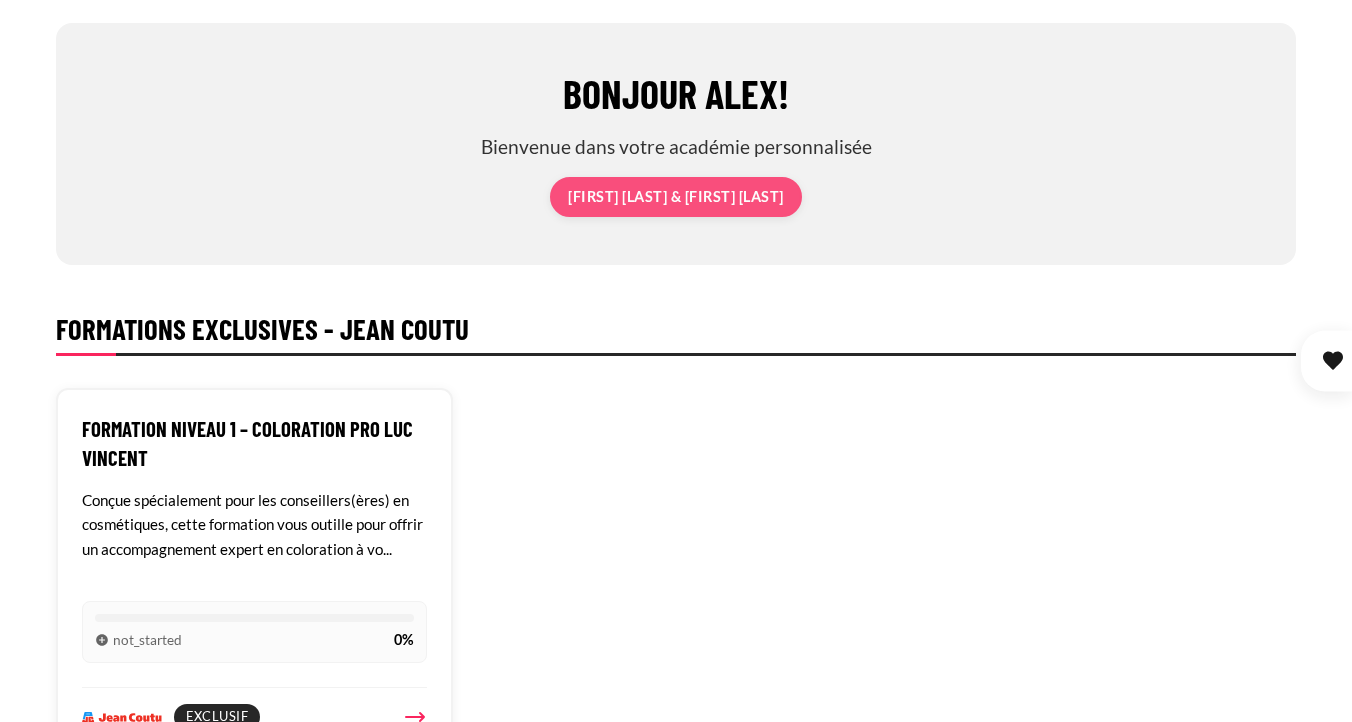 click on "Bonjour Alex!
Bienvenue dans votre académie personnalisée
Jacques Barakat & Nadjib Benhamed" at bounding box center (676, 144) 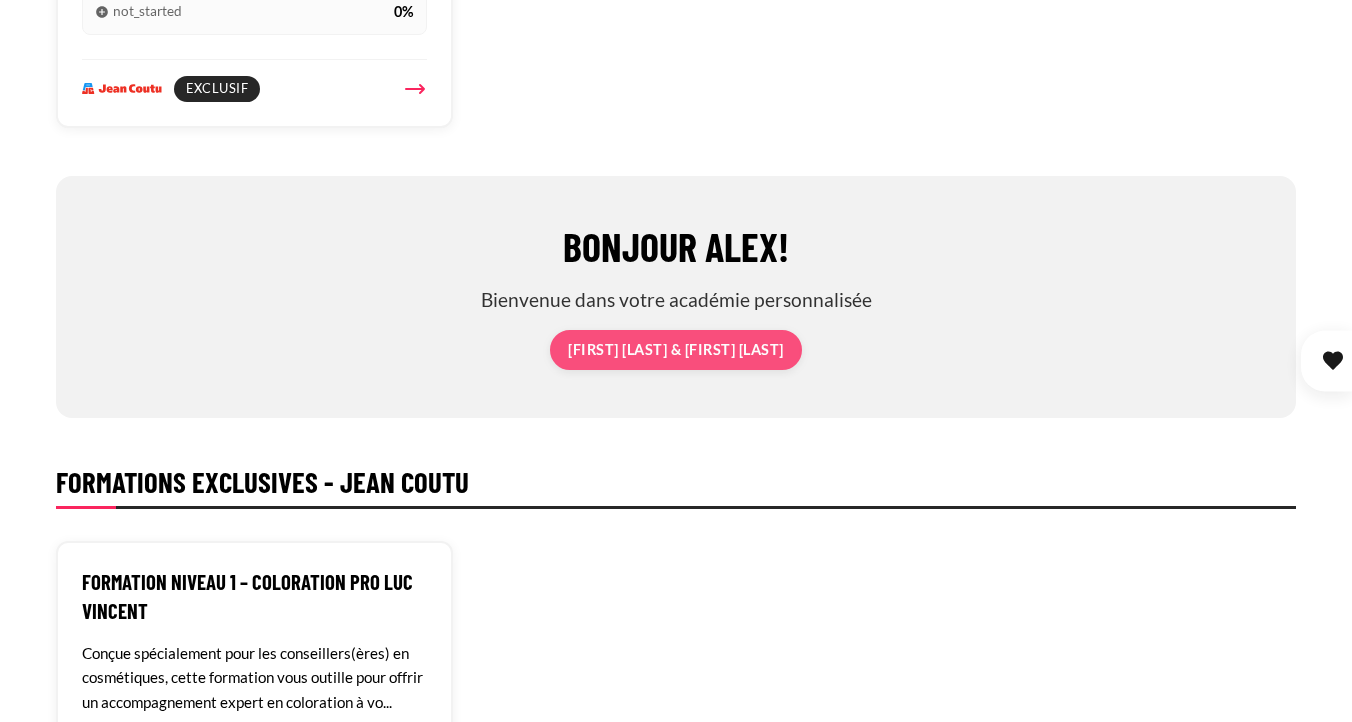 scroll, scrollTop: 1175, scrollLeft: 0, axis: vertical 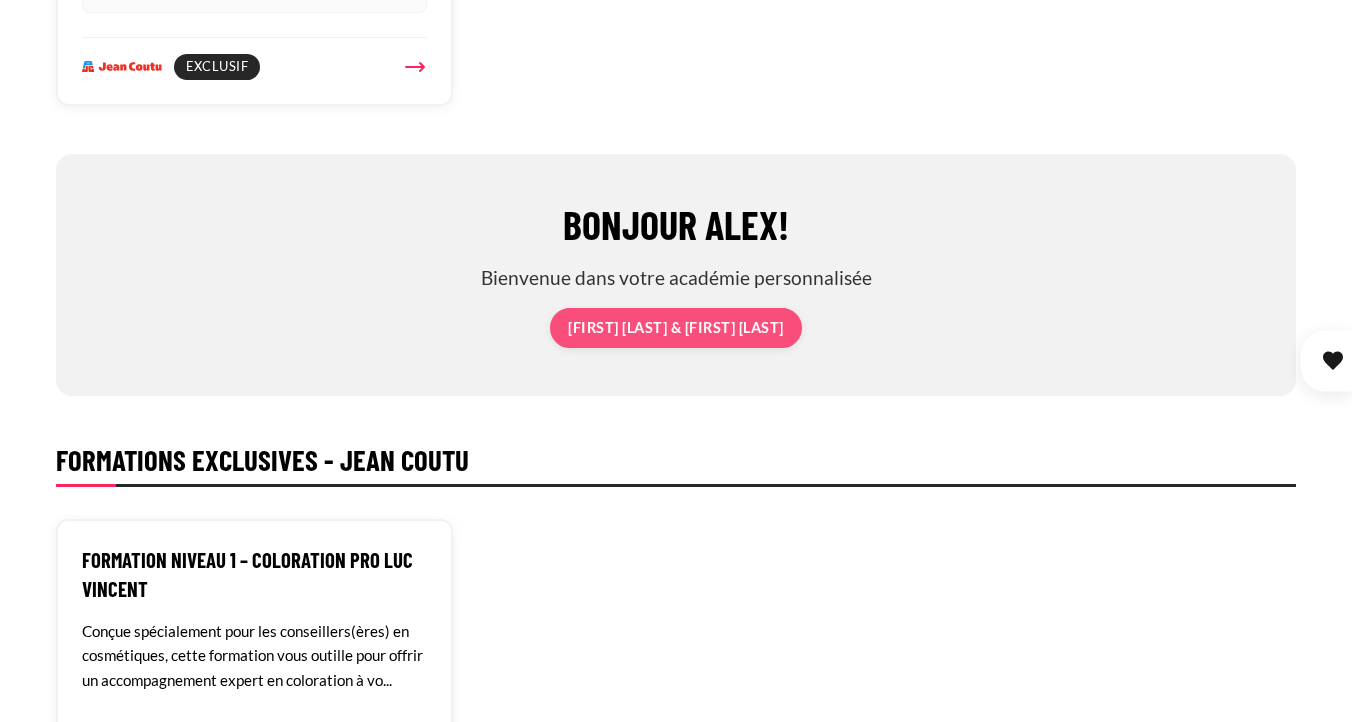 click on "Bienvenue dans votre académie personnalisée
Jacques Barakat & Nadjib Benhamed" at bounding box center (676, 306) 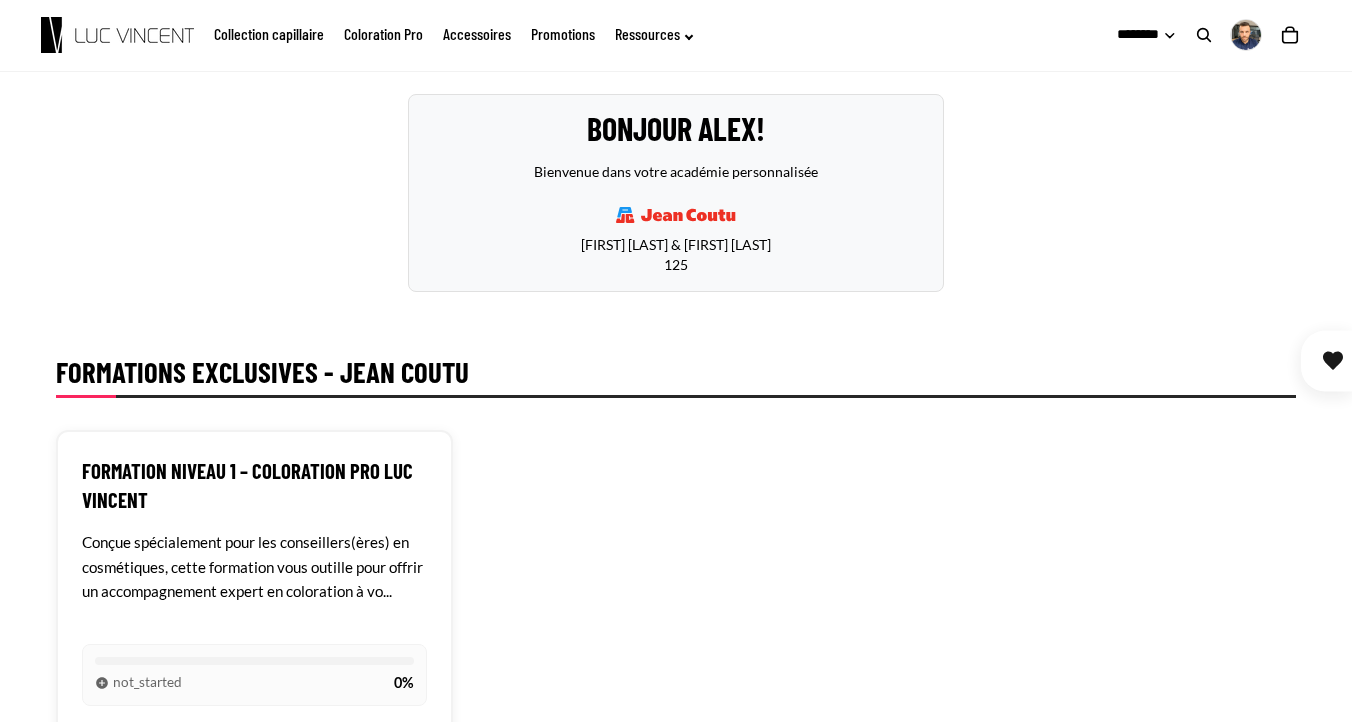 scroll, scrollTop: 452, scrollLeft: 0, axis: vertical 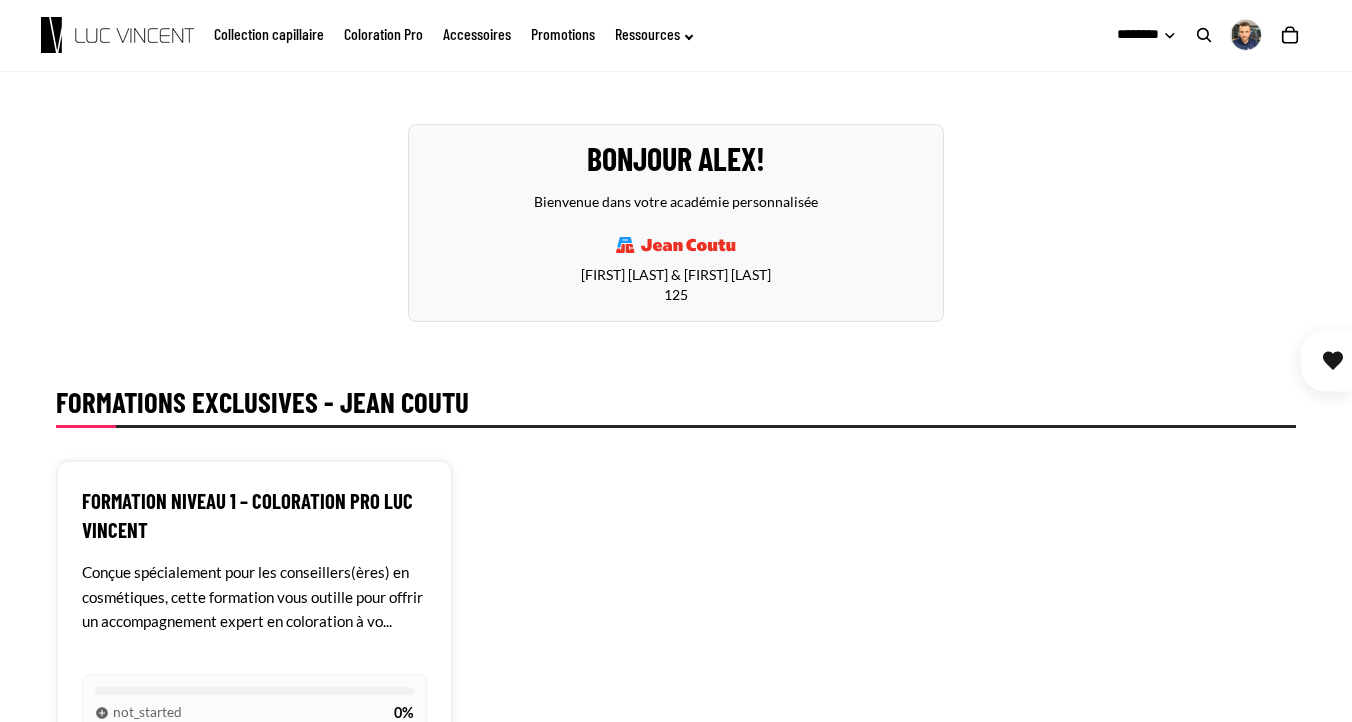 click at bounding box center (676, 245) 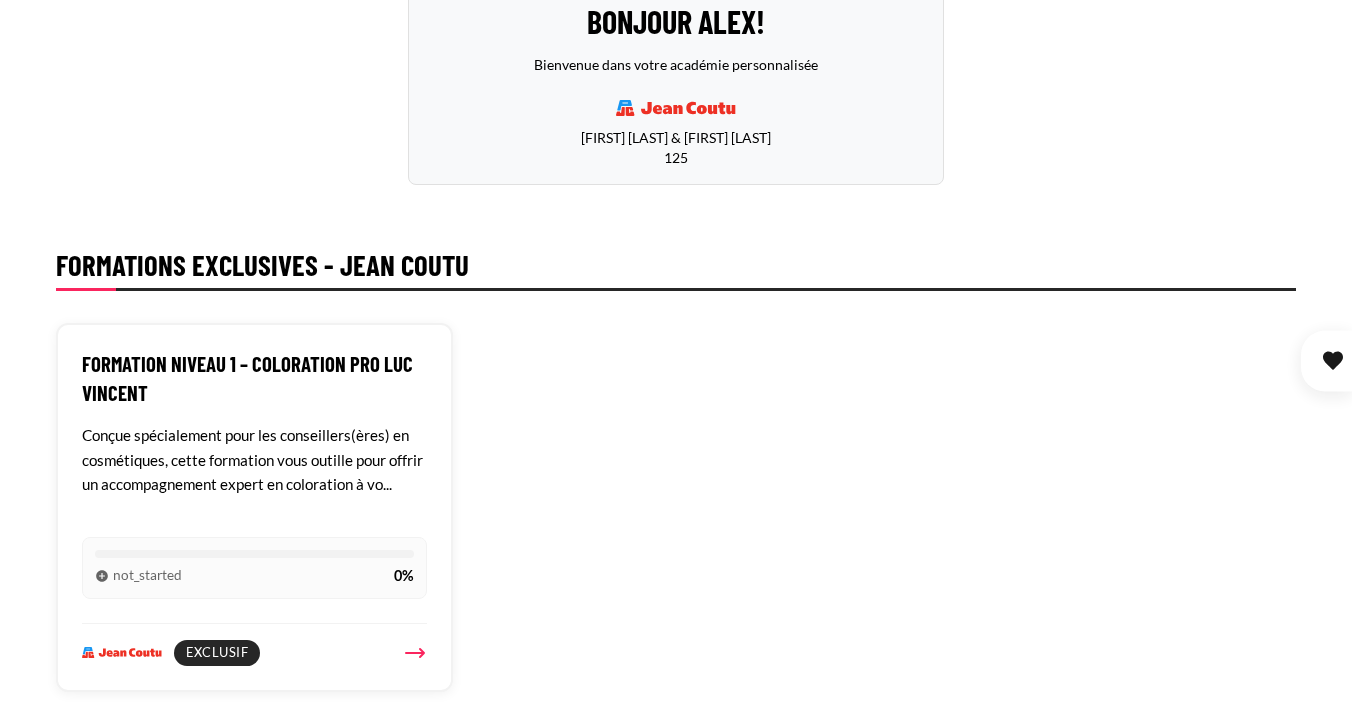 scroll, scrollTop: 729, scrollLeft: 0, axis: vertical 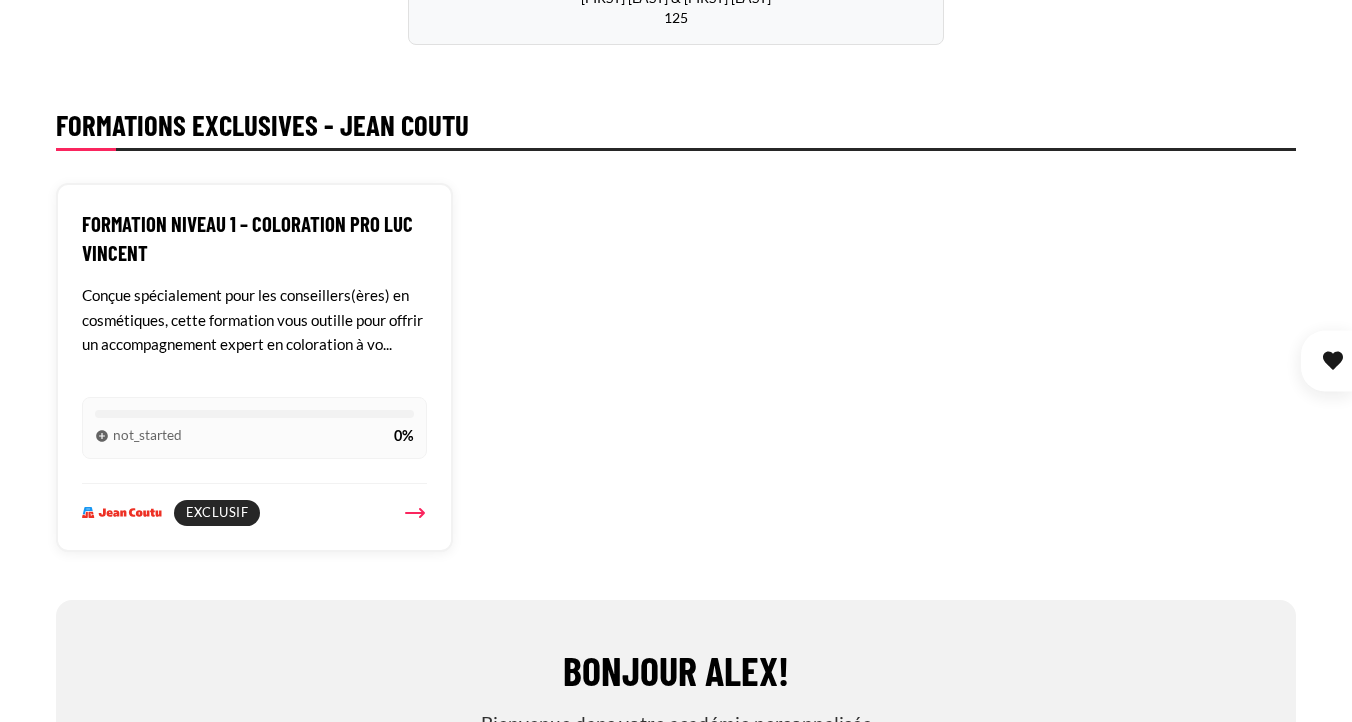click on "Formation Niveau 1 – Coloration Pro Luc Vincent
Conçue spécialement pour les conseillers(ères) en cosmétiques, cette formation vous outille pour offrir un accompagnement expert en coloration à vo...
not_started
0%
Exclusif" at bounding box center [676, 367] 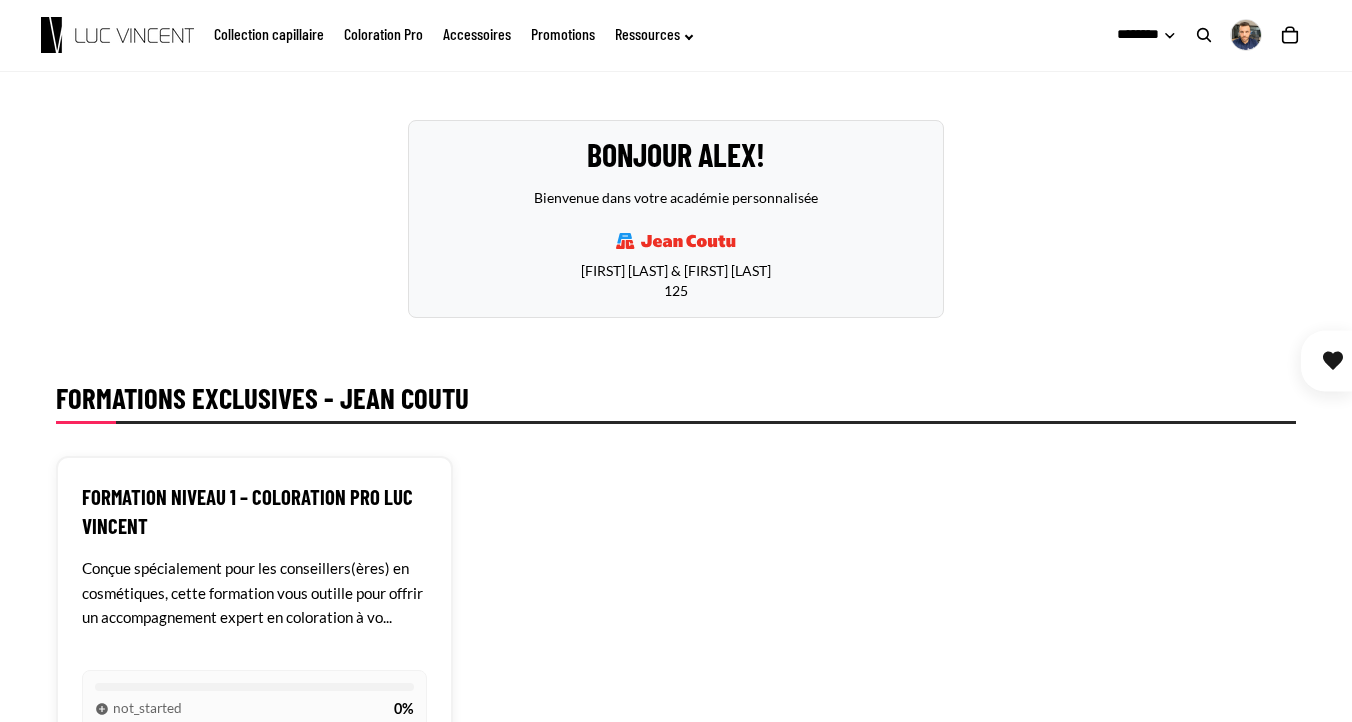 scroll, scrollTop: 0, scrollLeft: 0, axis: both 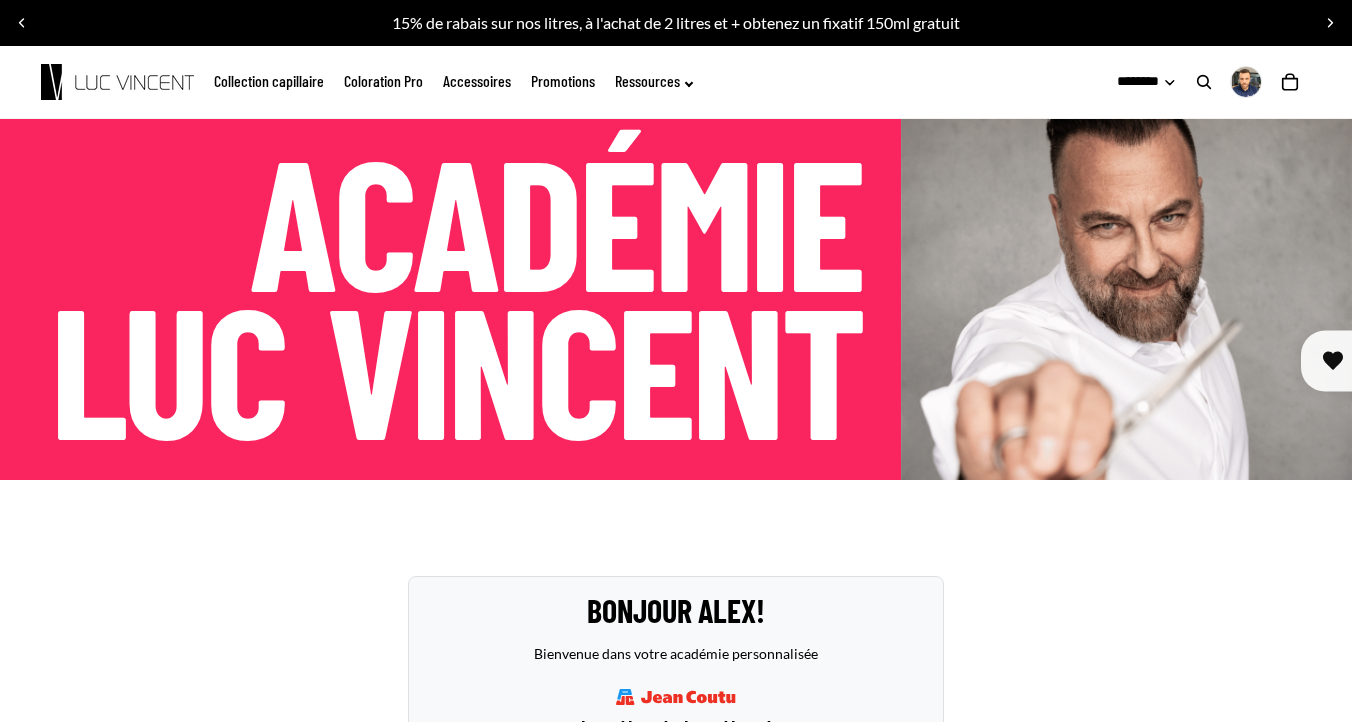 click at bounding box center [1126, 299] 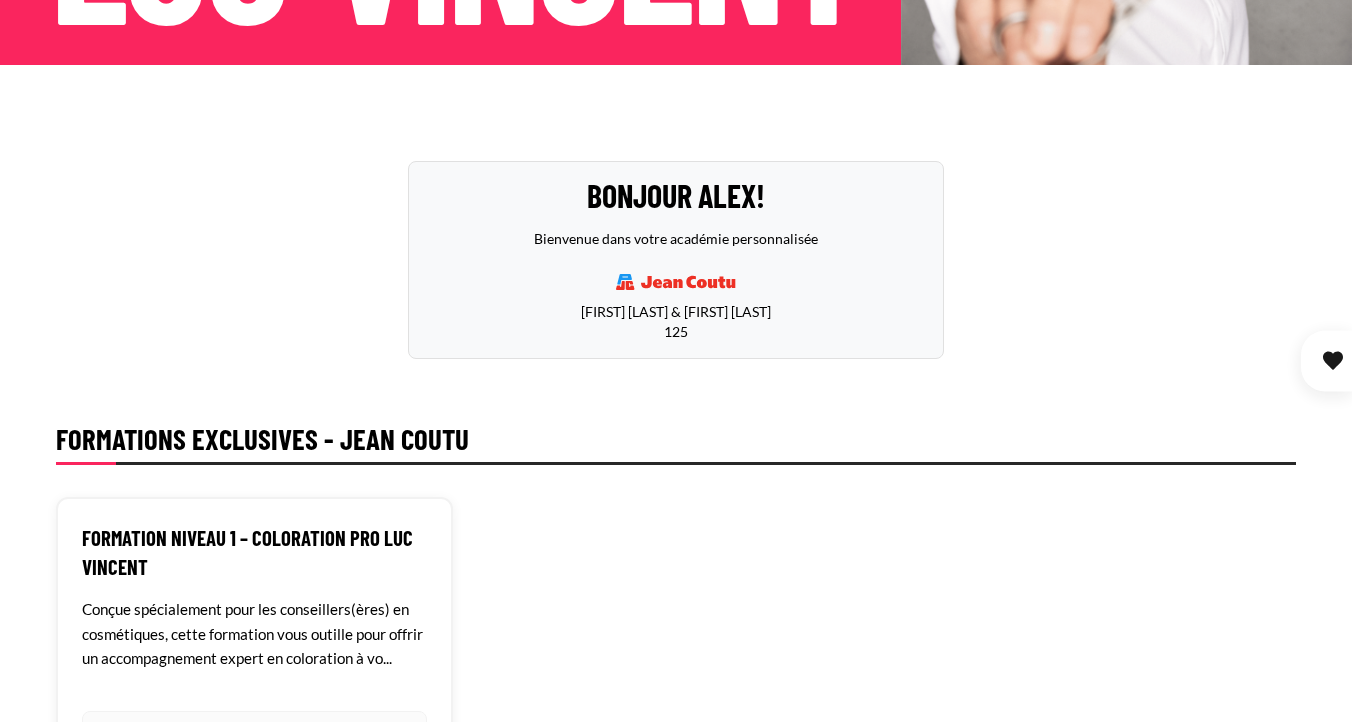 scroll, scrollTop: 643, scrollLeft: 0, axis: vertical 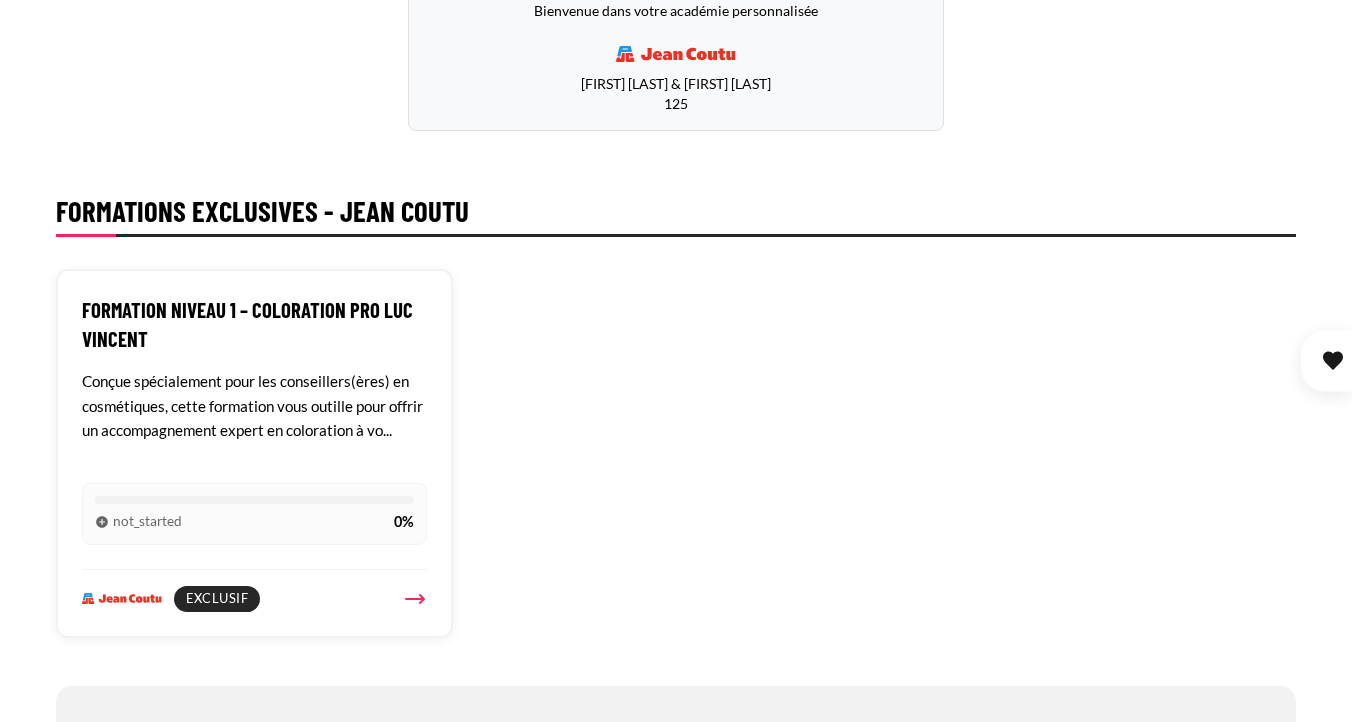 click on "Bonjour Alex!
Bienvenue dans votre académie personnalisée
Jacques Barakat & Nadjib Benhamed
125" at bounding box center [676, 32] 